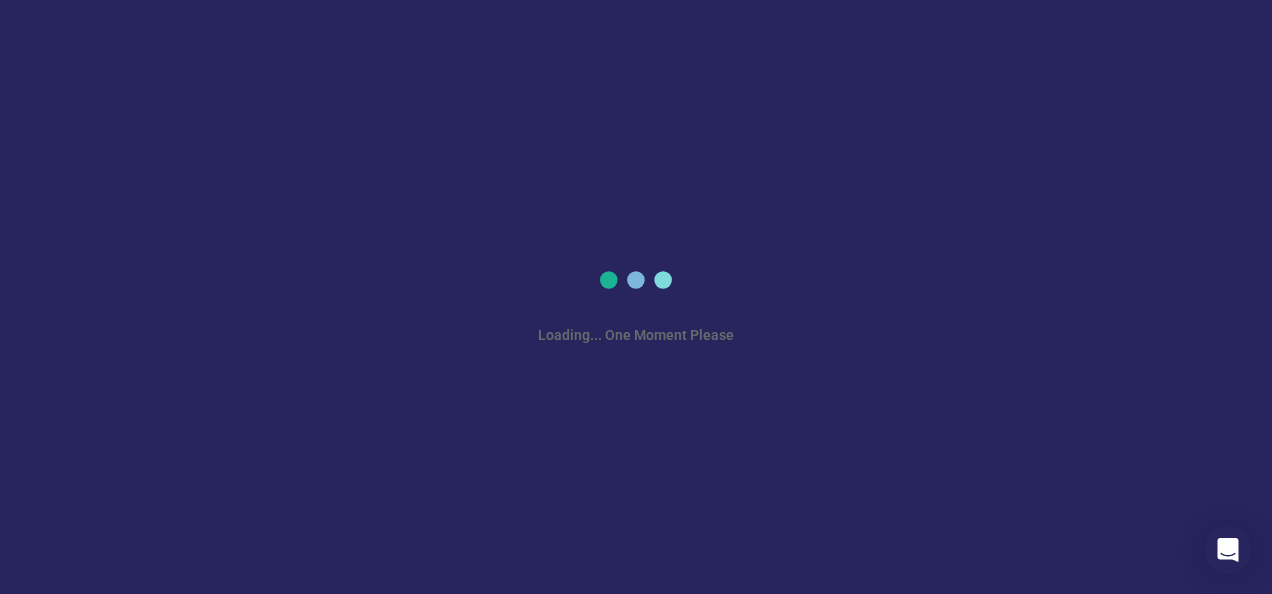 scroll, scrollTop: 0, scrollLeft: 0, axis: both 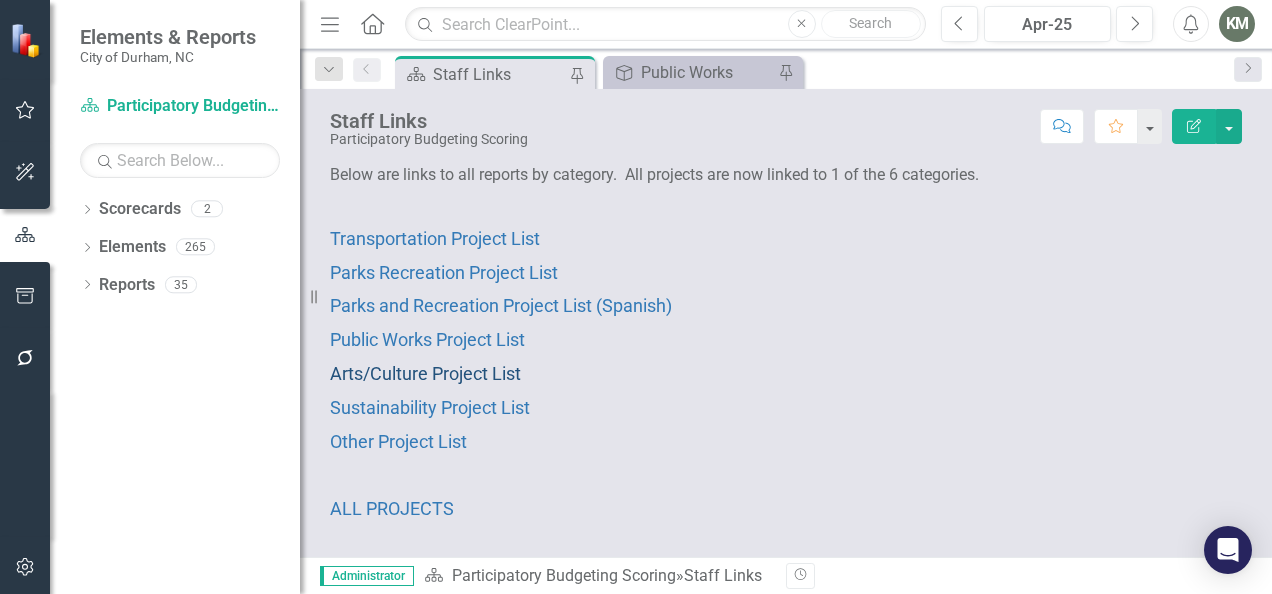 click on "Arts/Culture Project List" at bounding box center [425, 373] 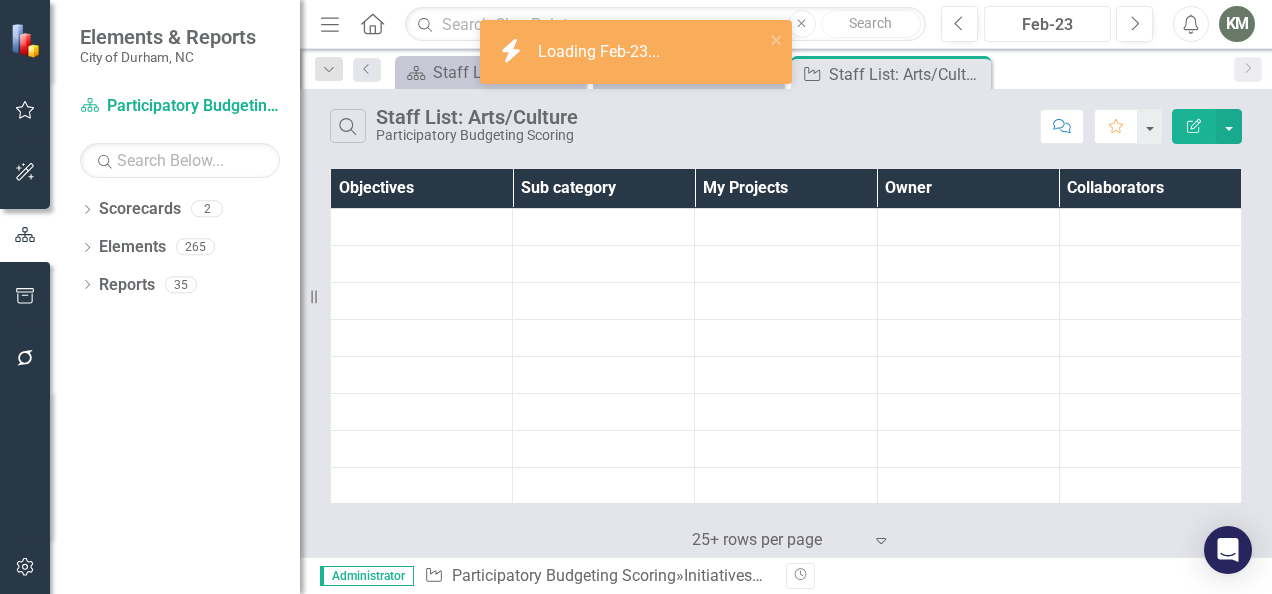click on "Feb-23" at bounding box center [1047, 24] 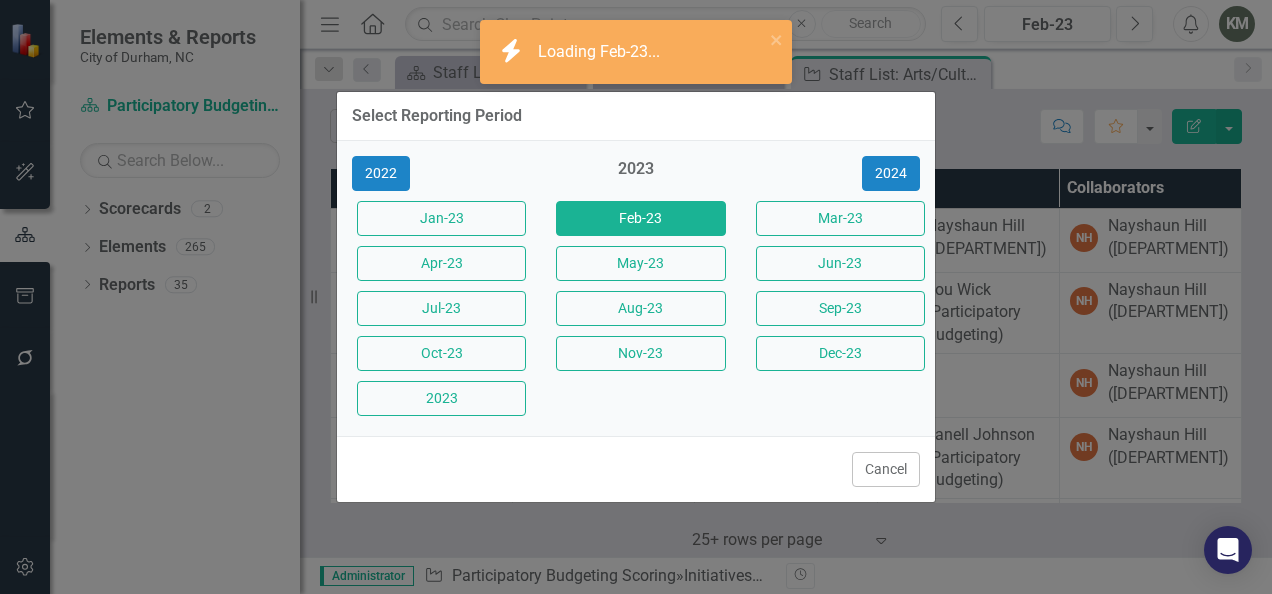 click on "2022 2023 2024 Jan-23 Feb-23 Mar-23 Apr-23 May-23 Jun-23 Jul-23 Aug-23 Sep-23 Oct-23 Nov-23 Dec-23 2023" at bounding box center (636, 288) 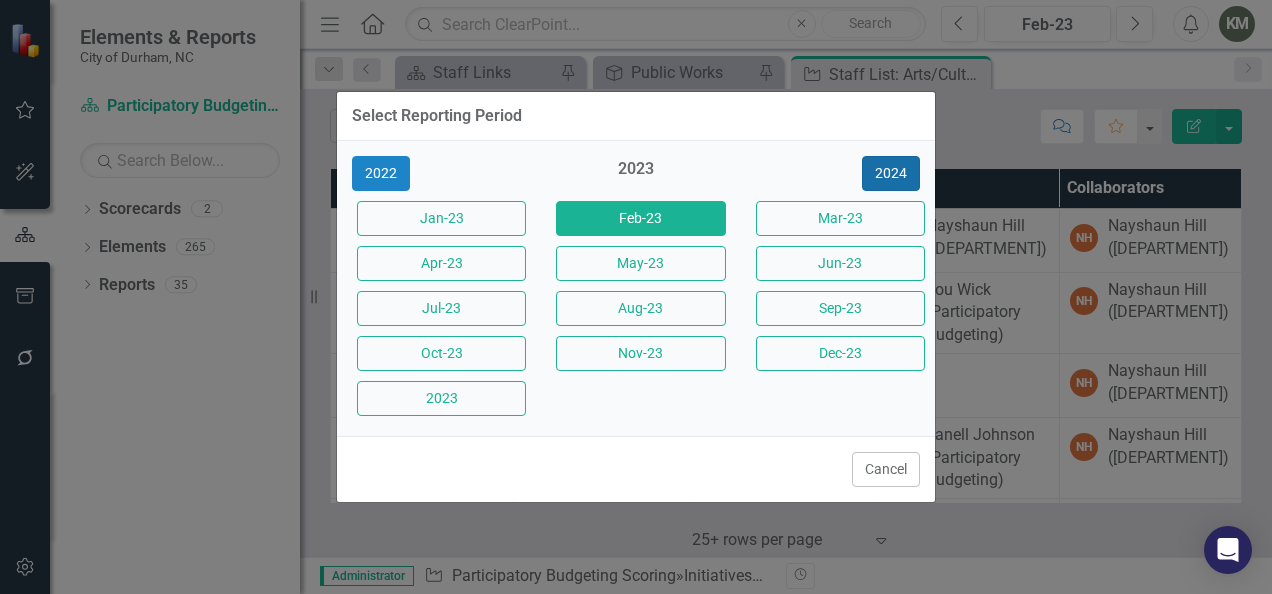 click on "2024" at bounding box center (891, 173) 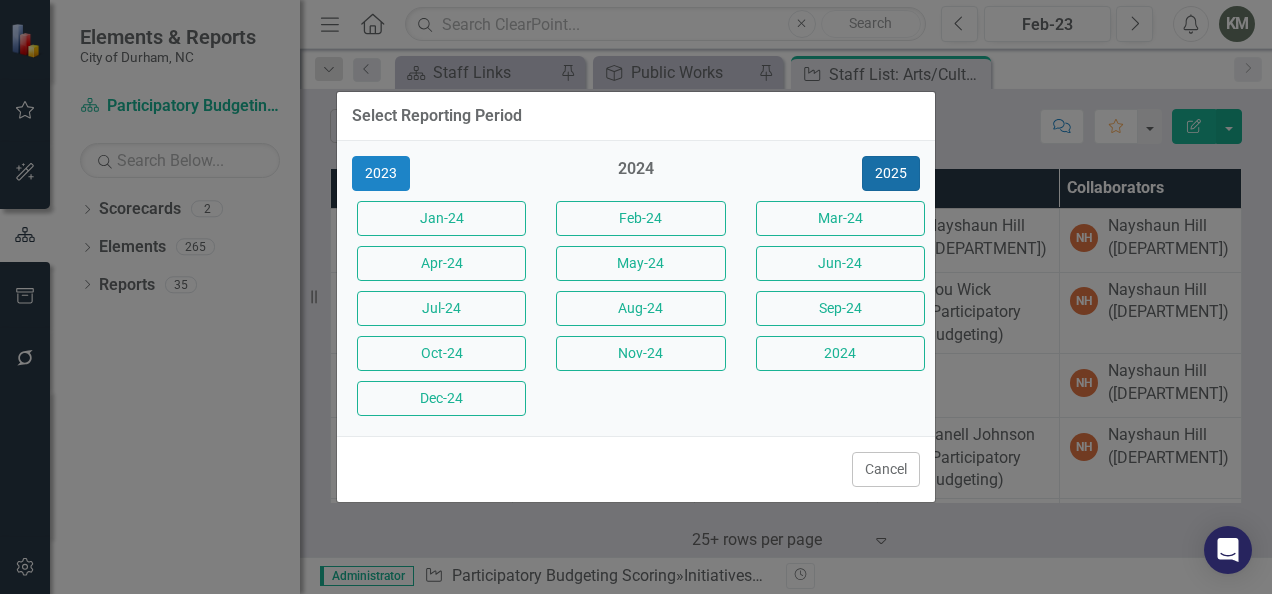 click on "2025" at bounding box center (891, 173) 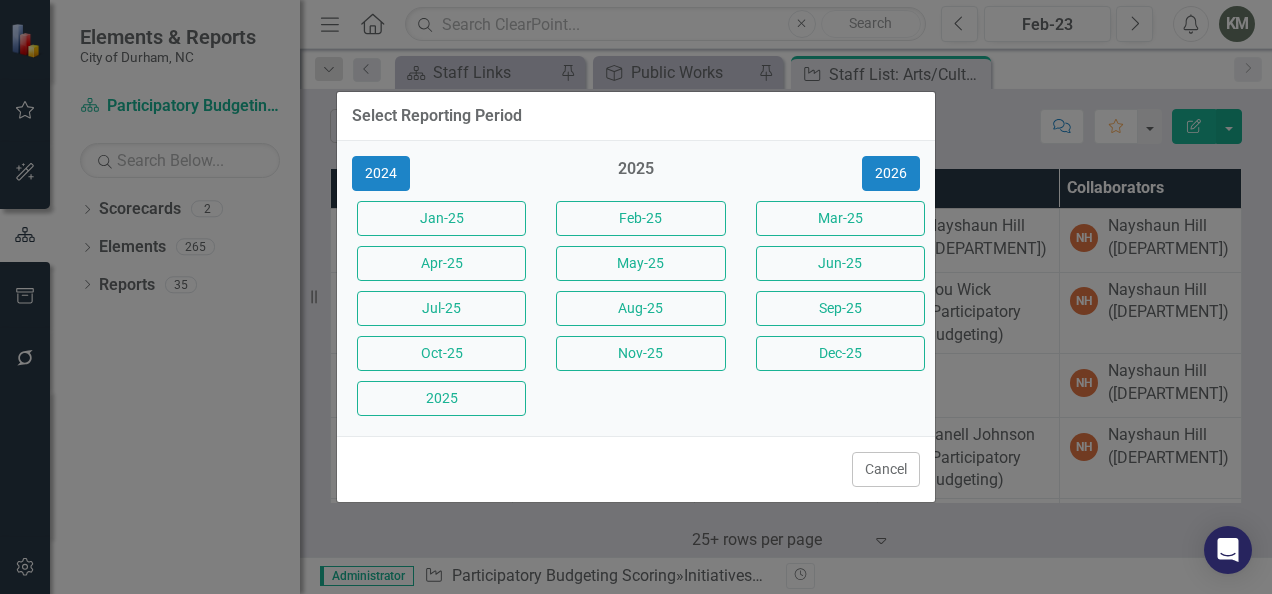 click on "Aug-25" at bounding box center (635, 308) 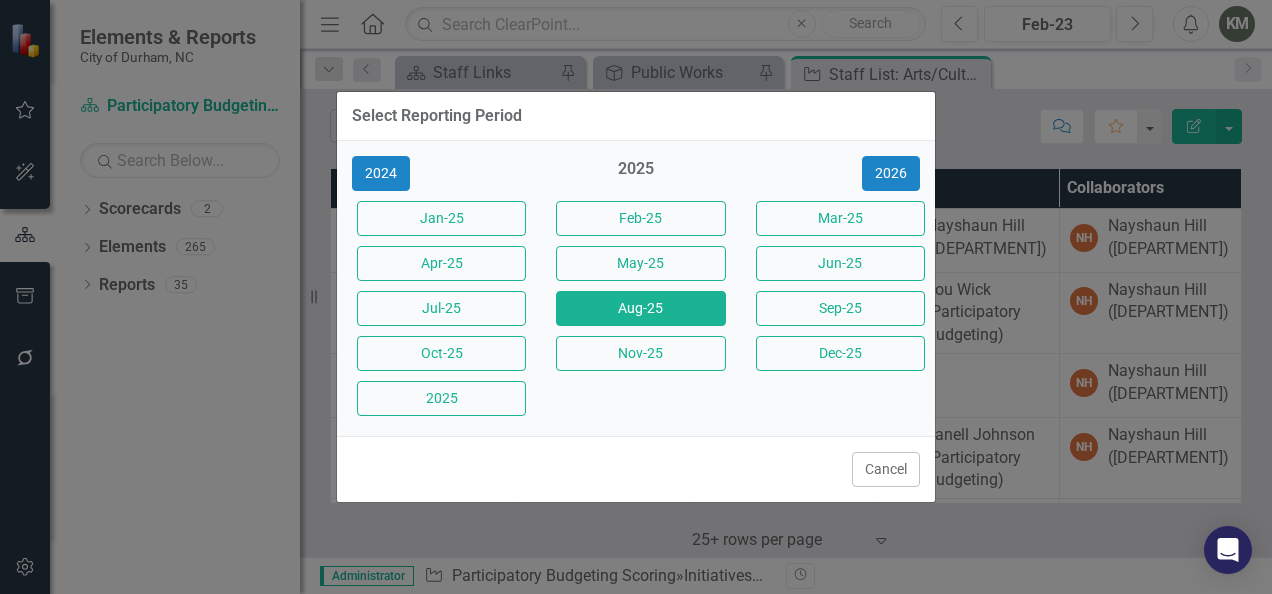 click on "Aug-25" at bounding box center (640, 308) 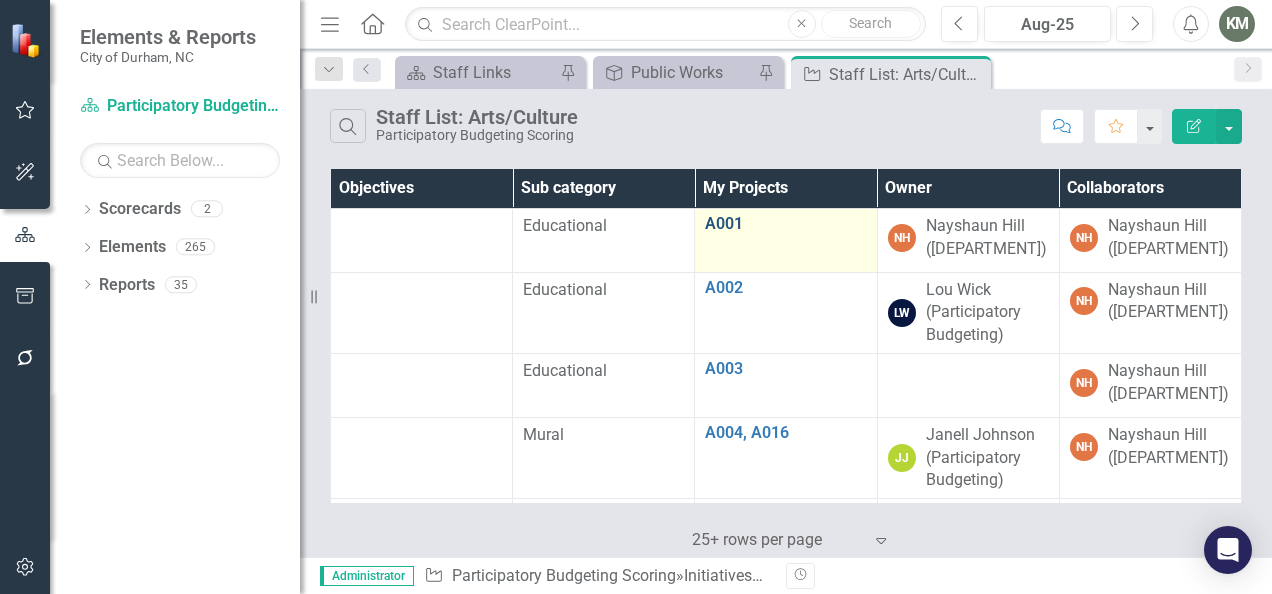 click on "A001" at bounding box center (785, 224) 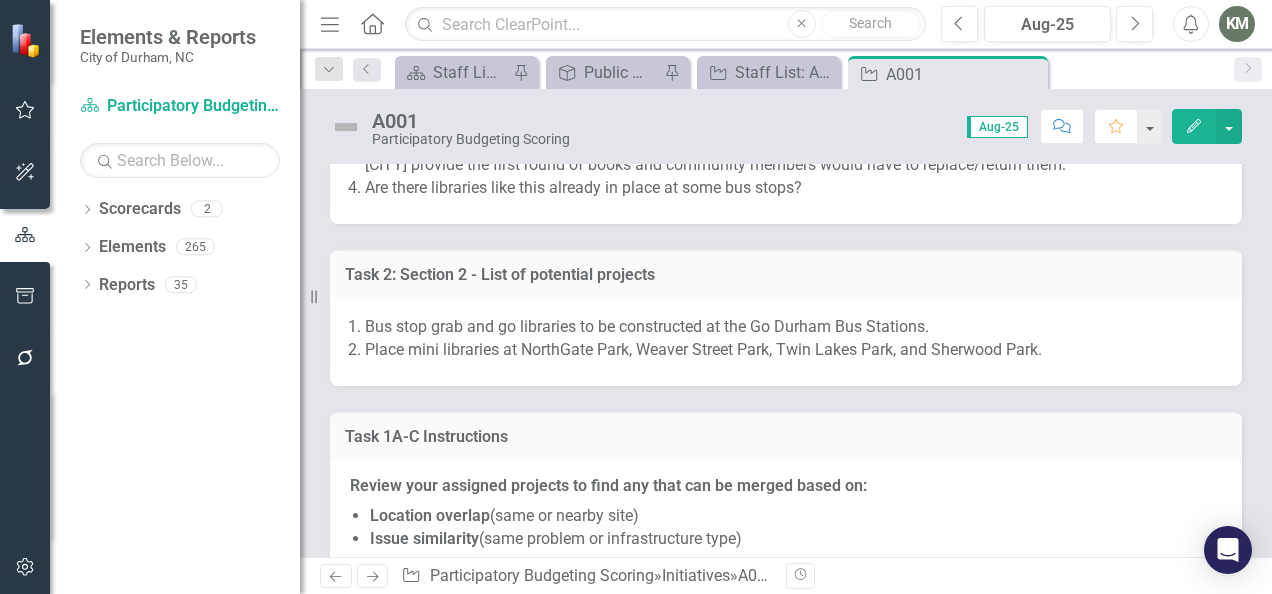 scroll, scrollTop: 7682, scrollLeft: 0, axis: vertical 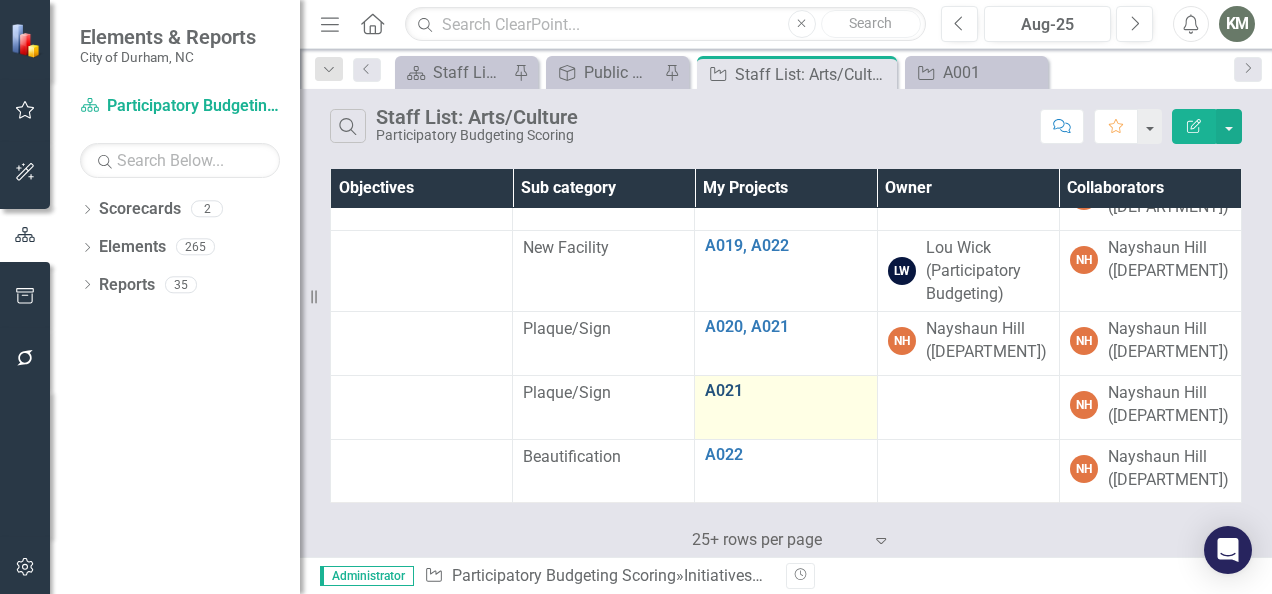click on "A021" at bounding box center (785, 391) 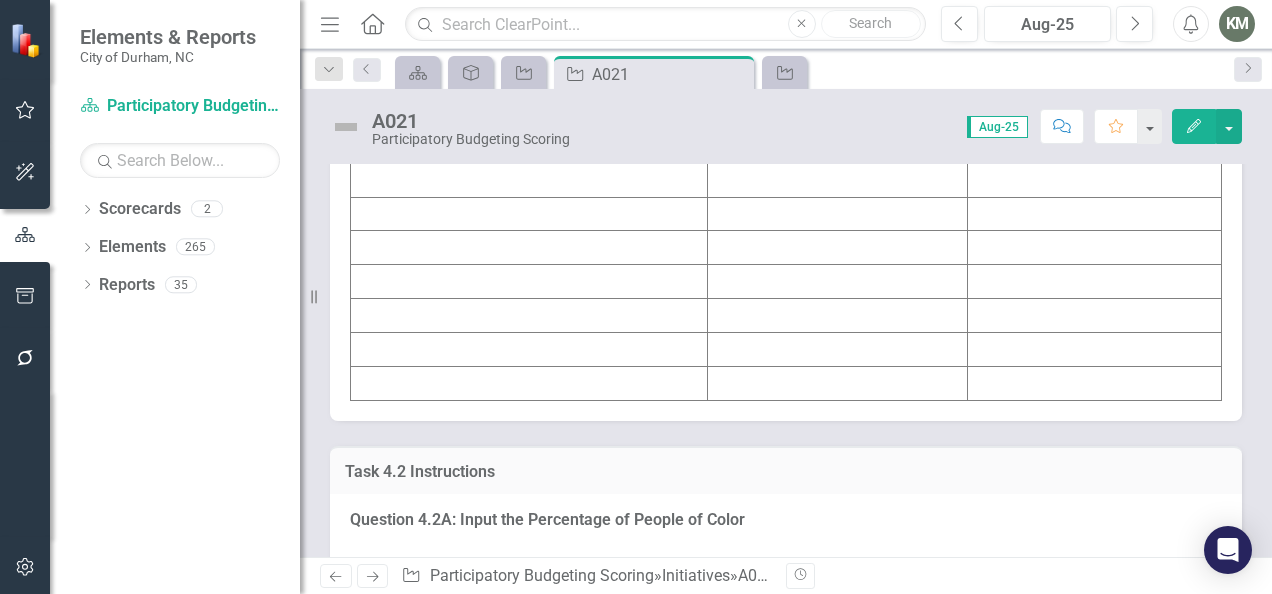 scroll, scrollTop: 2874, scrollLeft: 0, axis: vertical 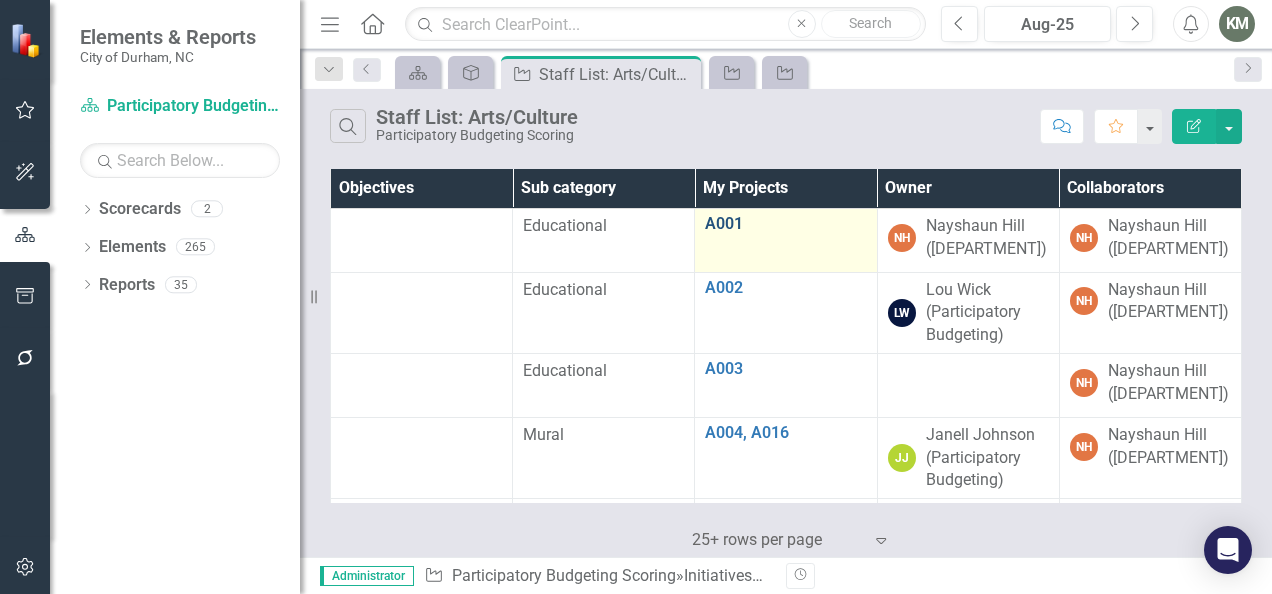 click on "A001" at bounding box center [785, 224] 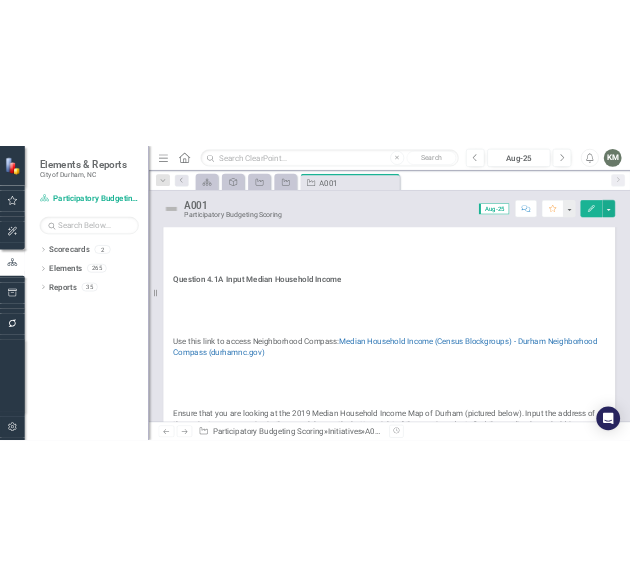 scroll, scrollTop: 811, scrollLeft: 0, axis: vertical 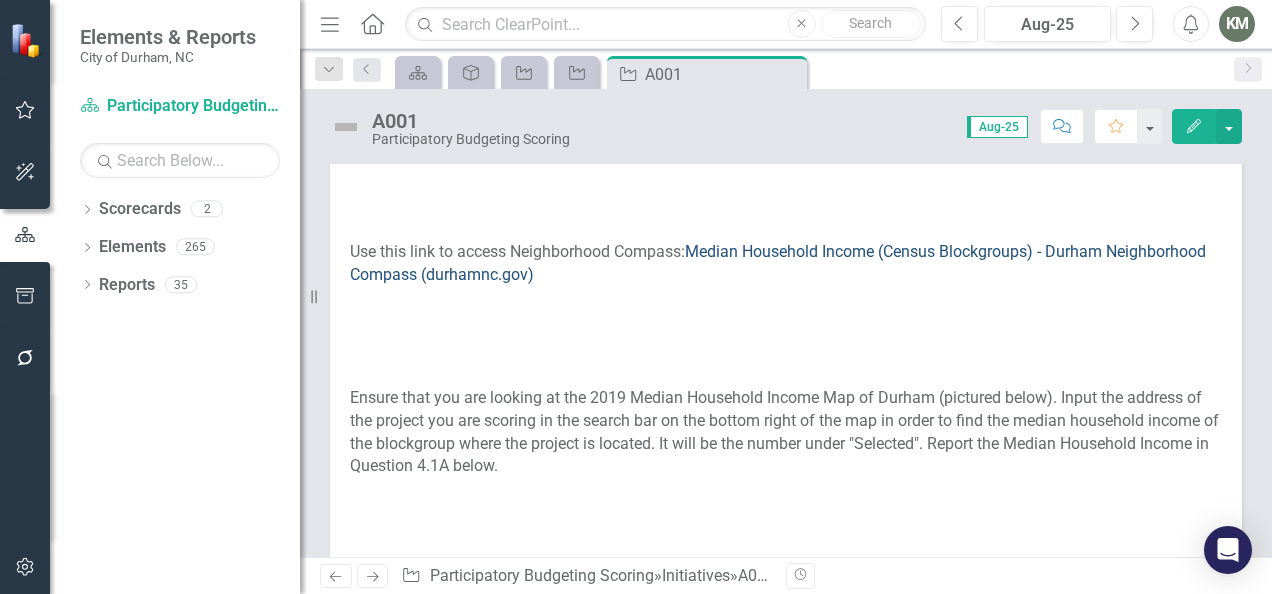 click on "Median Household Income (Census Blockgroups) - Durham Neighborhood Compass (durhamnc.gov)" at bounding box center [778, 263] 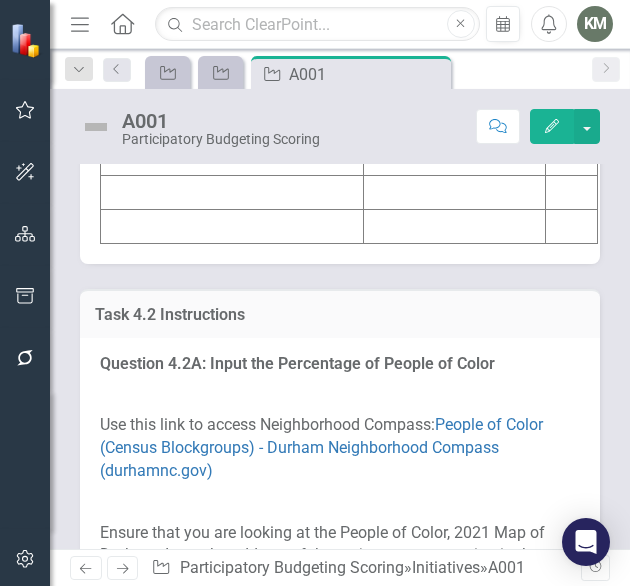 scroll, scrollTop: 3449, scrollLeft: 0, axis: vertical 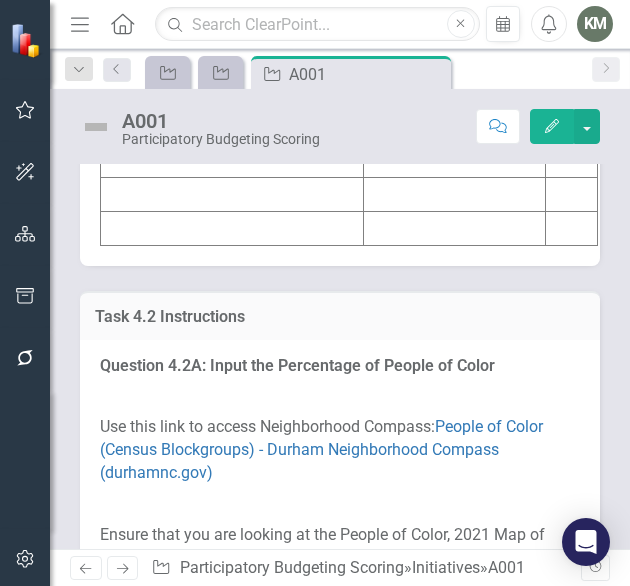 click at bounding box center [454, -42] 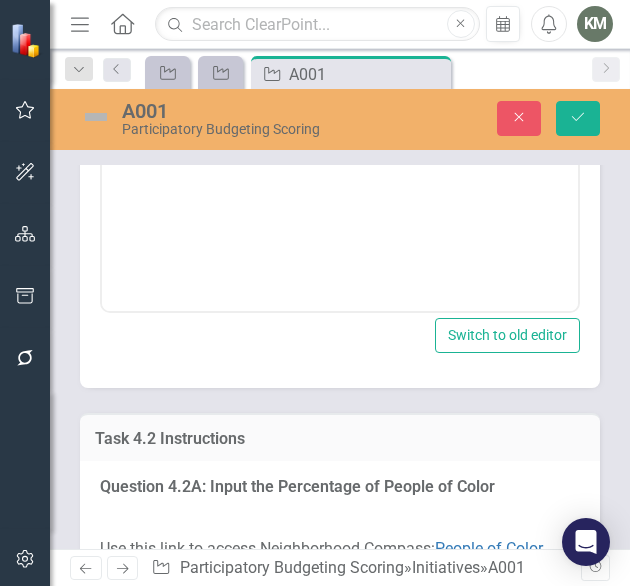 scroll, scrollTop: 4118, scrollLeft: 0, axis: vertical 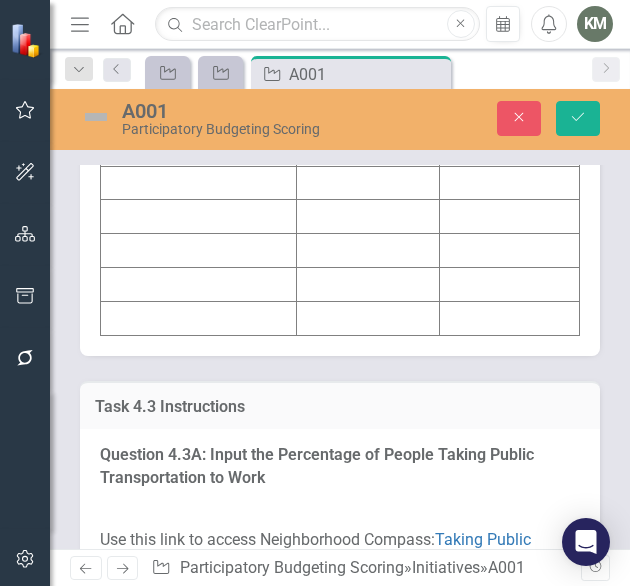 drag, startPoint x: 210, startPoint y: 411, endPoint x: 162, endPoint y: 382, distance: 56.0803 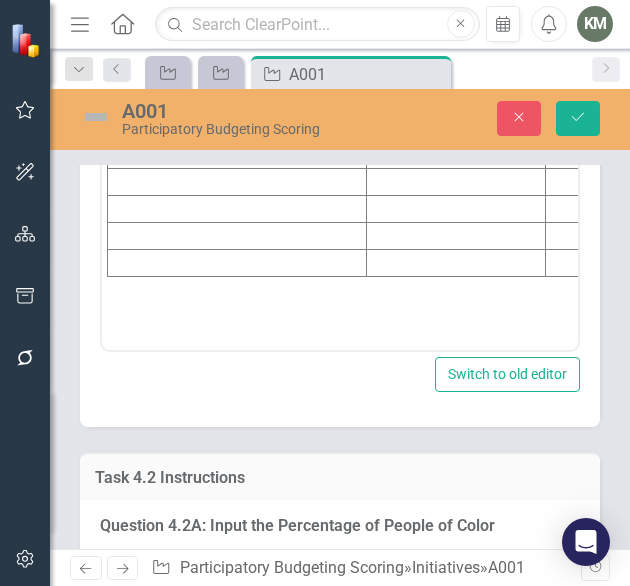 scroll, scrollTop: 3406, scrollLeft: 0, axis: vertical 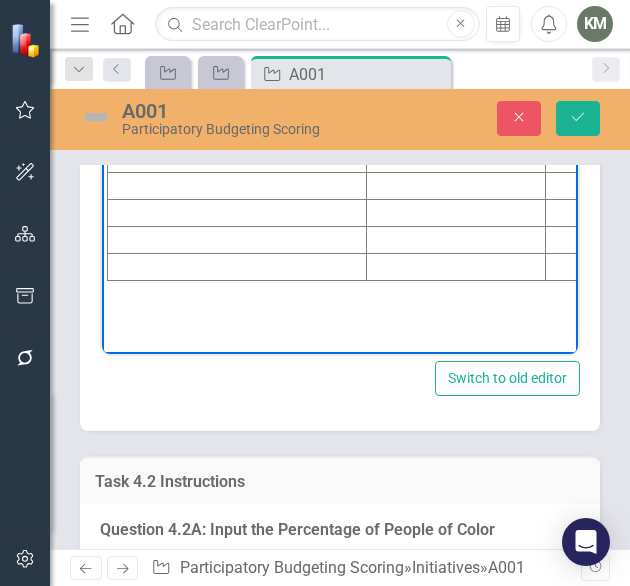 click at bounding box center (237, 50) 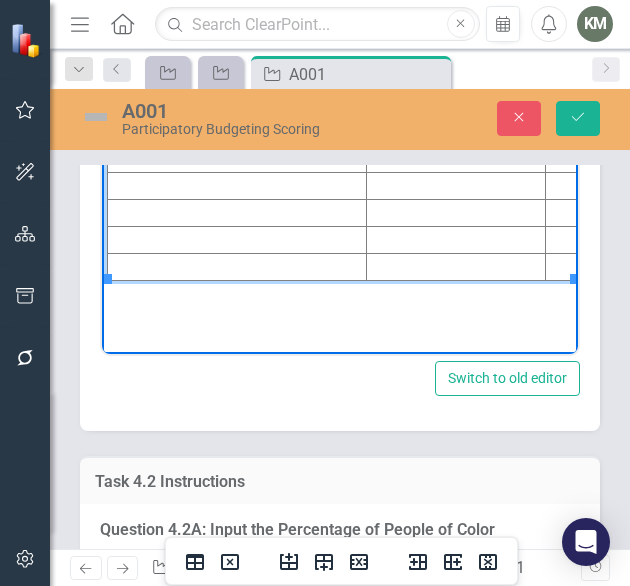type 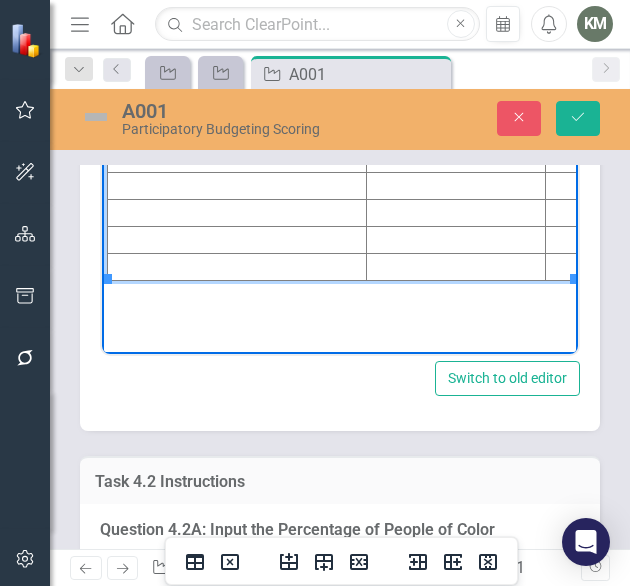 click at bounding box center [455, 50] 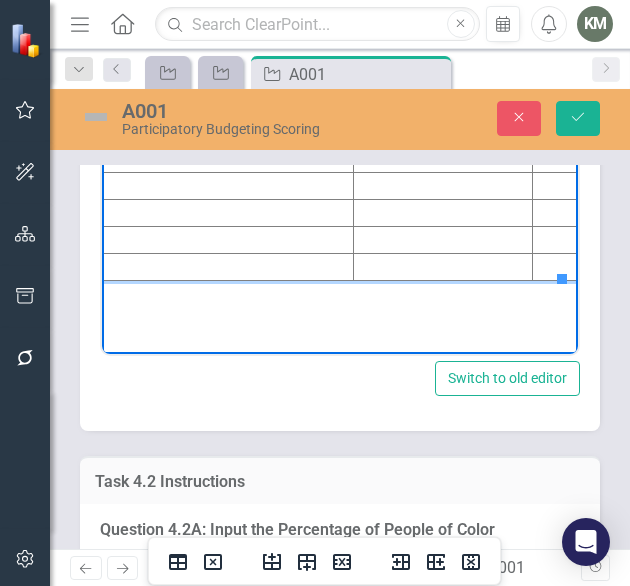 scroll, scrollTop: 0, scrollLeft: 15, axis: horizontal 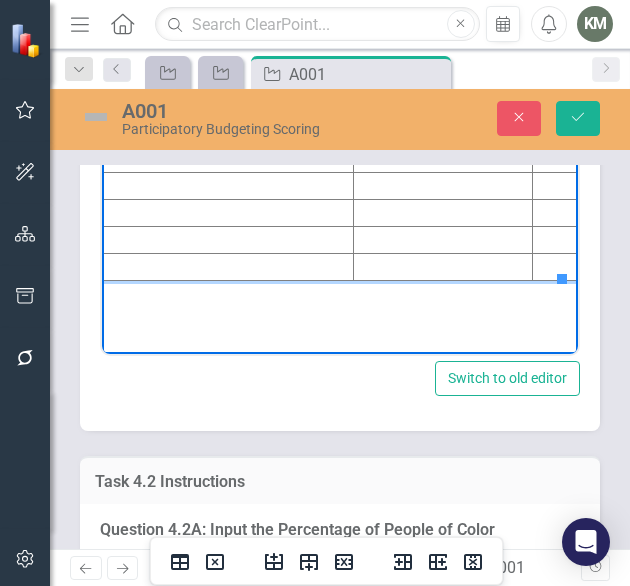 click at bounding box center (554, 50) 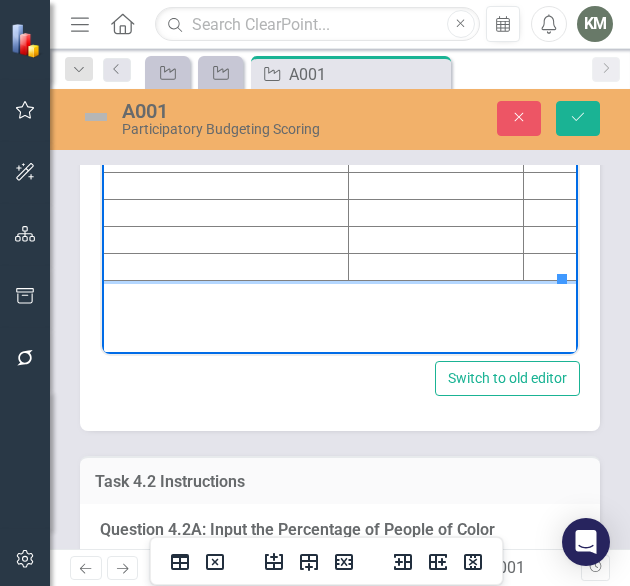 click on "32,138" at bounding box center [550, 50] 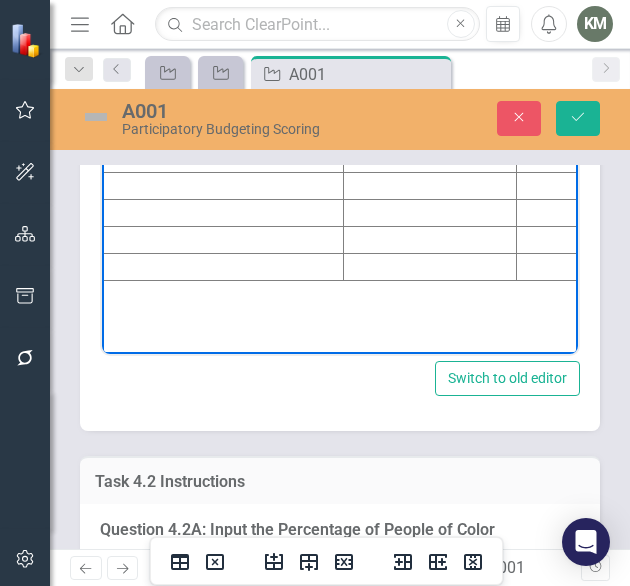 click on "Initiative Score Value A001 4 32,138" at bounding box center (327, 154) 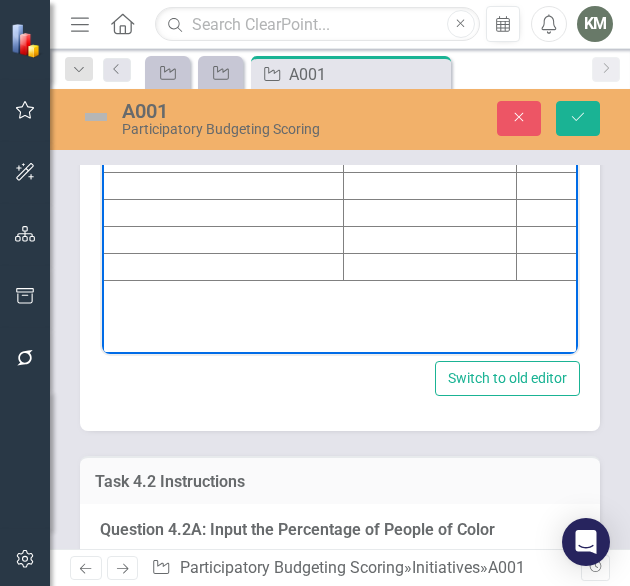 scroll, scrollTop: 0, scrollLeft: 12, axis: horizontal 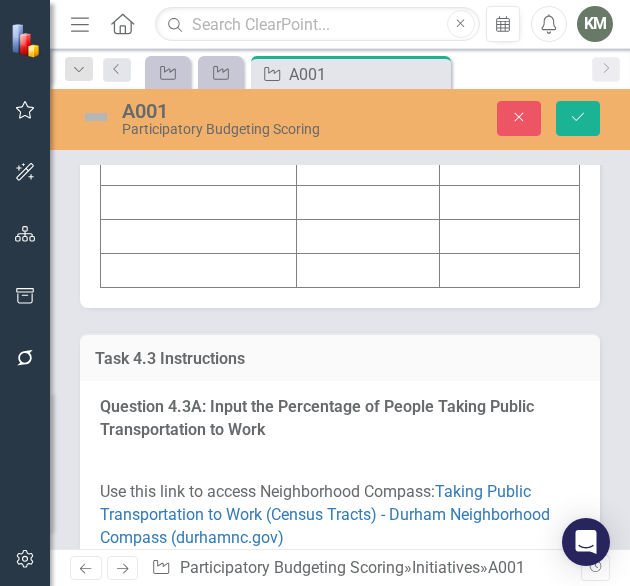 click at bounding box center (199, 0) 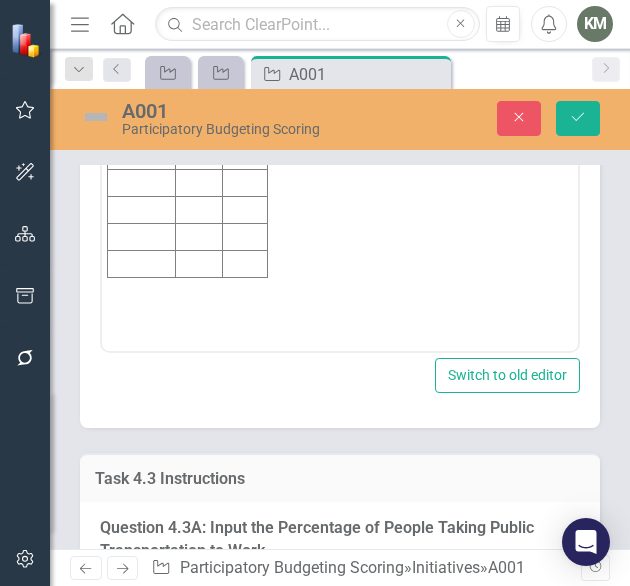 scroll, scrollTop: 0, scrollLeft: 0, axis: both 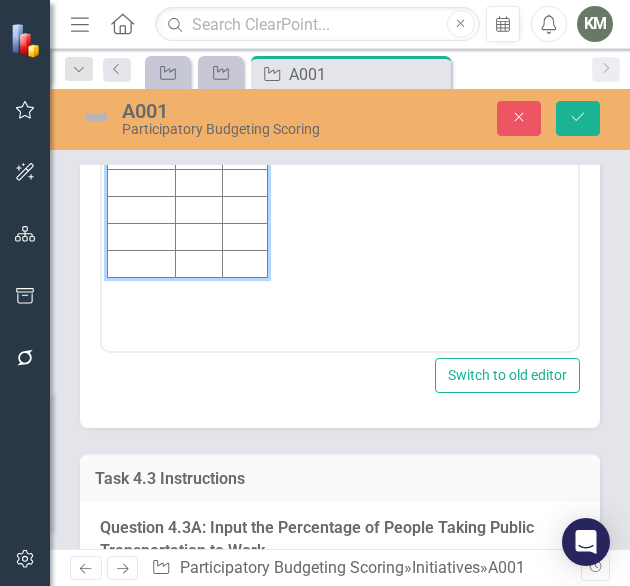 click at bounding box center (142, 48) 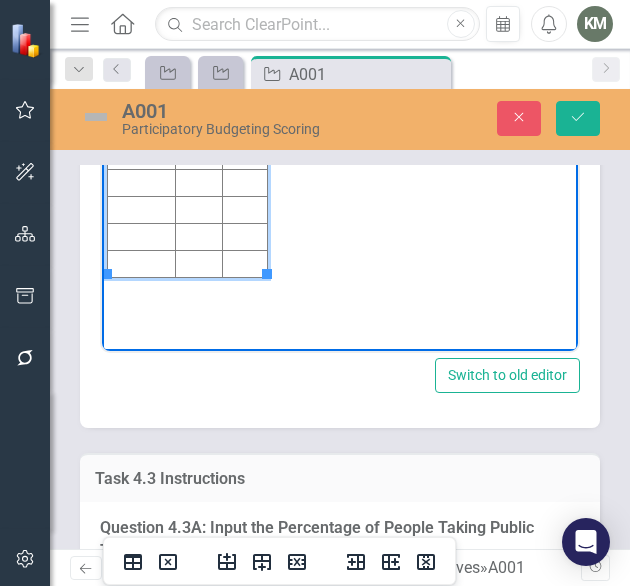 type 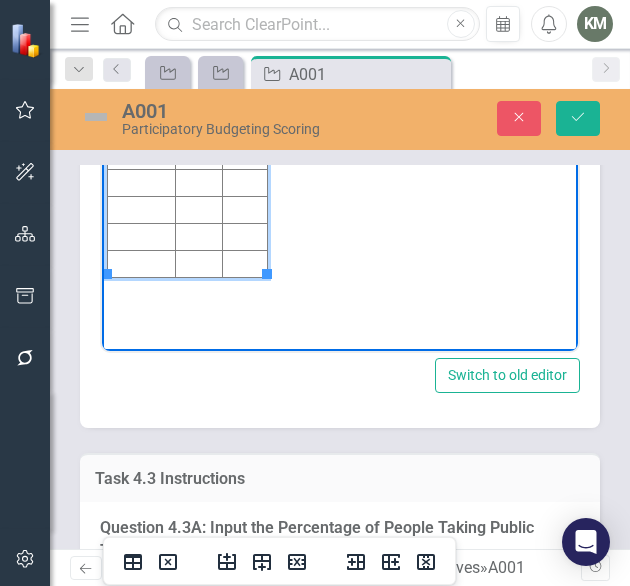 click at bounding box center (198, 48) 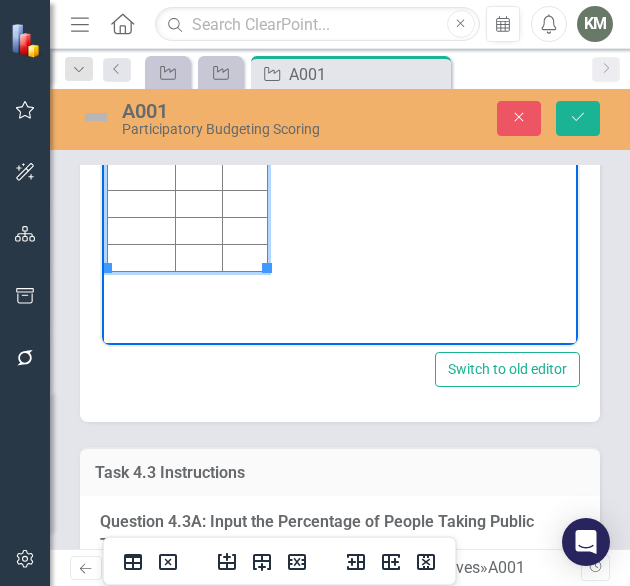 scroll, scrollTop: 4782, scrollLeft: 0, axis: vertical 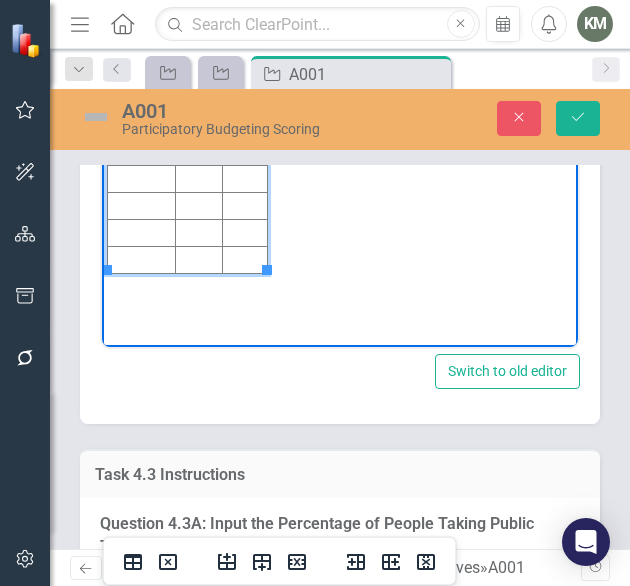 click at bounding box center [245, 45] 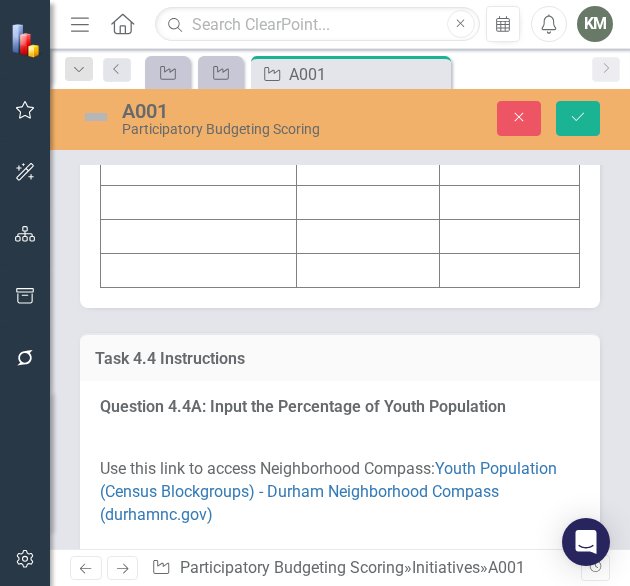 scroll, scrollTop: 6248, scrollLeft: 0, axis: vertical 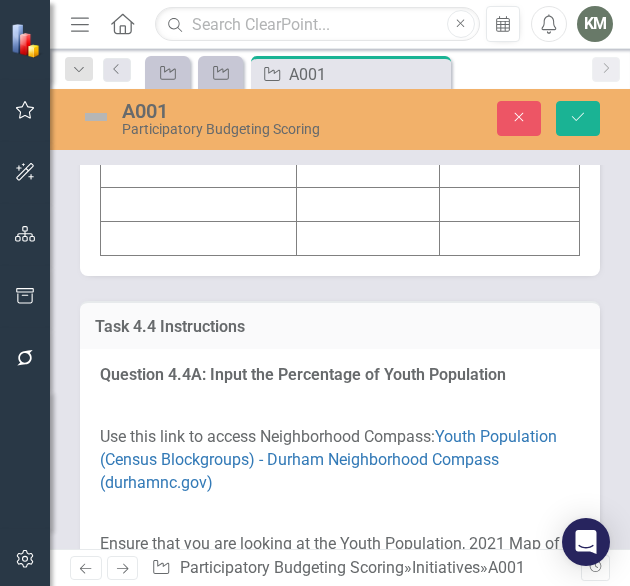 click at bounding box center [368, -32] 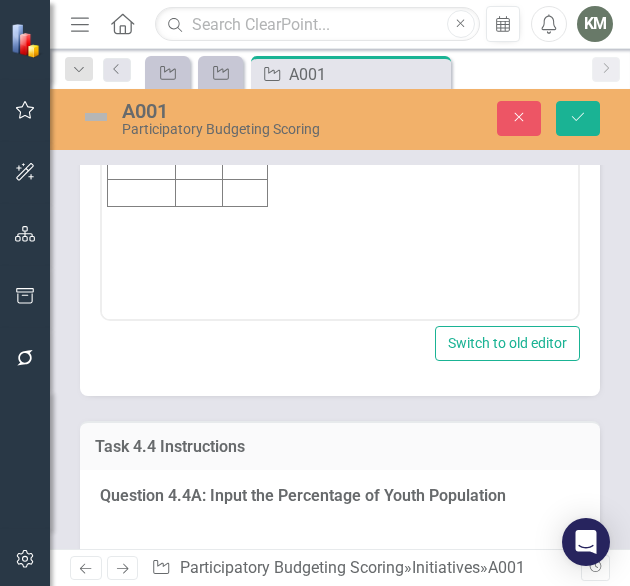 scroll, scrollTop: 0, scrollLeft: 0, axis: both 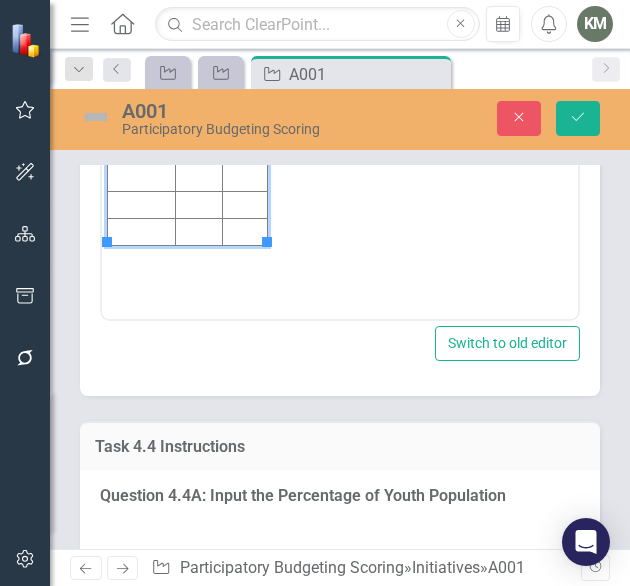 click at bounding box center (198, 17) 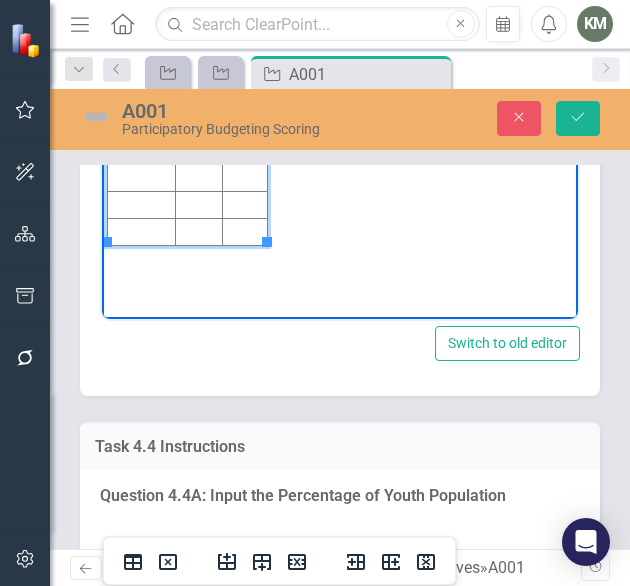 type 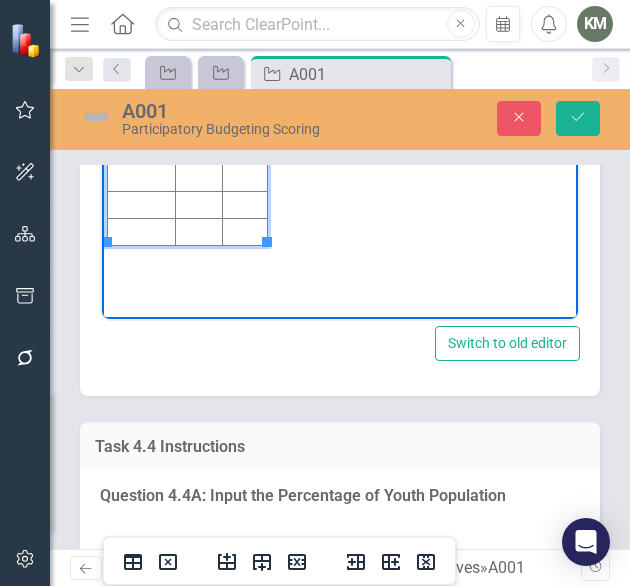 click at bounding box center [245, 17] 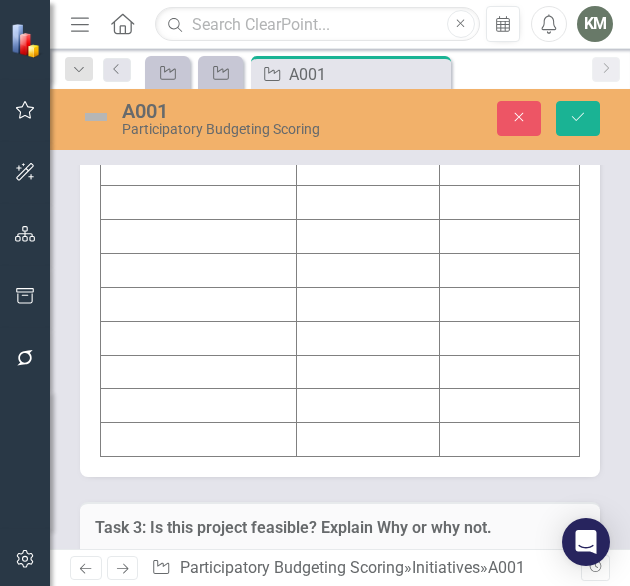 scroll, scrollTop: 7612, scrollLeft: 0, axis: vertical 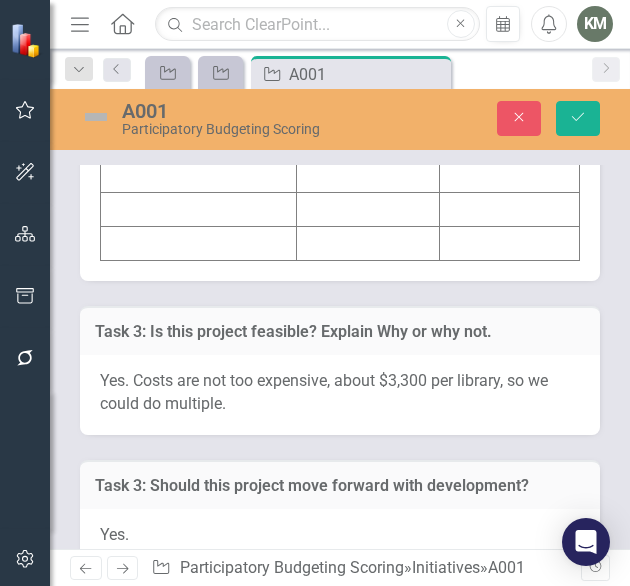 click at bounding box center (199, -27) 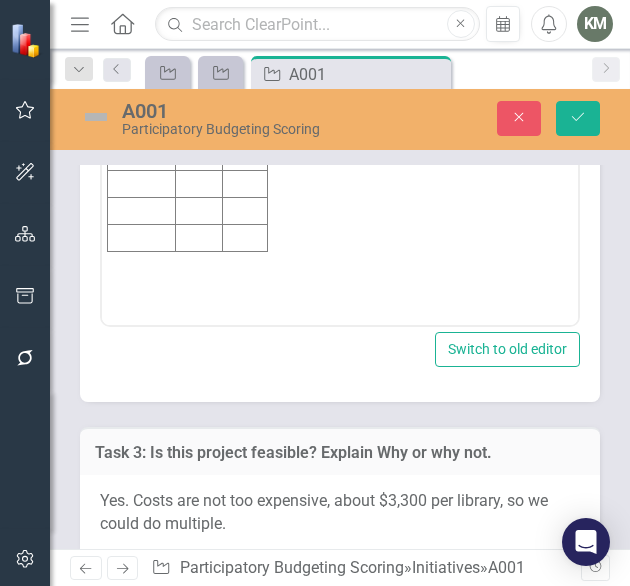scroll, scrollTop: 0, scrollLeft: 0, axis: both 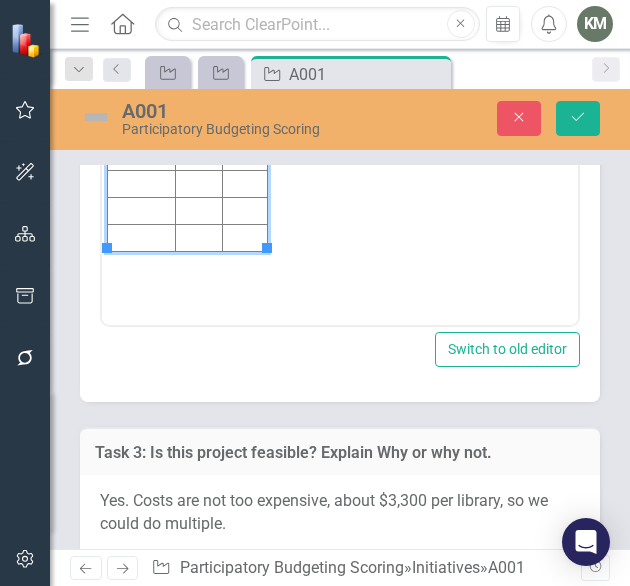 click at bounding box center [142, 22] 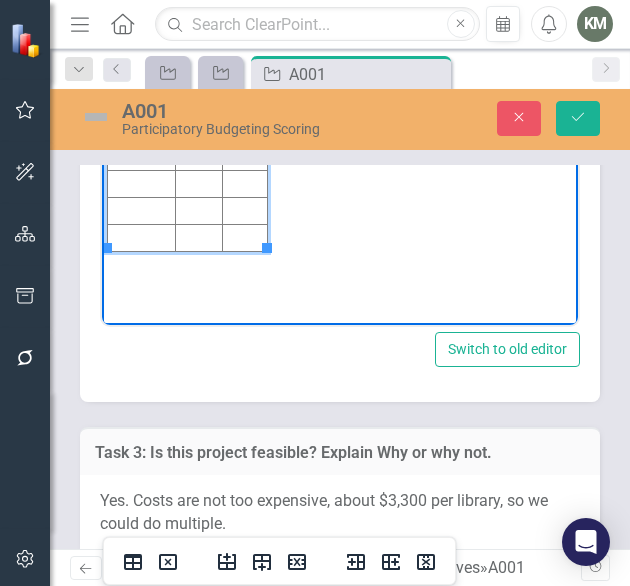 type 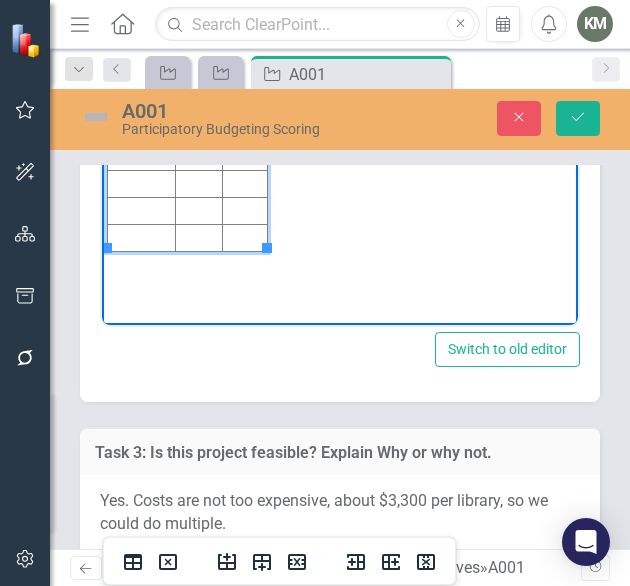 click at bounding box center (198, 22) 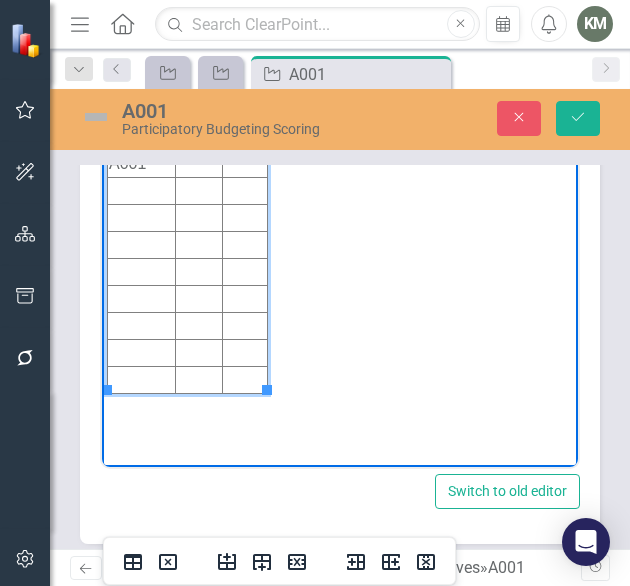 scroll, scrollTop: 7530, scrollLeft: 0, axis: vertical 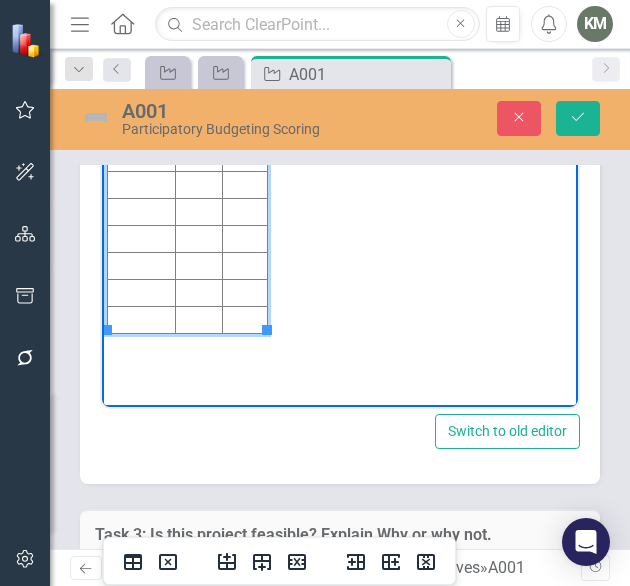 click at bounding box center (245, 103) 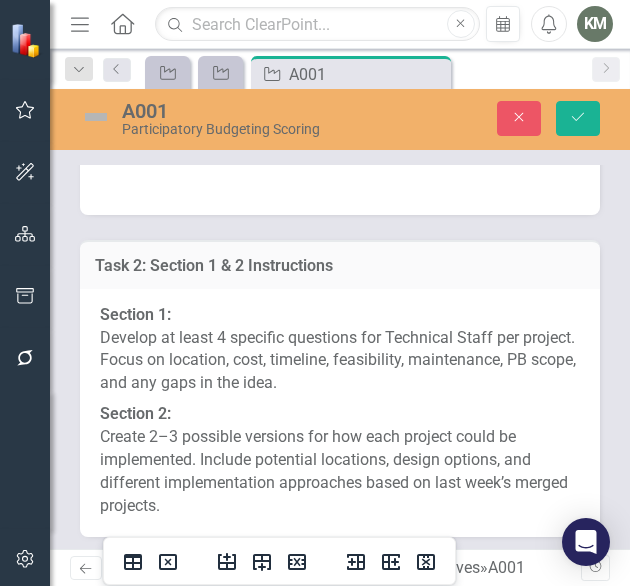 scroll, scrollTop: 8216, scrollLeft: 0, axis: vertical 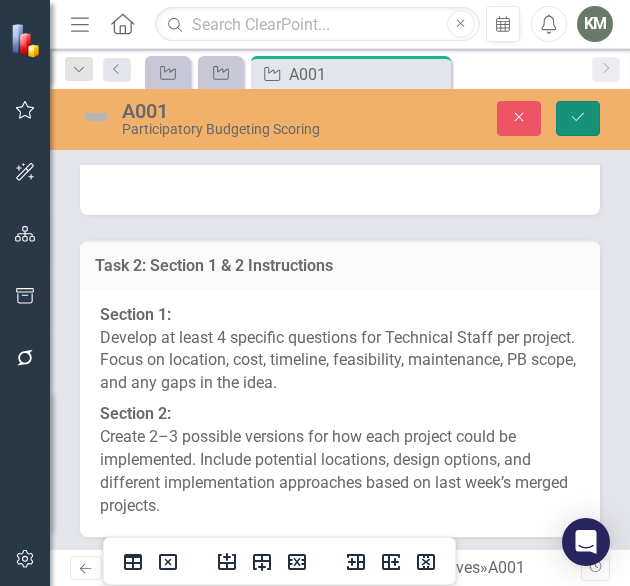 click on "Save" 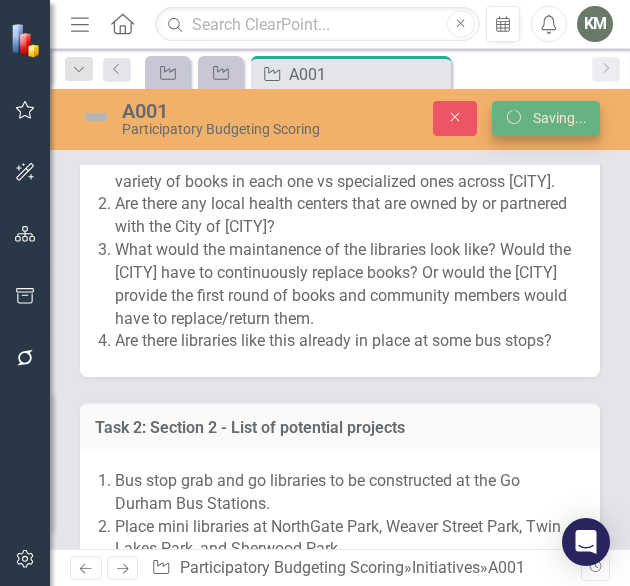 scroll, scrollTop: 7722, scrollLeft: 0, axis: vertical 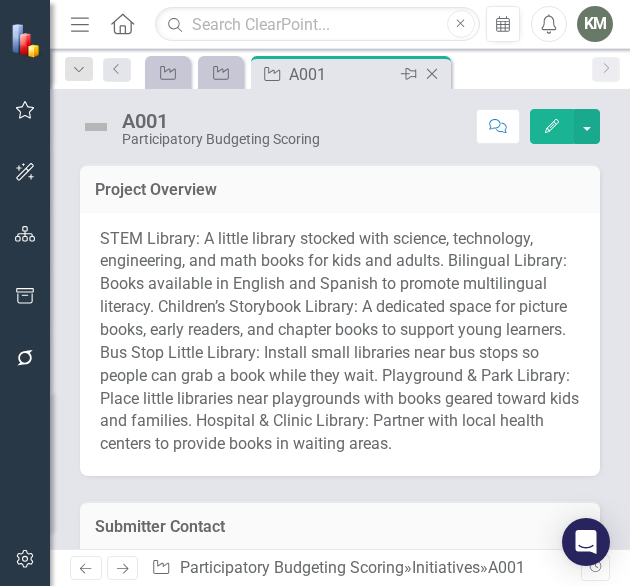 click on "Close" 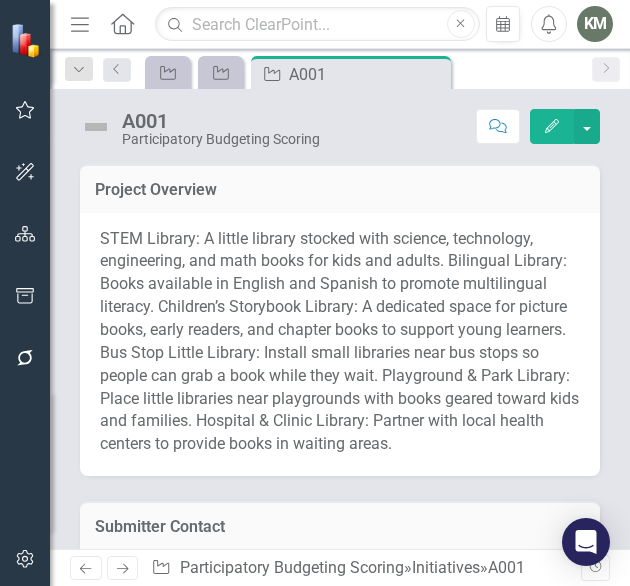 click on "Close" 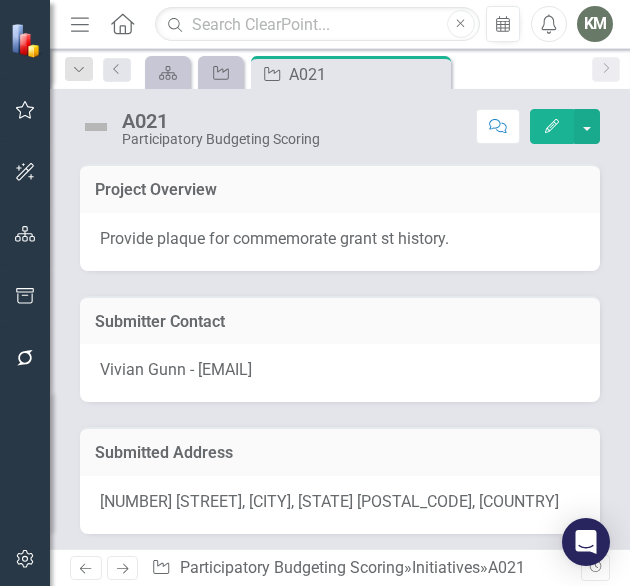 click on "Close" 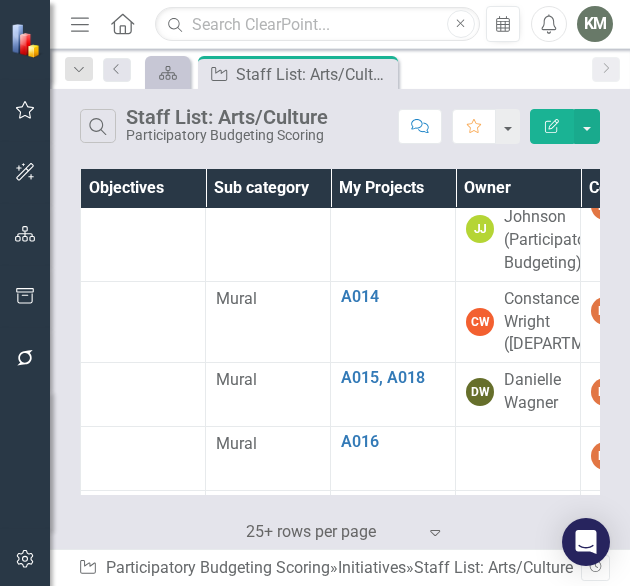 scroll, scrollTop: 1018, scrollLeft: 0, axis: vertical 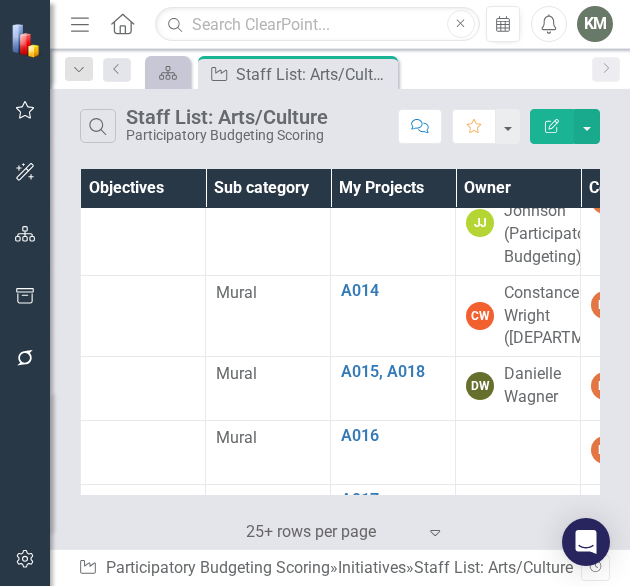 click on "A012" at bounding box center [393, 123] 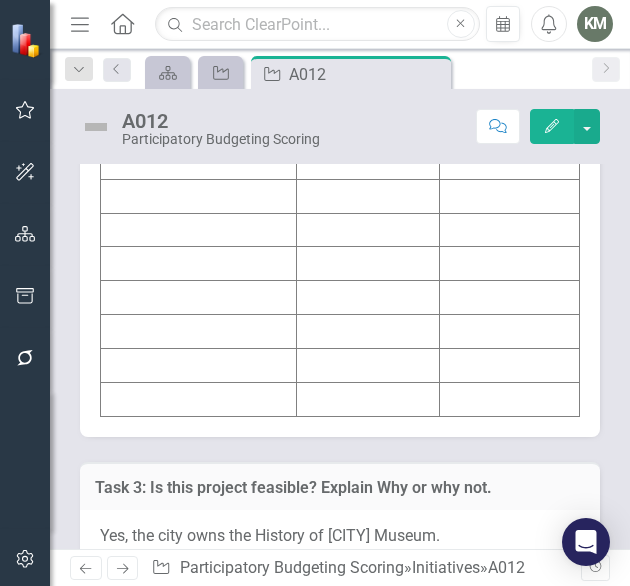 scroll, scrollTop: 7088, scrollLeft: 0, axis: vertical 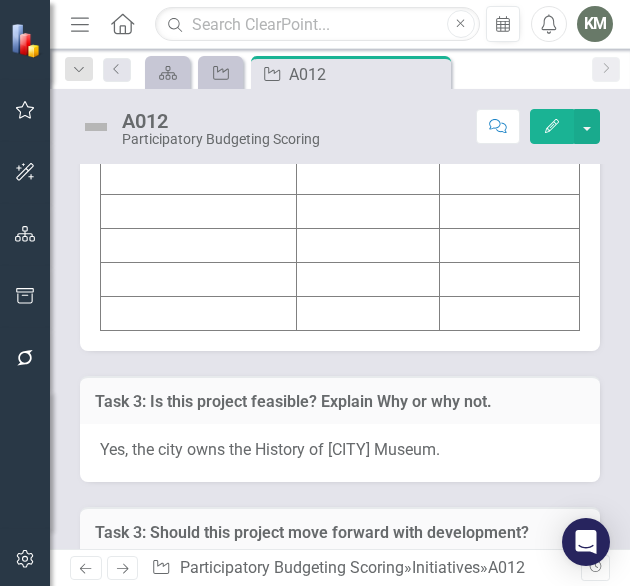 click at bounding box center [368, 43] 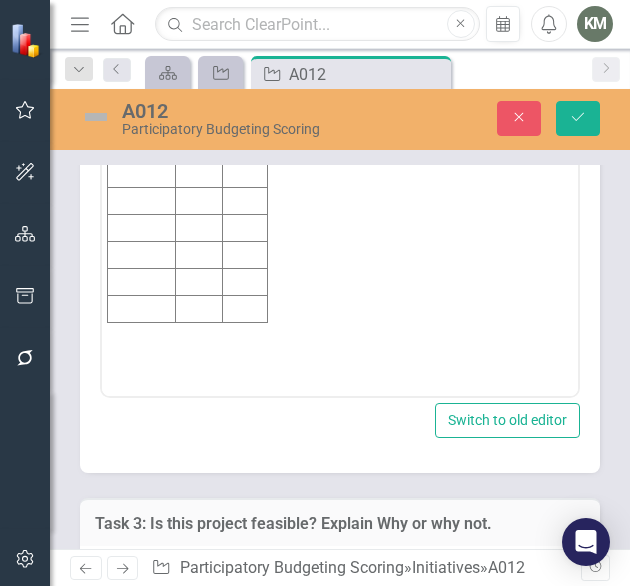 scroll, scrollTop: 0, scrollLeft: 0, axis: both 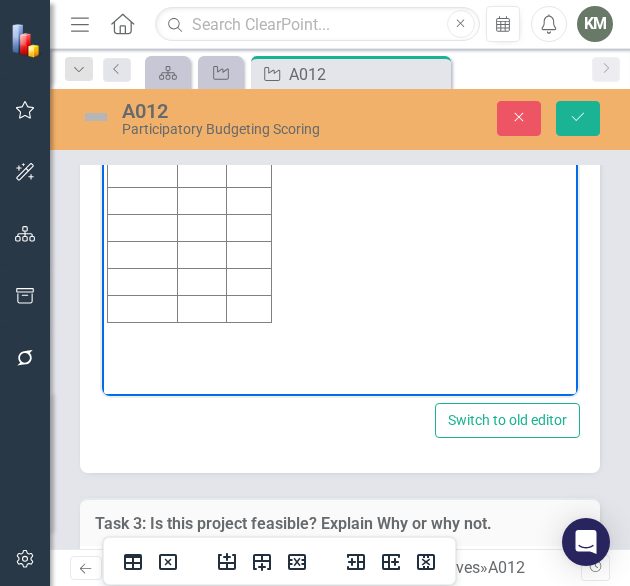 click at bounding box center [202, 92] 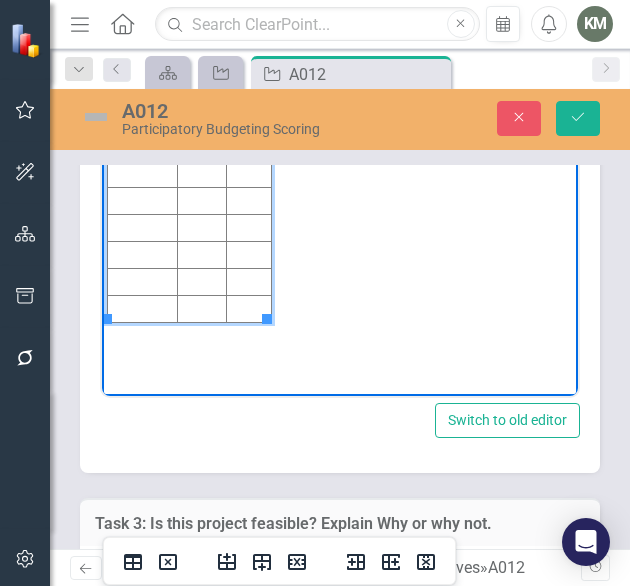 type 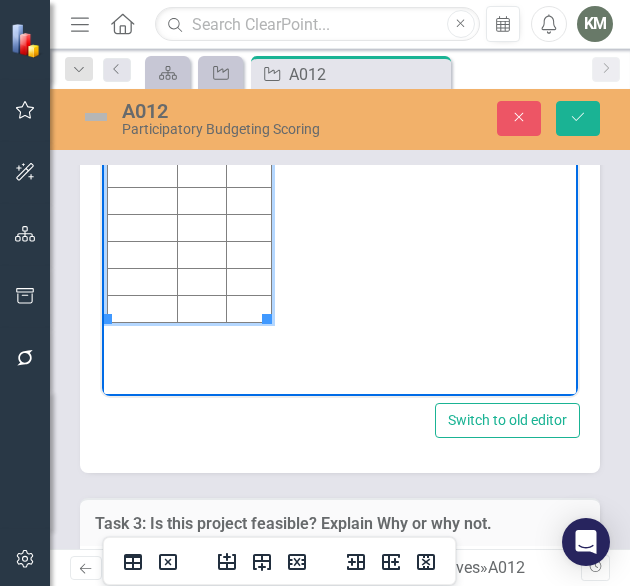 click at bounding box center [248, 92] 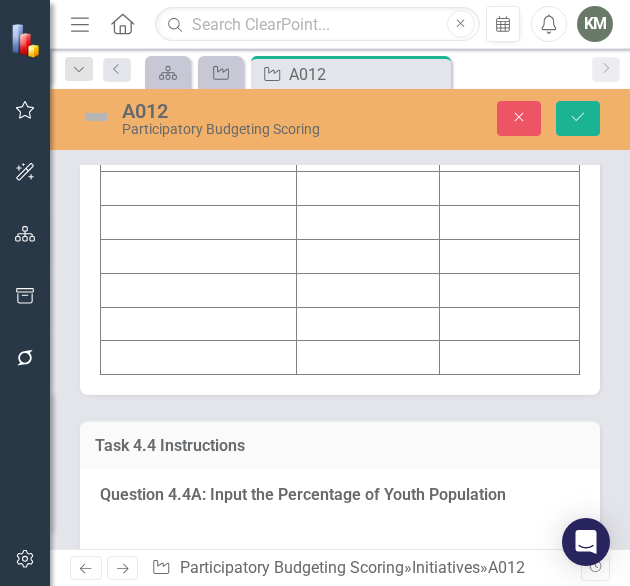 scroll, scrollTop: 5825, scrollLeft: 0, axis: vertical 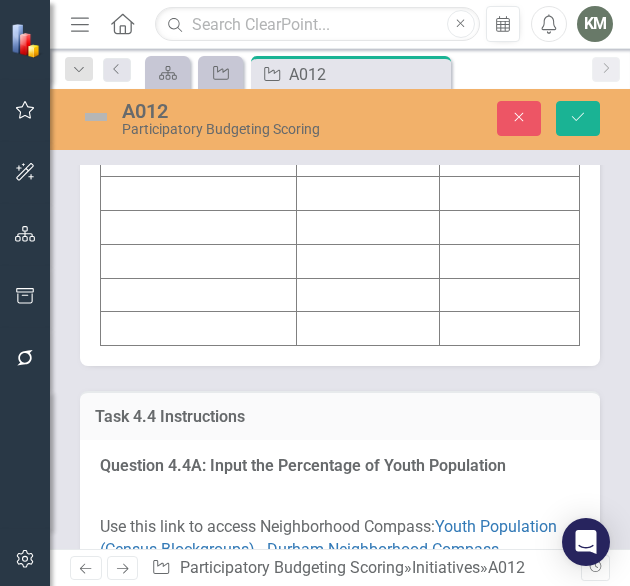 click on "Score" at bounding box center (368, 24) 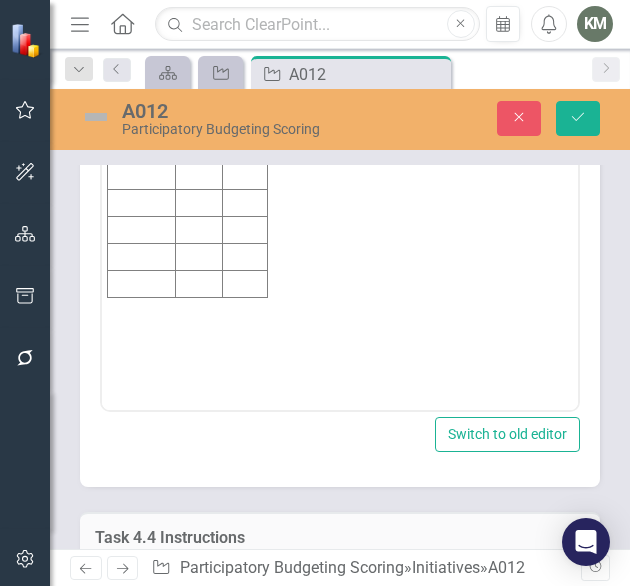 scroll, scrollTop: 0, scrollLeft: 0, axis: both 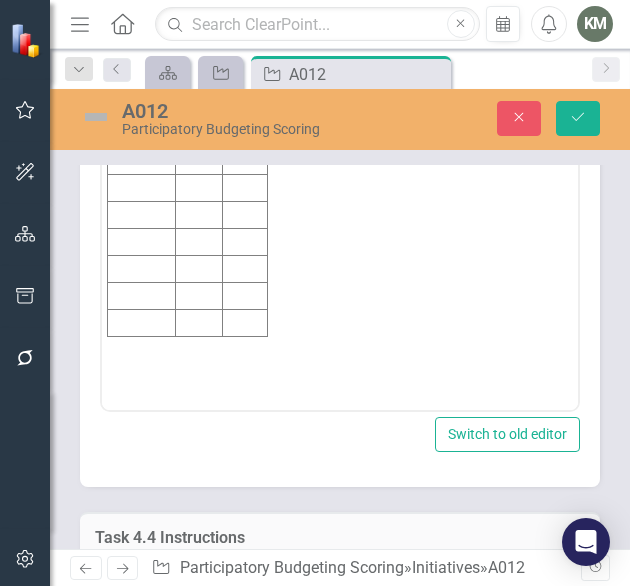 click at bounding box center (198, 106) 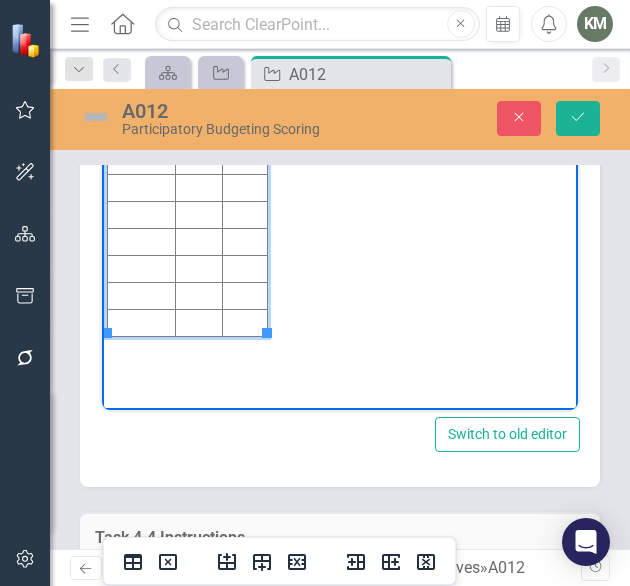type 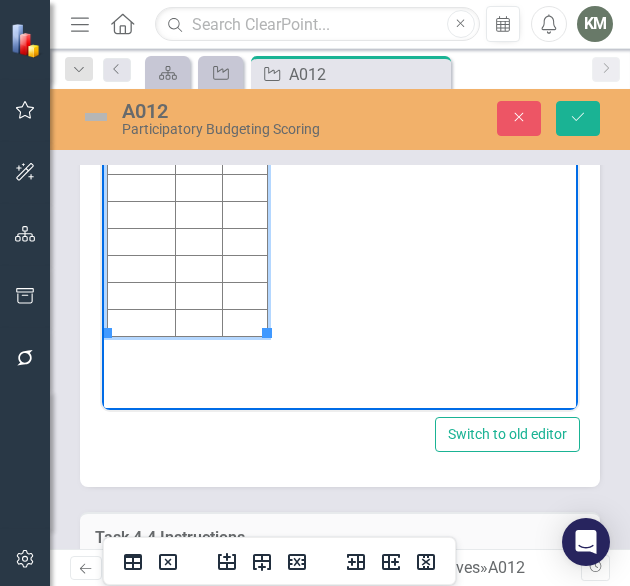 click at bounding box center (245, 106) 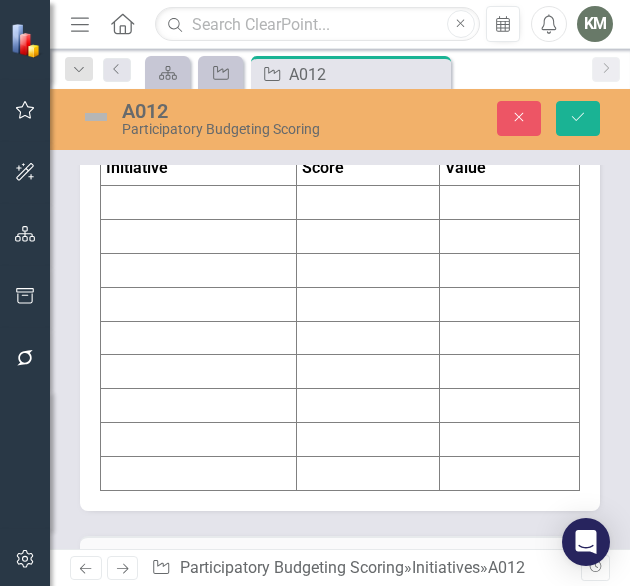 scroll, scrollTop: 4689, scrollLeft: 0, axis: vertical 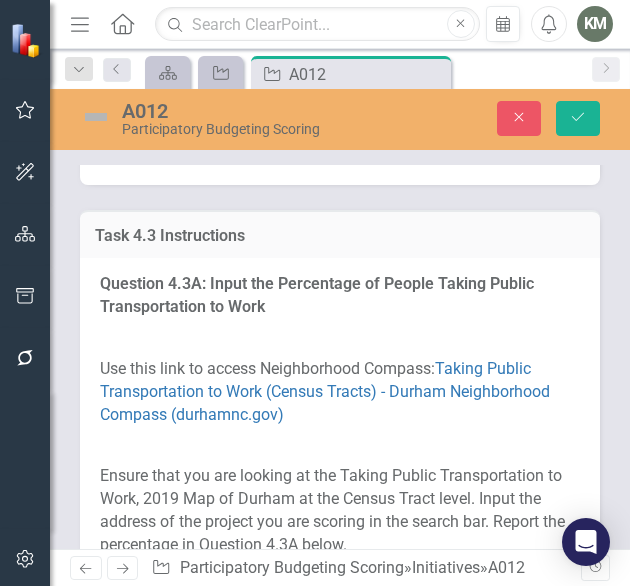 click at bounding box center (368, -123) 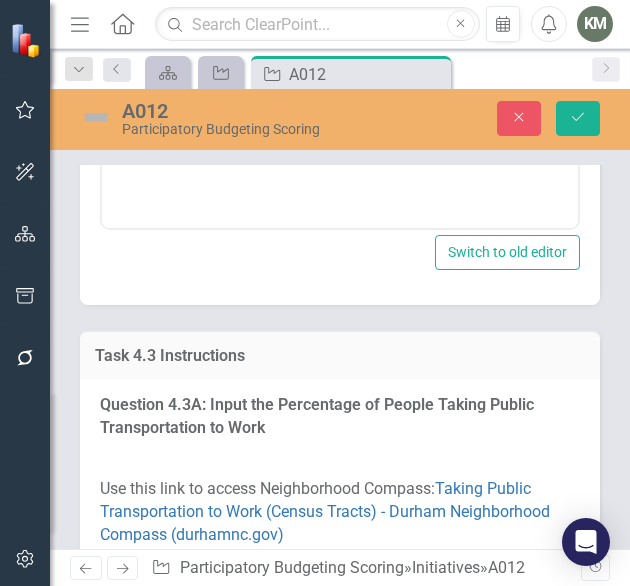 scroll, scrollTop: 0, scrollLeft: 0, axis: both 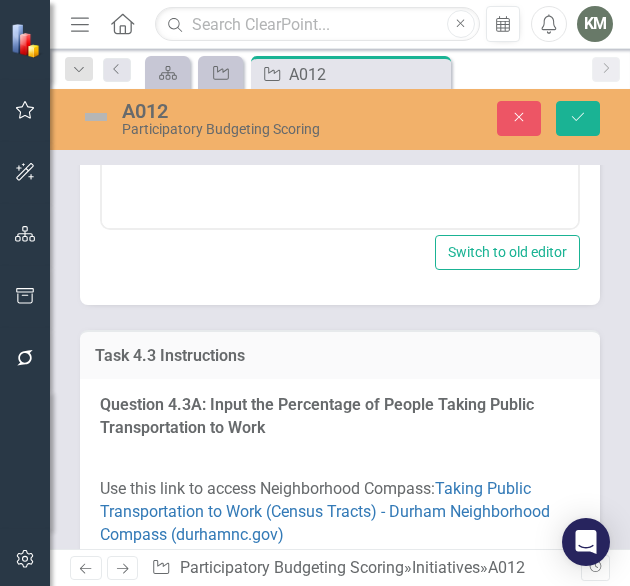 click at bounding box center [198, -74] 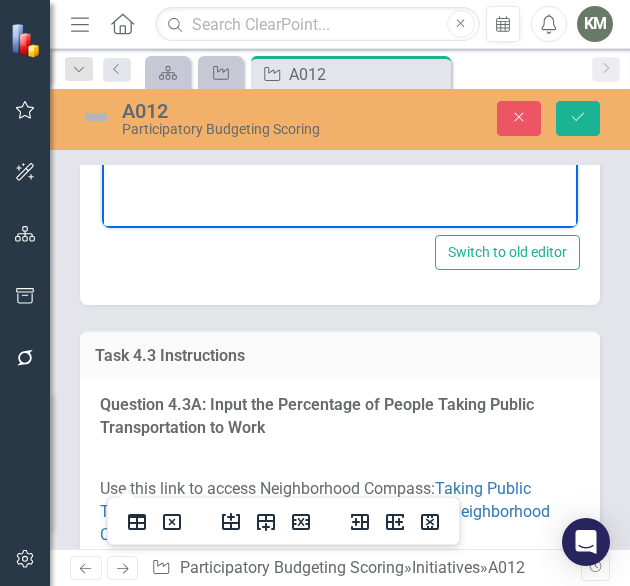 type 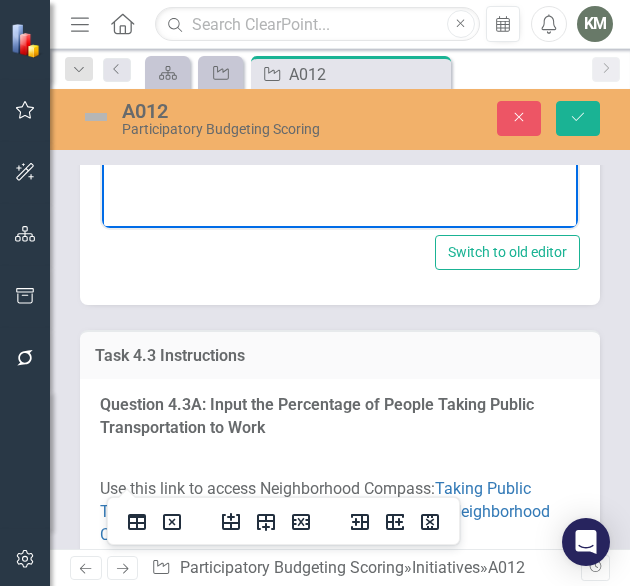 click at bounding box center (245, -74) 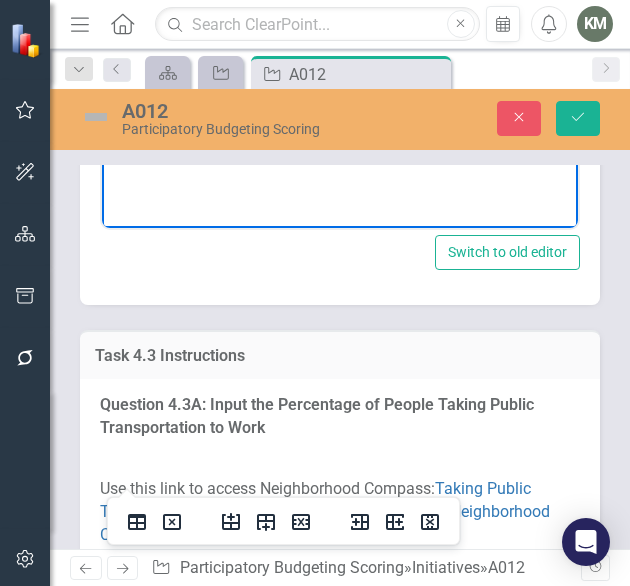 click at bounding box center [142, -74] 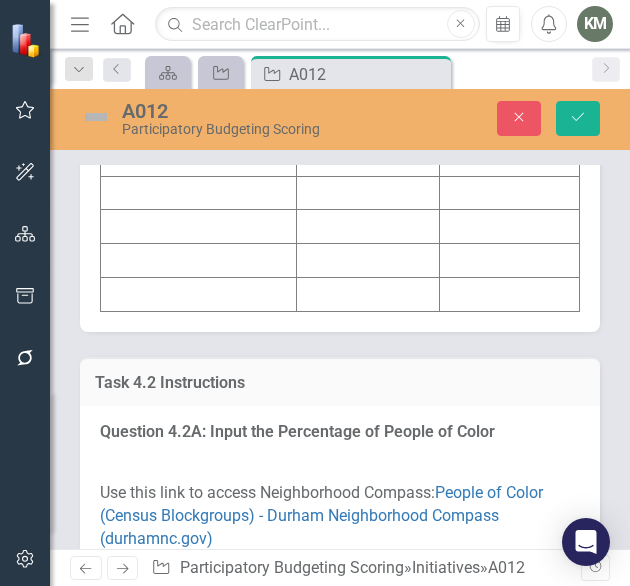 scroll, scrollTop: 3290, scrollLeft: 0, axis: vertical 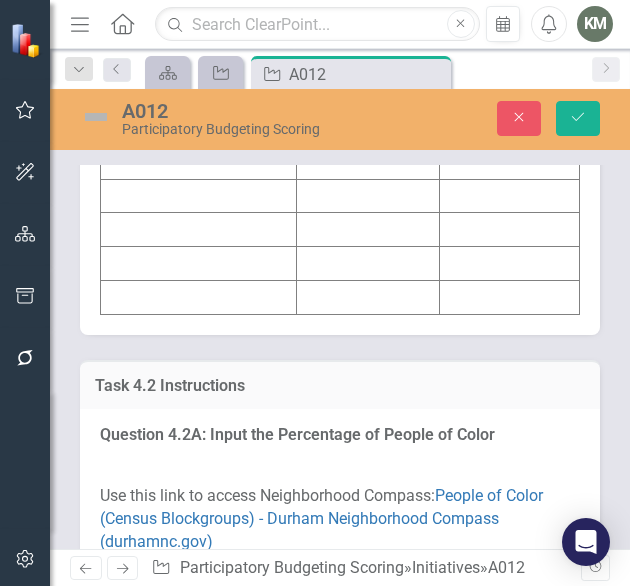 click at bounding box center (199, 27) 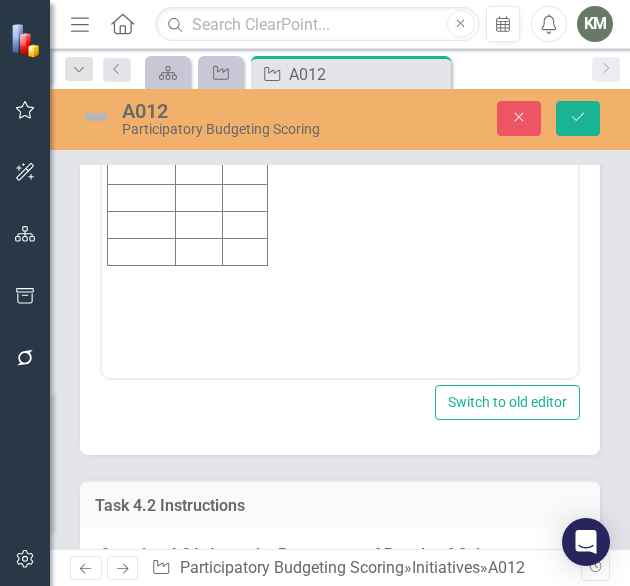 scroll, scrollTop: 0, scrollLeft: 0, axis: both 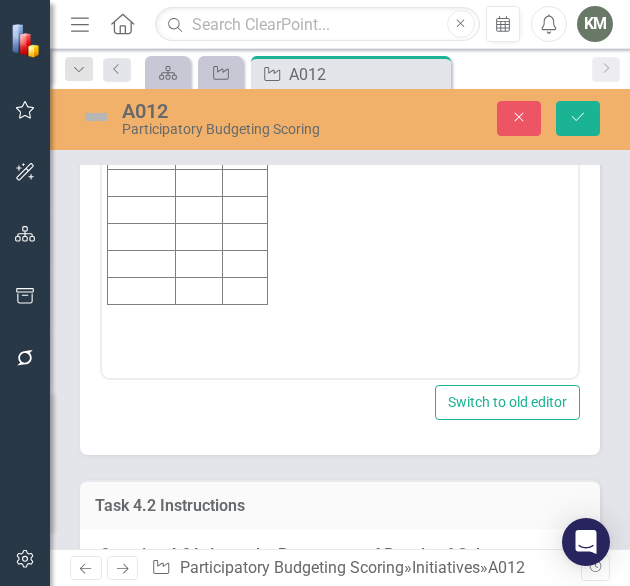 click at bounding box center (142, 75) 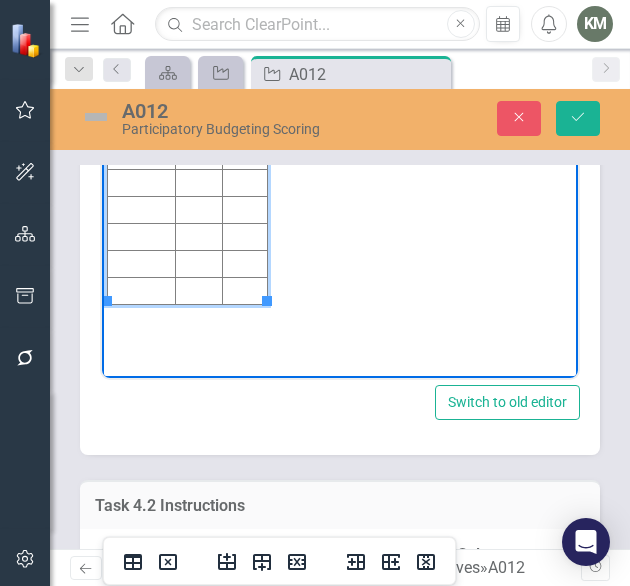 type 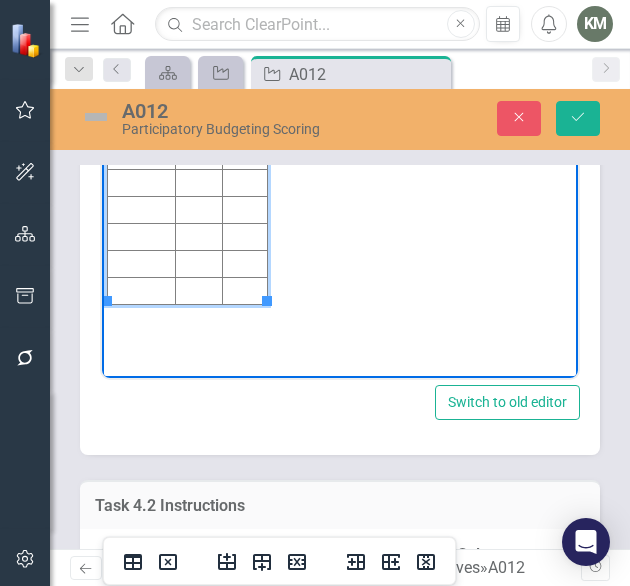click at bounding box center [198, 75] 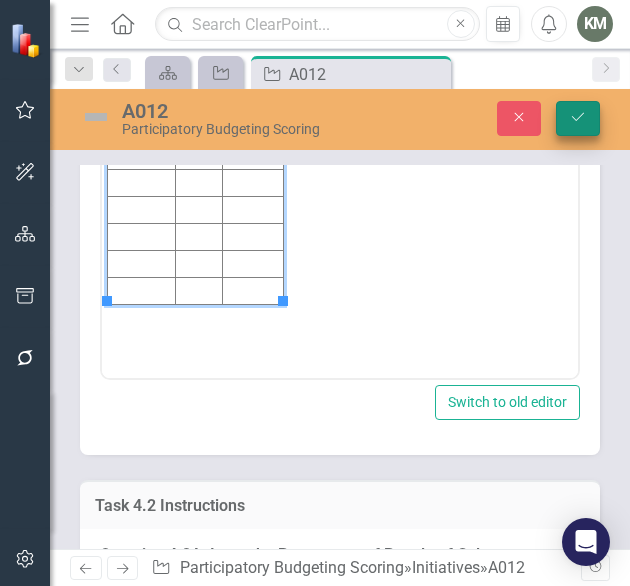 click on "Save" 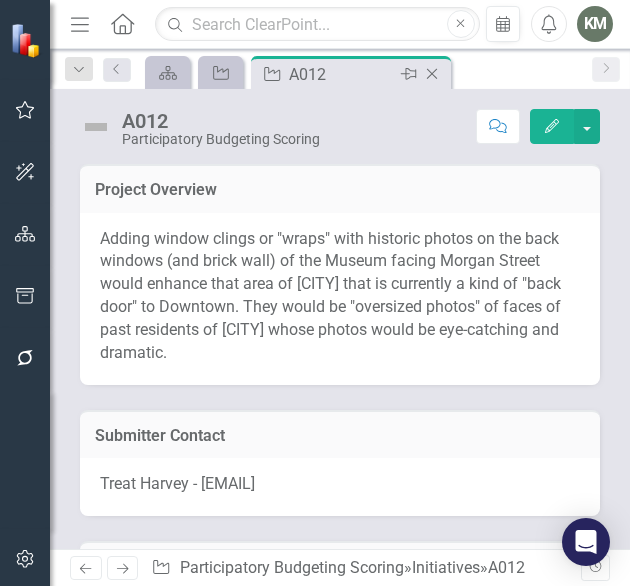 click on "Close" 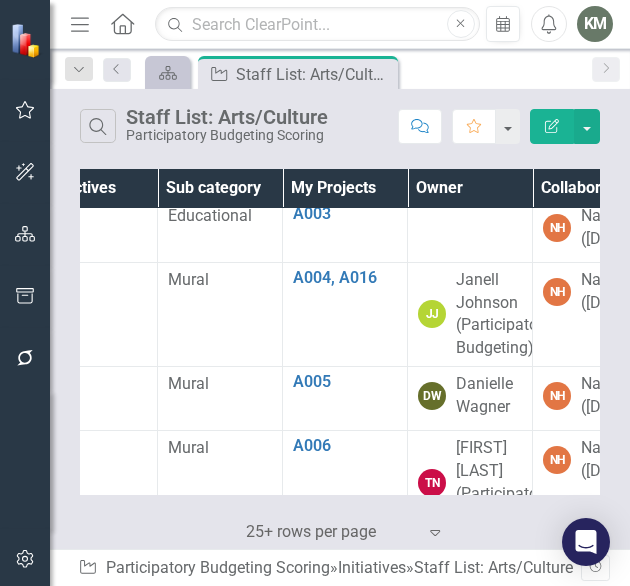 scroll, scrollTop: 155, scrollLeft: 38, axis: both 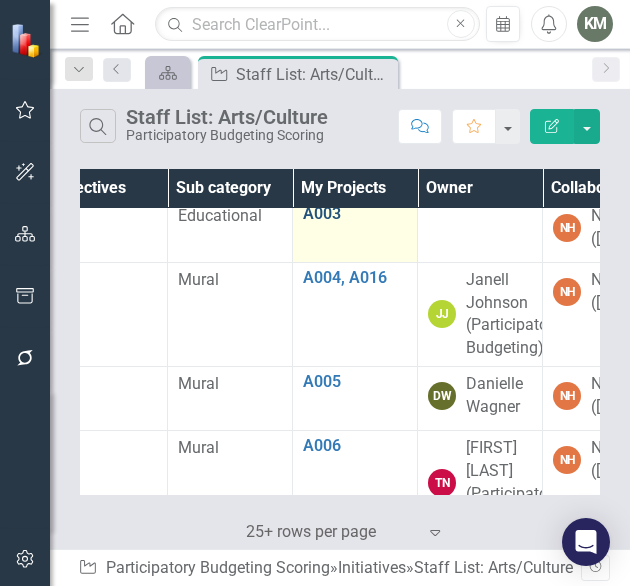 click on "A003" at bounding box center [355, 214] 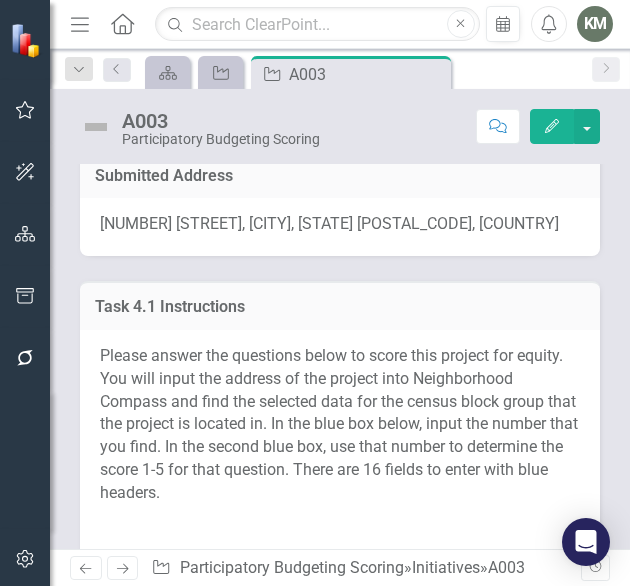 scroll, scrollTop: 0, scrollLeft: 0, axis: both 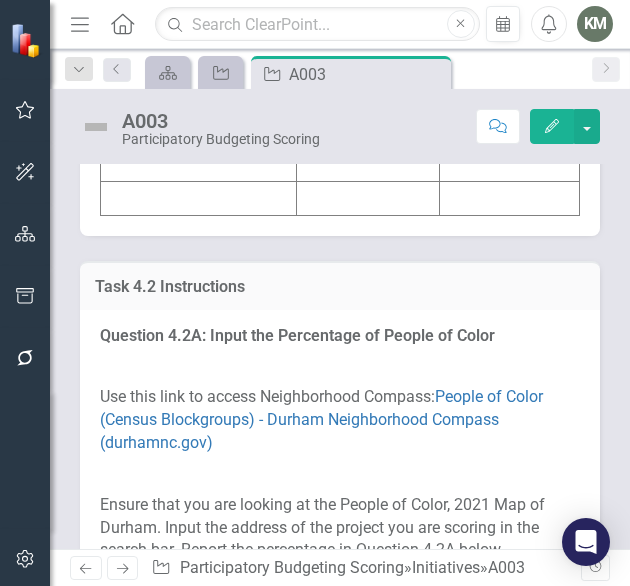 click at bounding box center [199, -72] 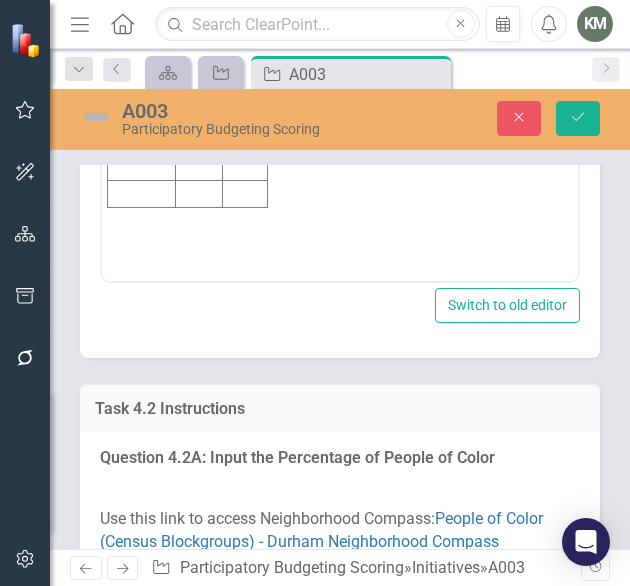 scroll, scrollTop: 0, scrollLeft: 0, axis: both 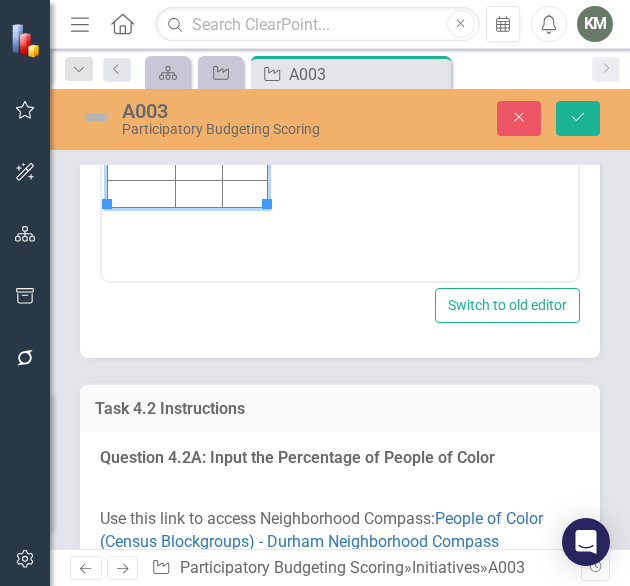 click at bounding box center (142, -22) 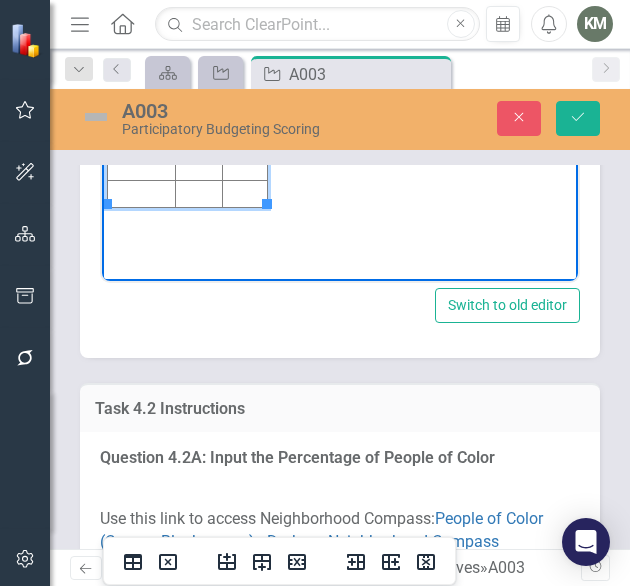 type 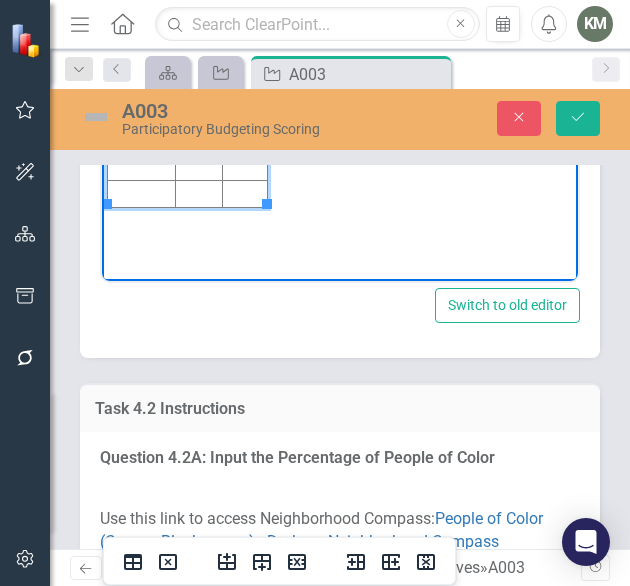 click at bounding box center [198, -22] 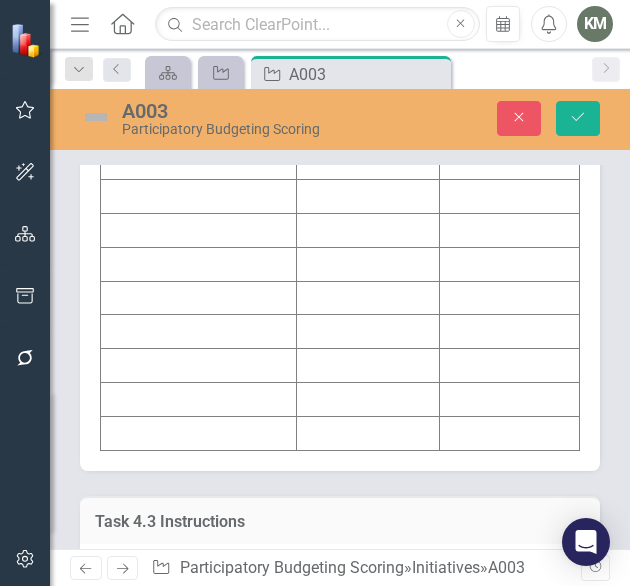 scroll, scrollTop: 4455, scrollLeft: 0, axis: vertical 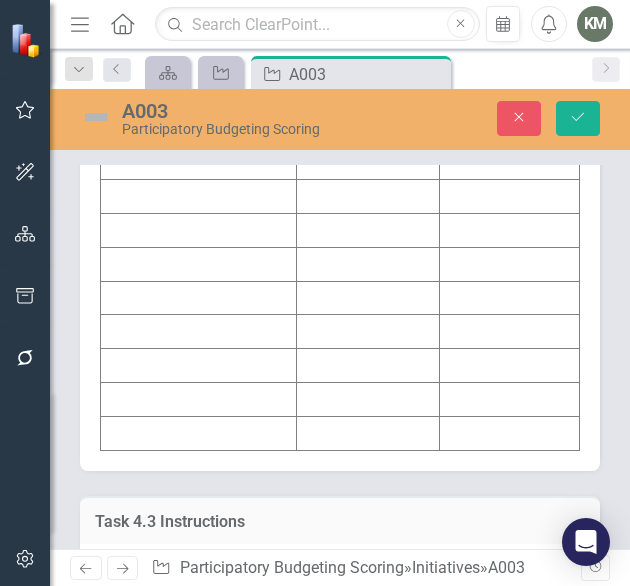 click at bounding box center [368, 163] 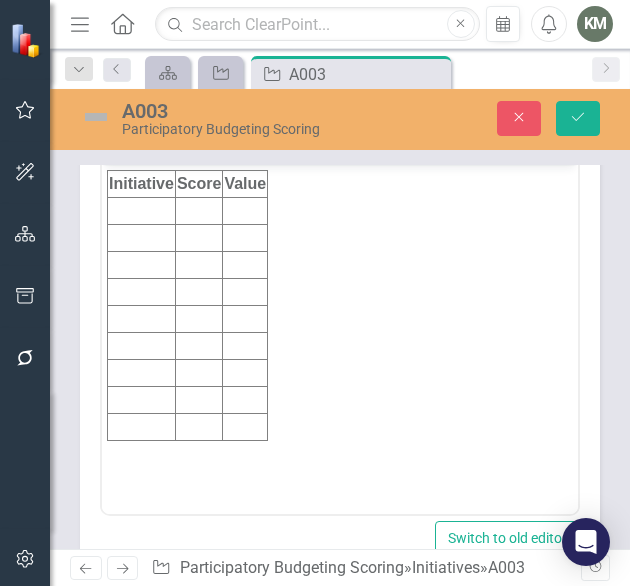 scroll, scrollTop: 0, scrollLeft: 0, axis: both 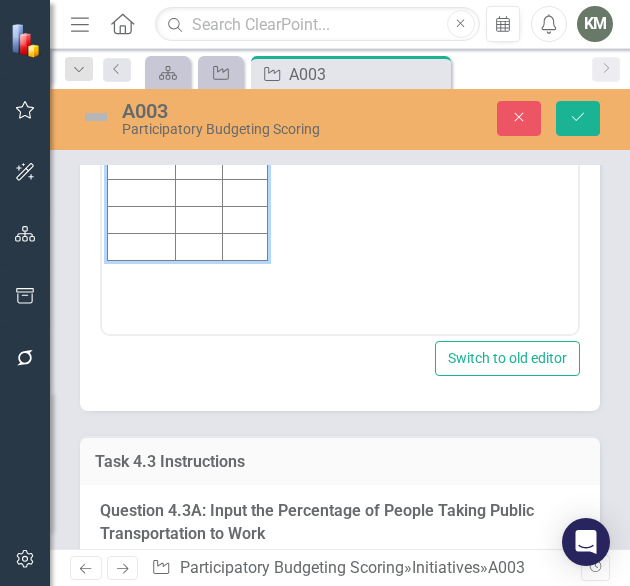 click at bounding box center [198, 32] 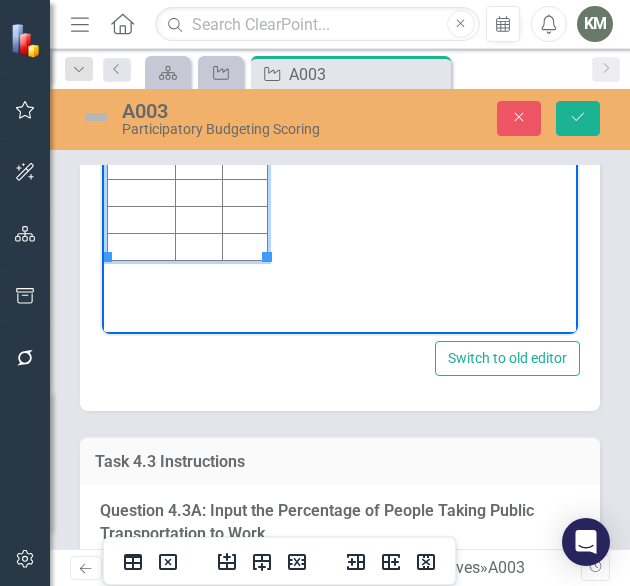 type 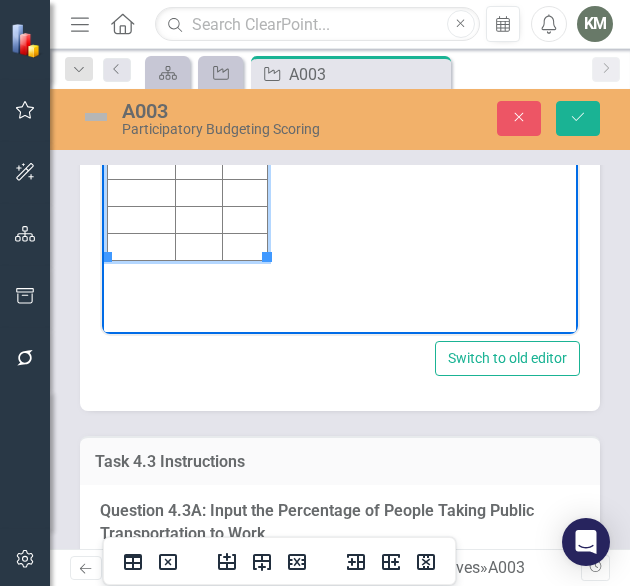 click at bounding box center [245, 32] 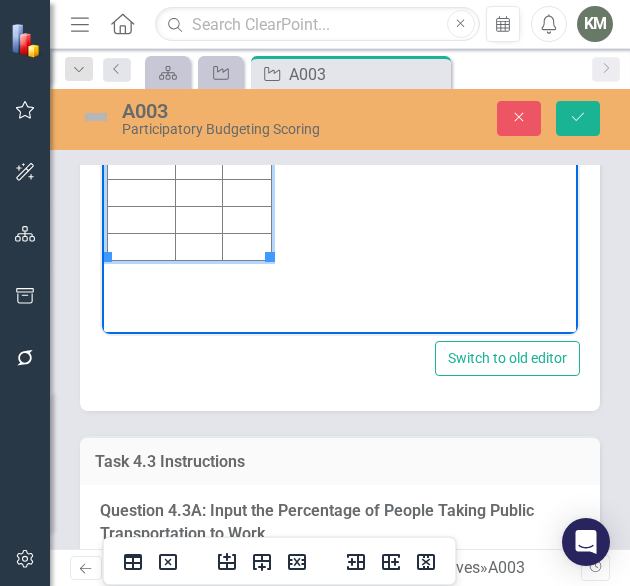 click at bounding box center (142, 32) 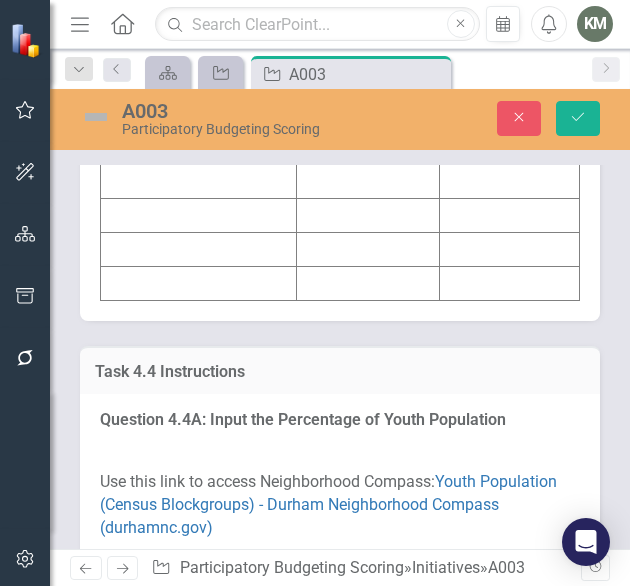 scroll, scrollTop: 6044, scrollLeft: 0, axis: vertical 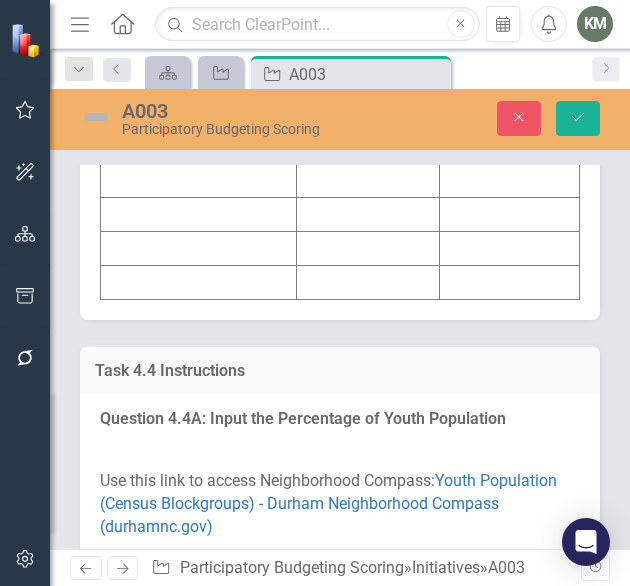 click at bounding box center [368, 12] 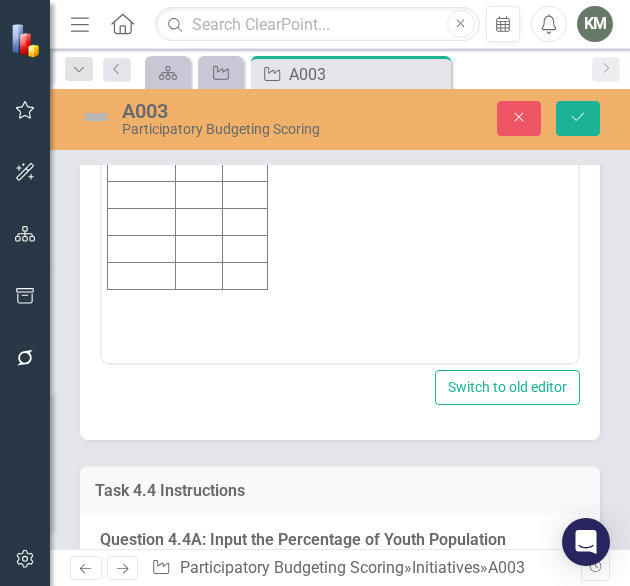 scroll, scrollTop: 0, scrollLeft: 0, axis: both 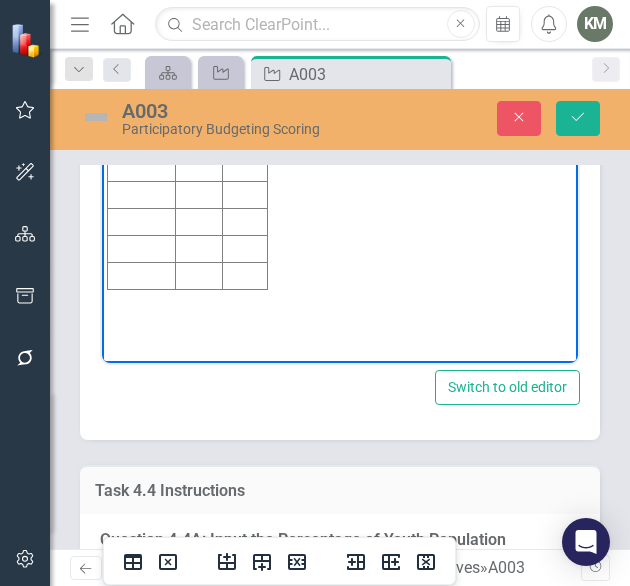 click at bounding box center (198, 60) 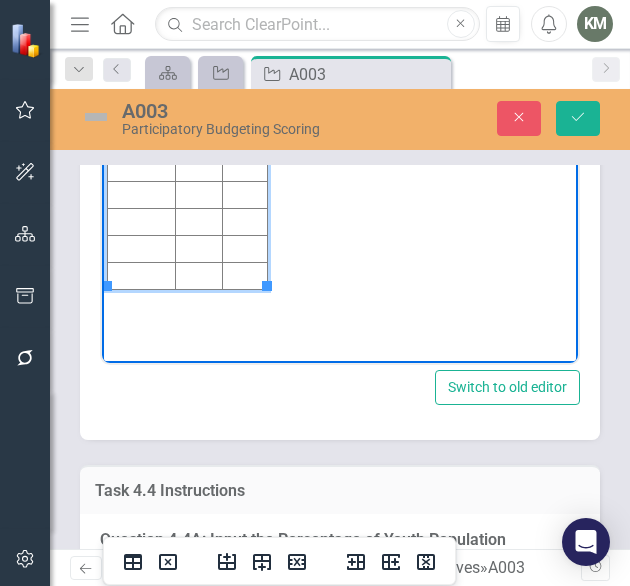 type 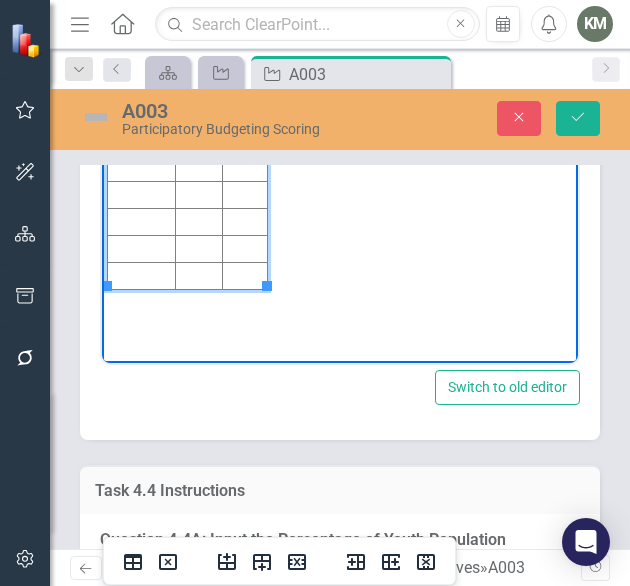 click at bounding box center [245, 60] 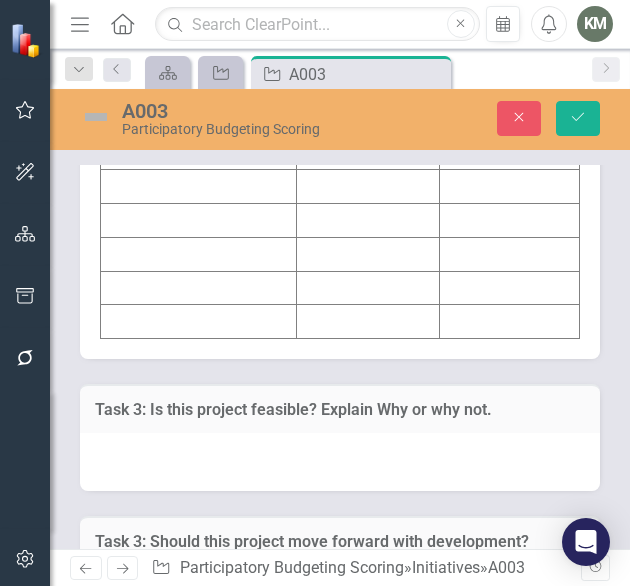 scroll, scrollTop: 7375, scrollLeft: 0, axis: vertical 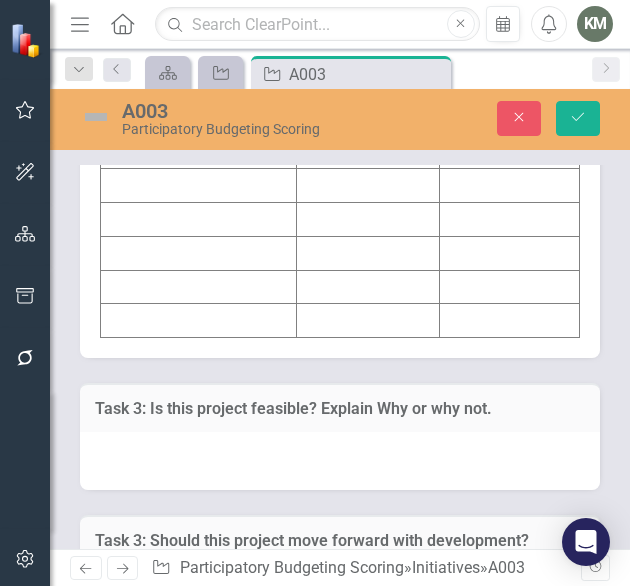 click at bounding box center (368, 50) 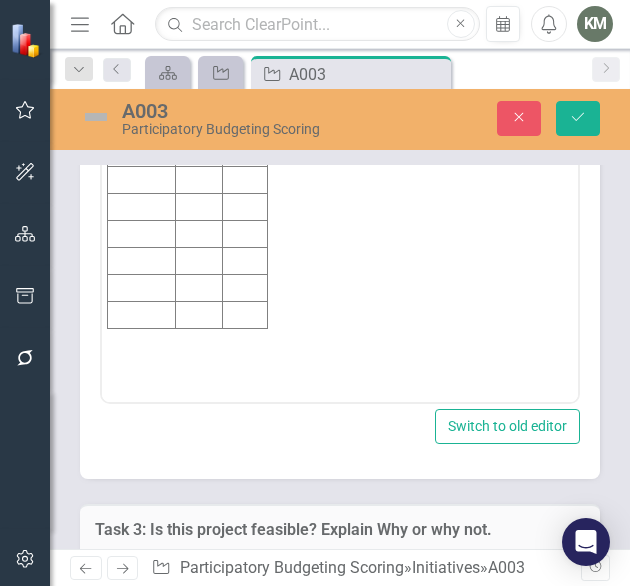 scroll, scrollTop: 0, scrollLeft: 0, axis: both 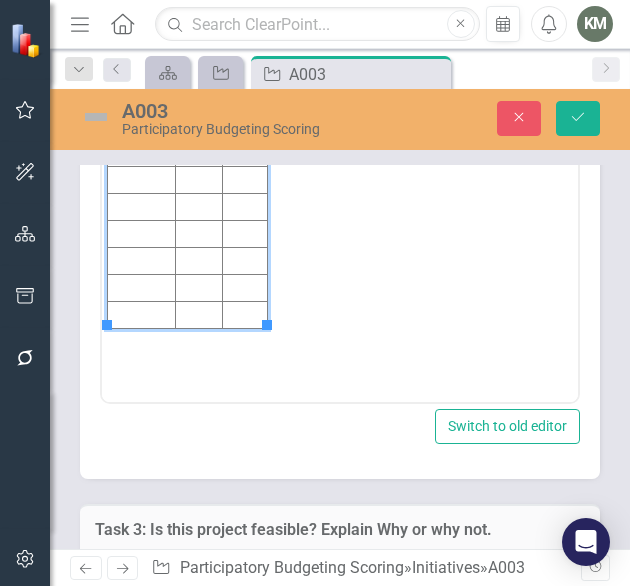 click at bounding box center (198, 98) 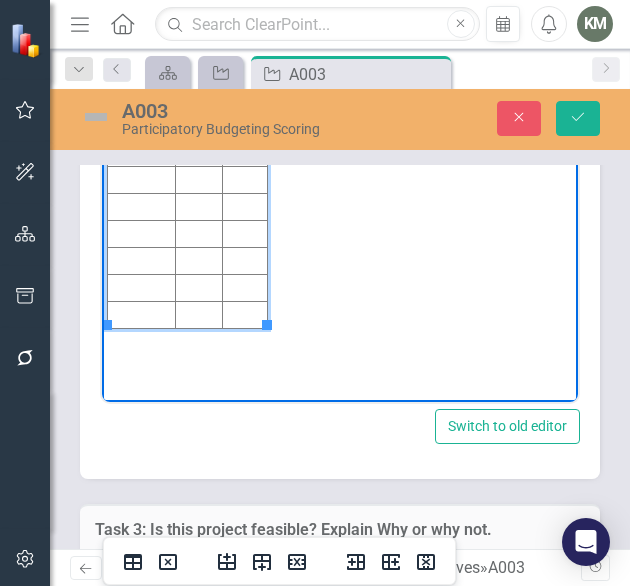 type 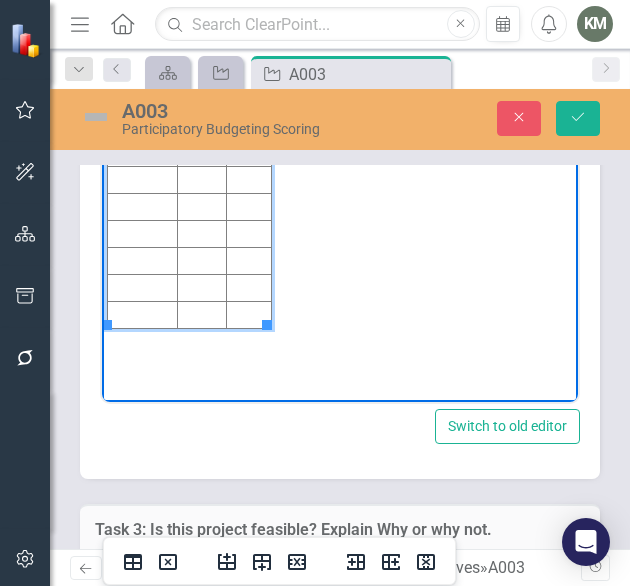 click at bounding box center [248, 98] 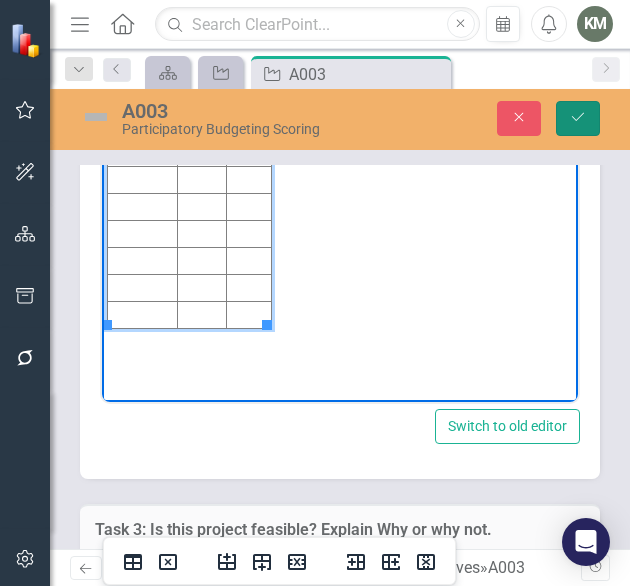 click on "Save" 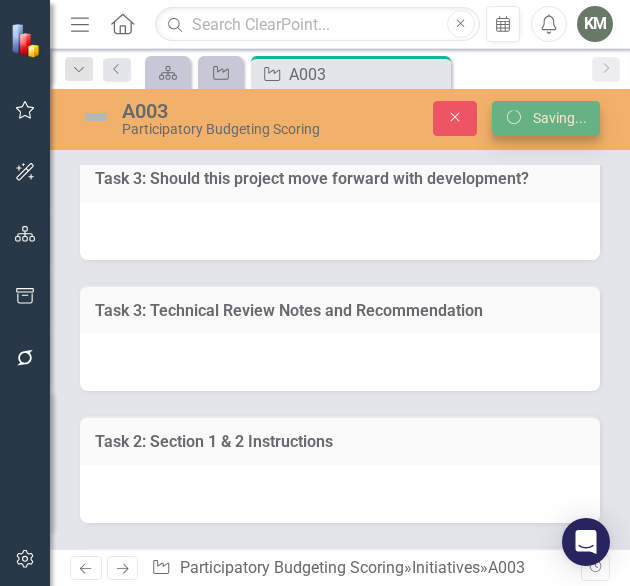 scroll, scrollTop: 7005, scrollLeft: 0, axis: vertical 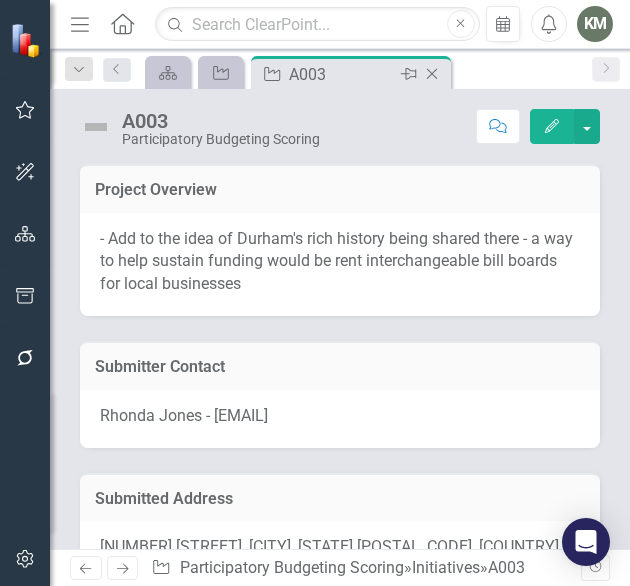 click on "Close" 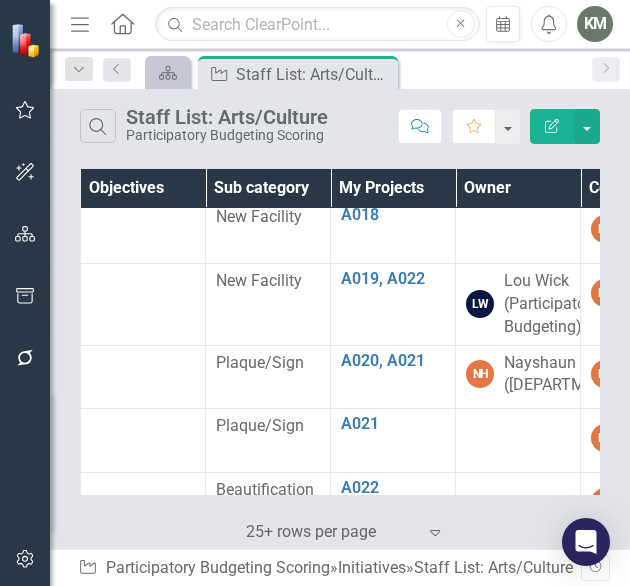 scroll, scrollTop: 1458, scrollLeft: 0, axis: vertical 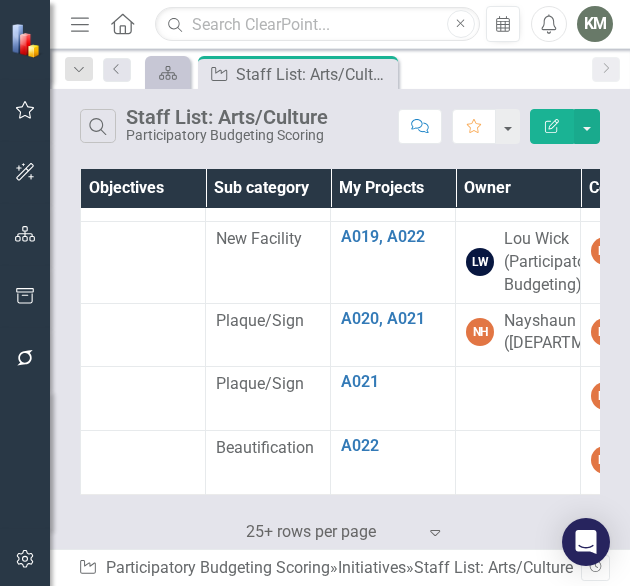 click on "A016" at bounding box center [393, 46] 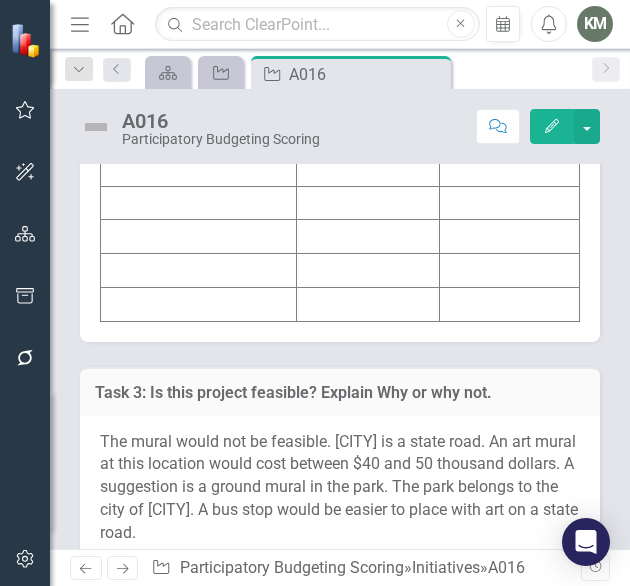 scroll, scrollTop: 7052, scrollLeft: 0, axis: vertical 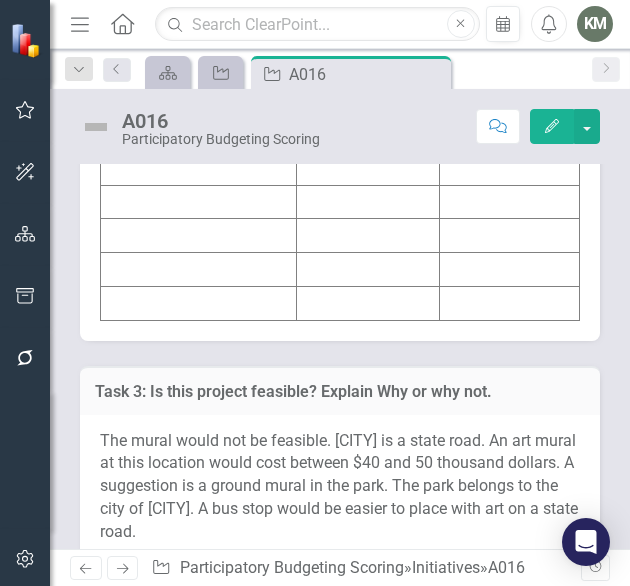 click at bounding box center (368, 33) 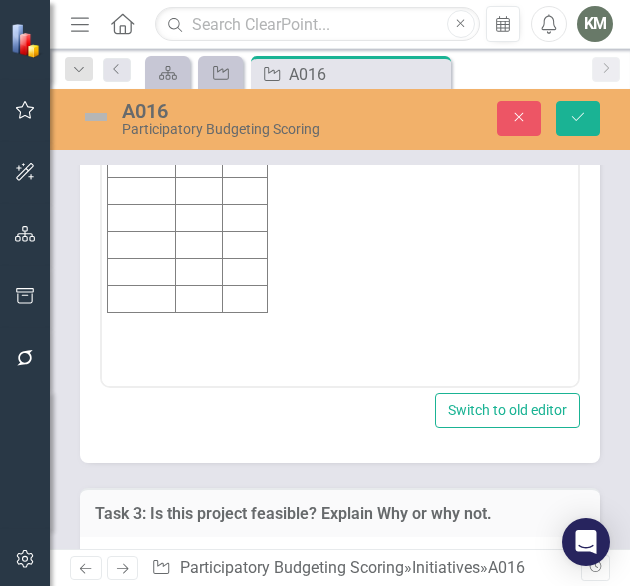 scroll, scrollTop: 0, scrollLeft: 0, axis: both 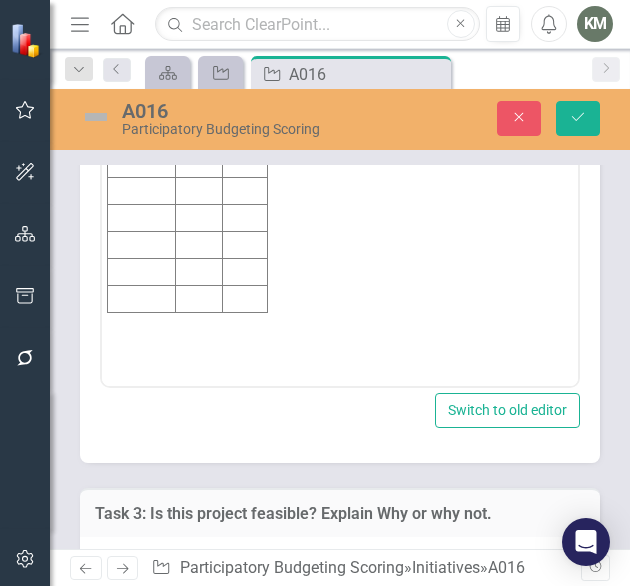 click at bounding box center (198, 82) 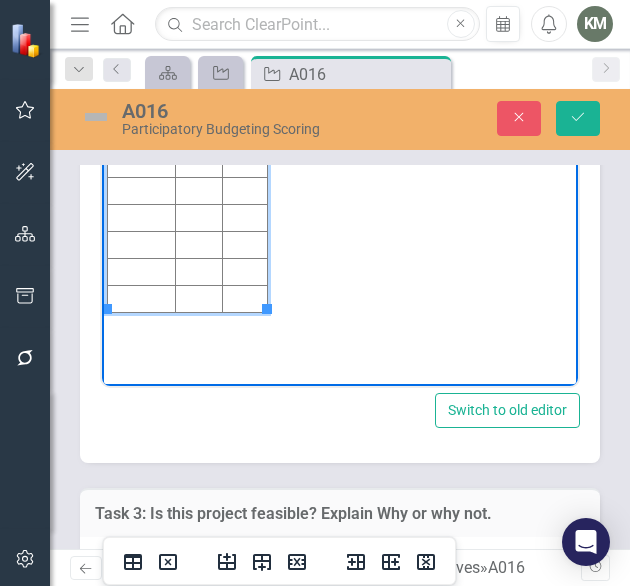 type 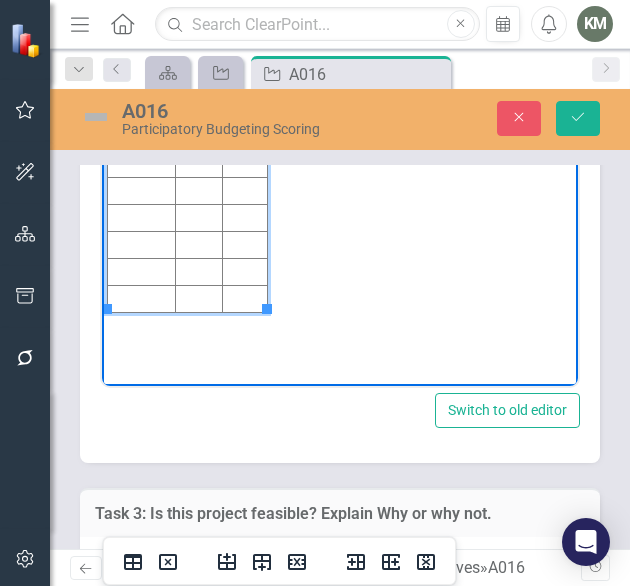 click at bounding box center (245, 82) 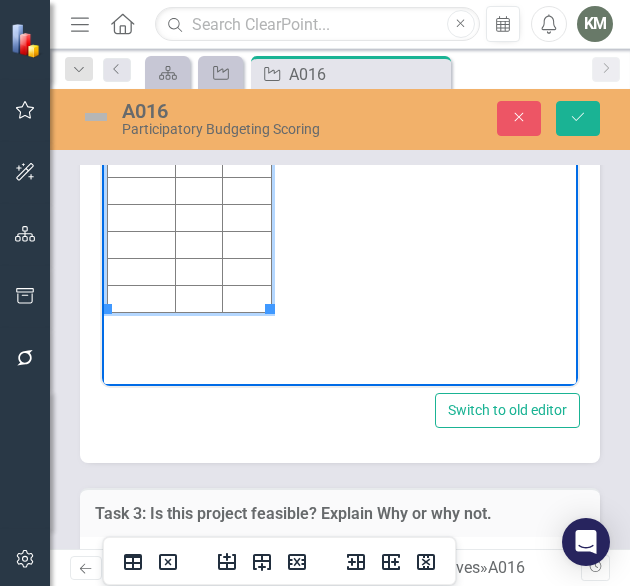 click at bounding box center [142, 82] 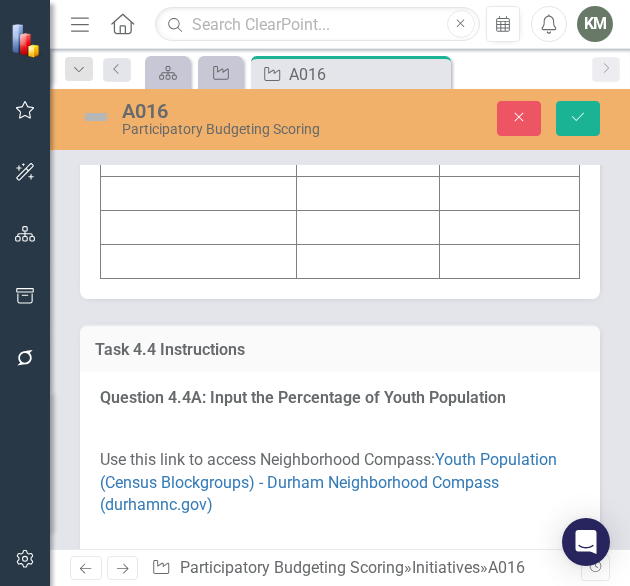scroll, scrollTop: 5846, scrollLeft: 0, axis: vertical 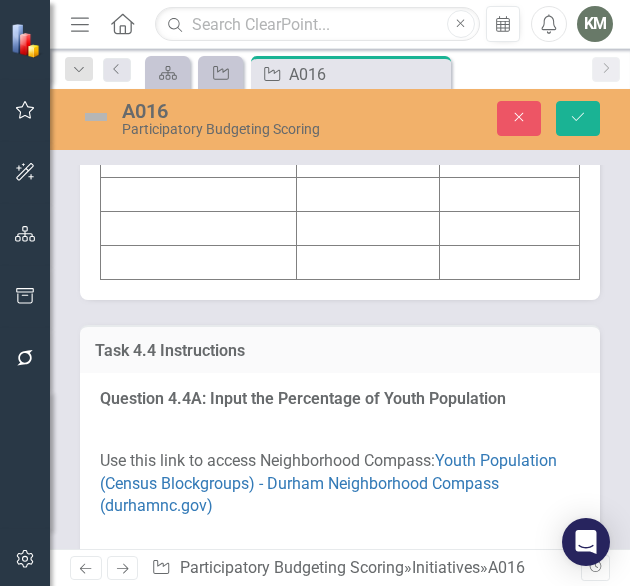 click at bounding box center [368, 25] 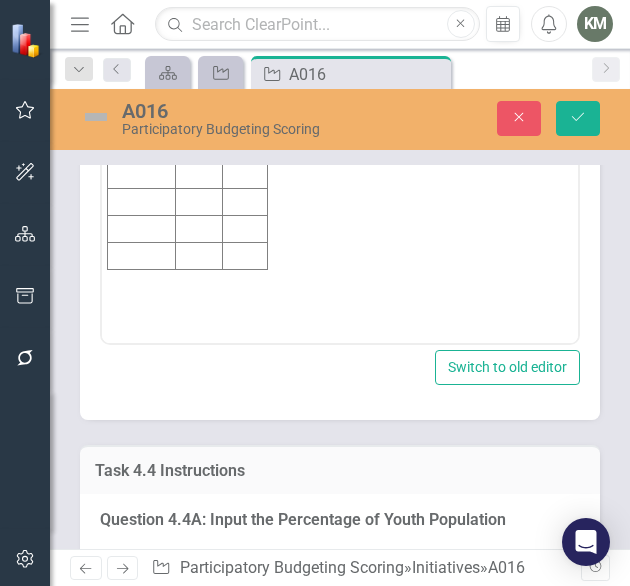 scroll, scrollTop: 0, scrollLeft: 0, axis: both 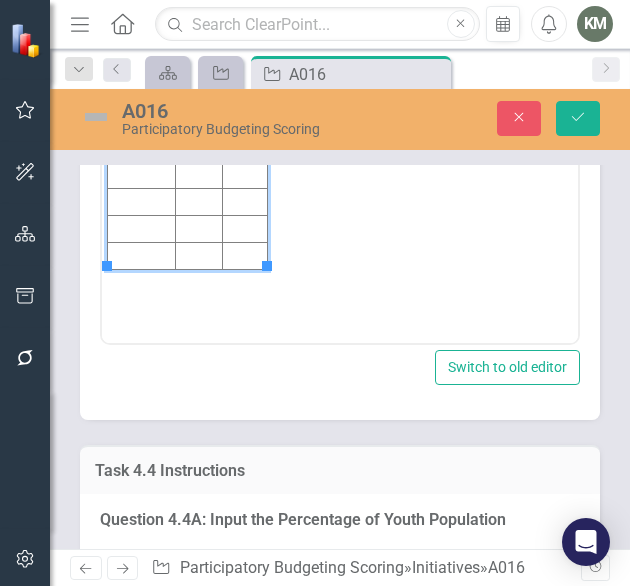 click at bounding box center (198, 41) 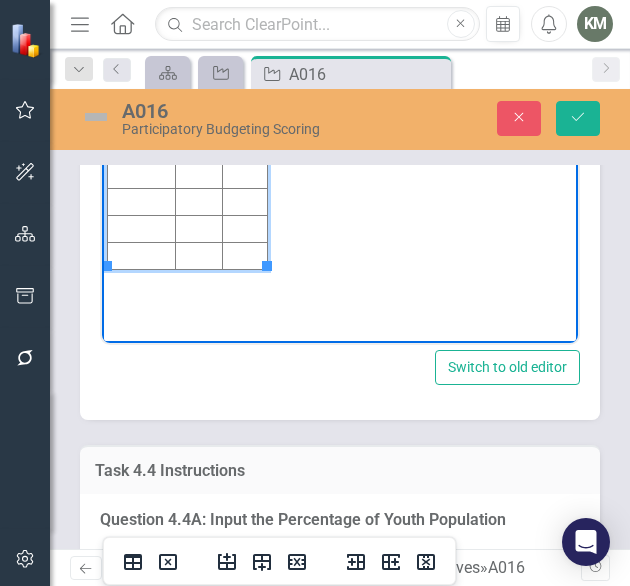 type 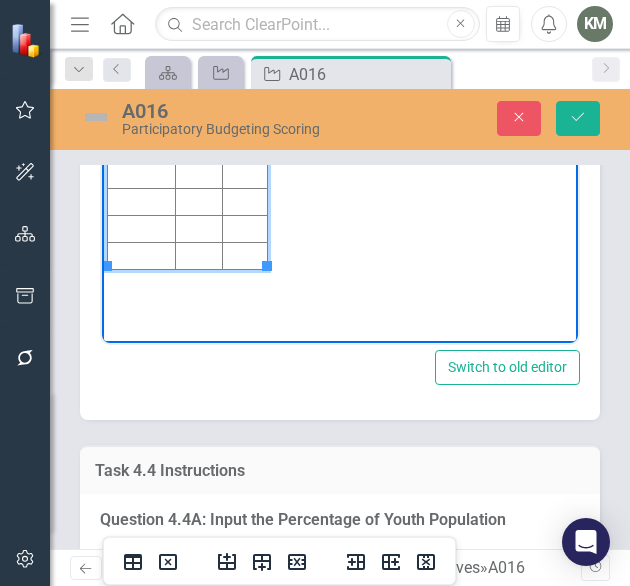 click at bounding box center [245, 41] 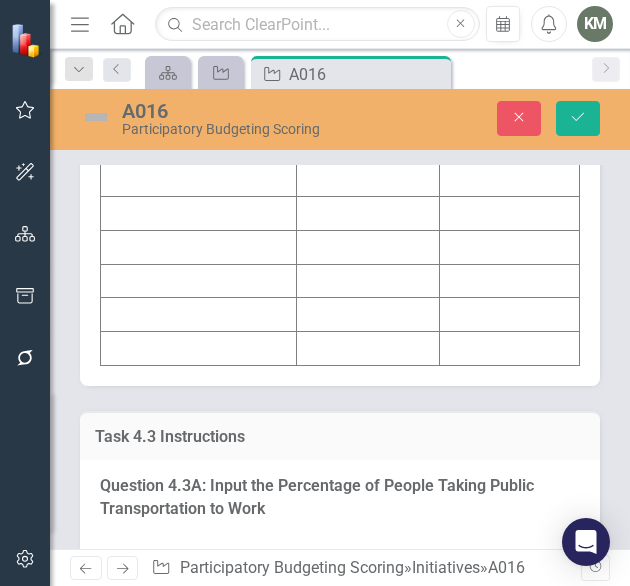 scroll, scrollTop: 4446, scrollLeft: 0, axis: vertical 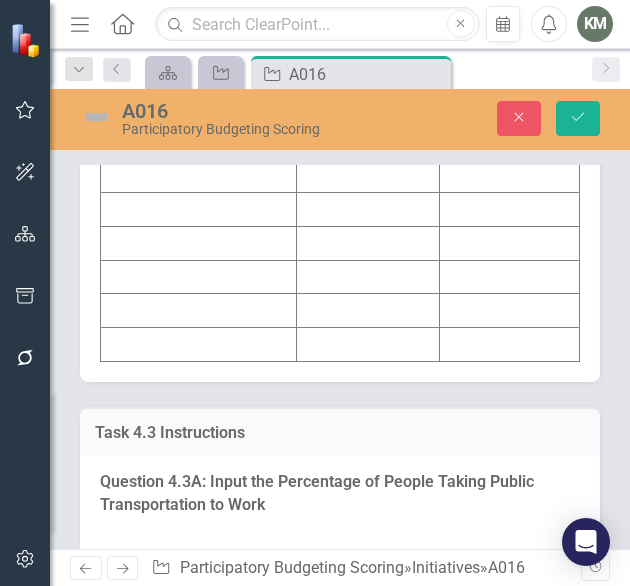 click at bounding box center [368, 74] 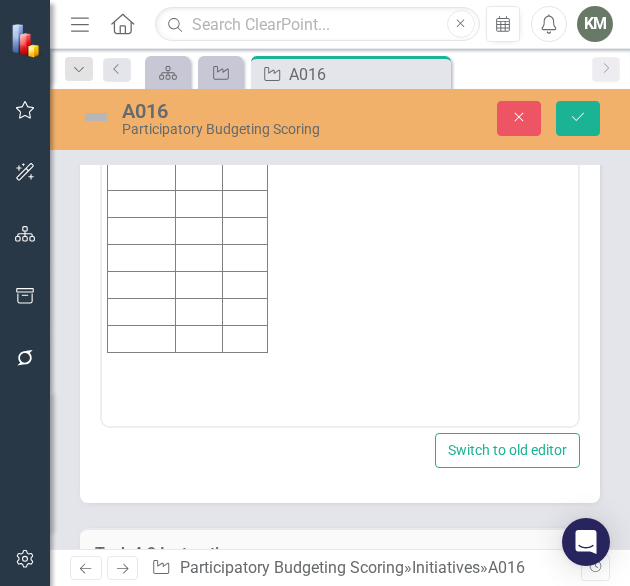 scroll, scrollTop: 0, scrollLeft: 0, axis: both 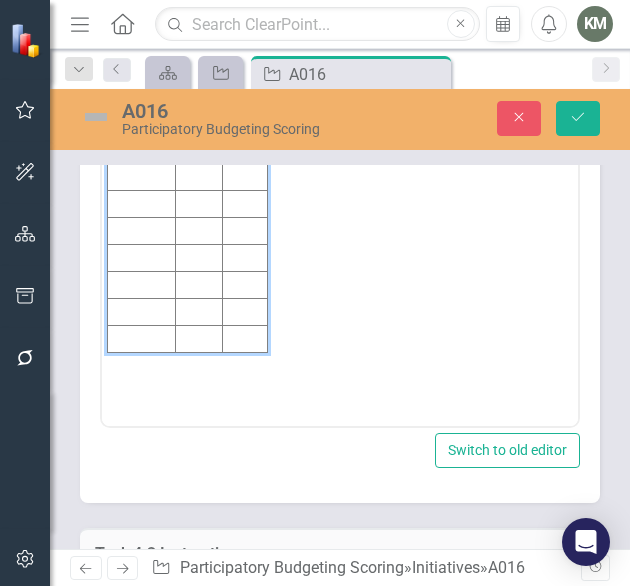 click at bounding box center [198, 122] 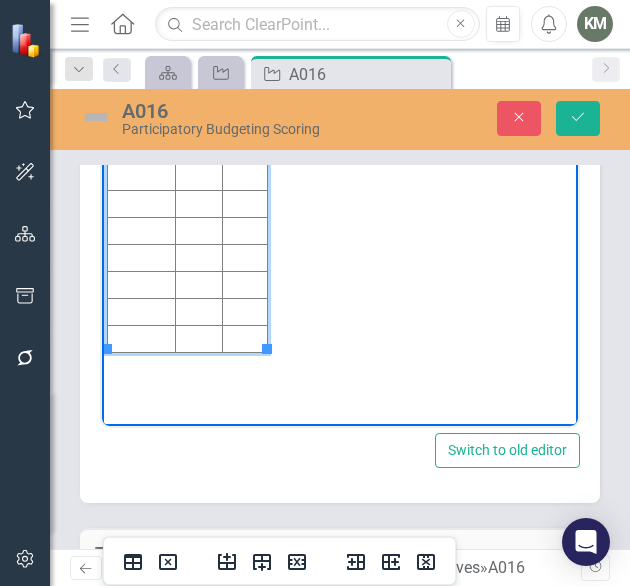 type 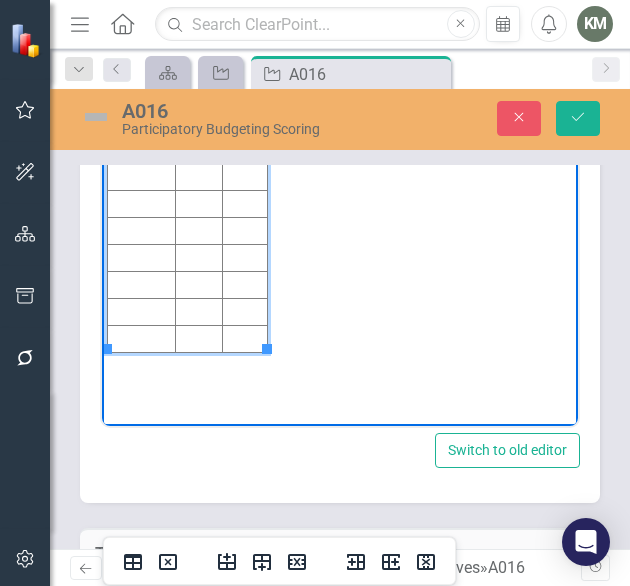 click at bounding box center (245, 122) 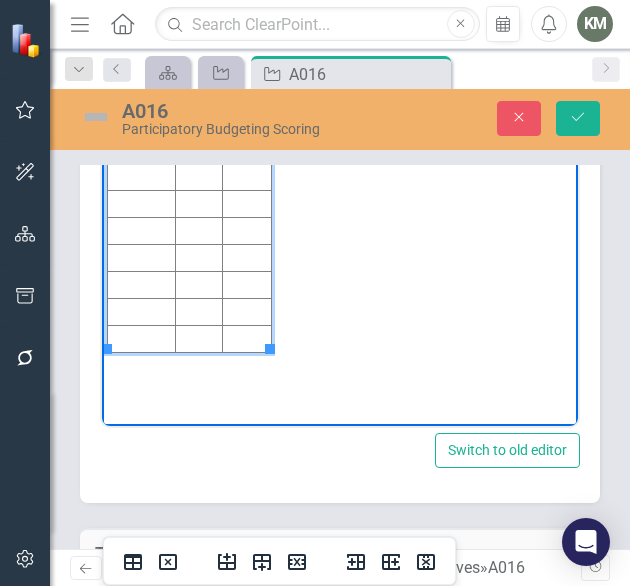 click at bounding box center (142, 122) 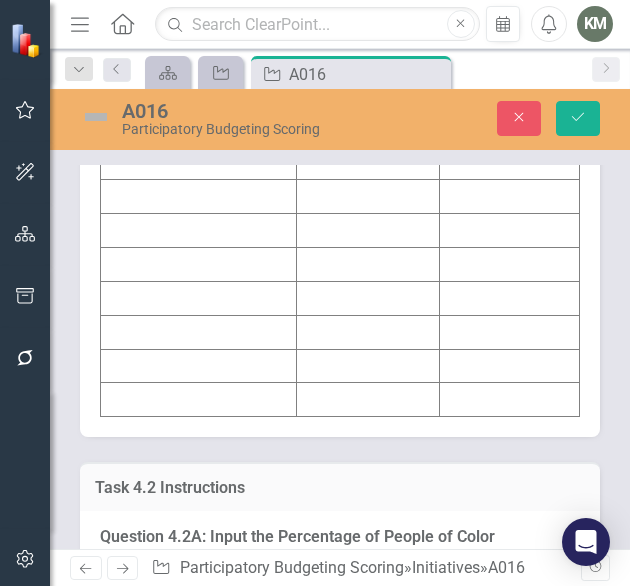 scroll, scrollTop: 3189, scrollLeft: 0, axis: vertical 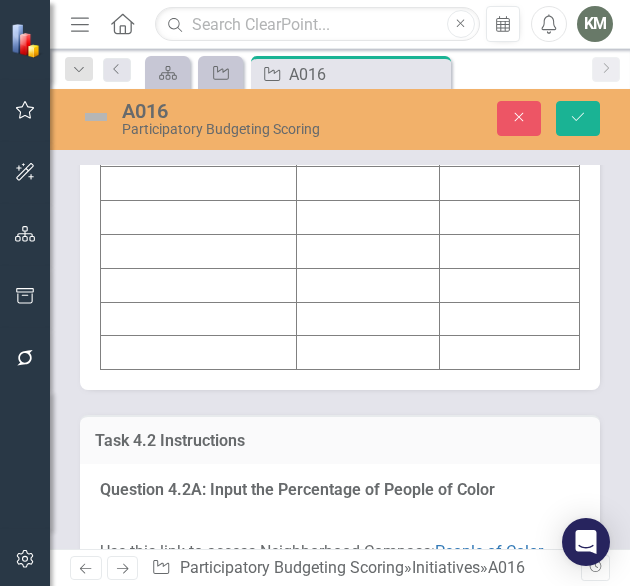 click at bounding box center (368, 82) 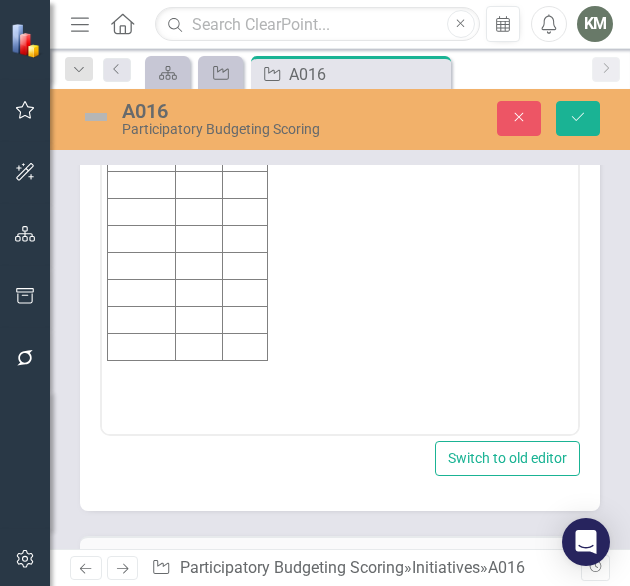 scroll, scrollTop: 0, scrollLeft: 0, axis: both 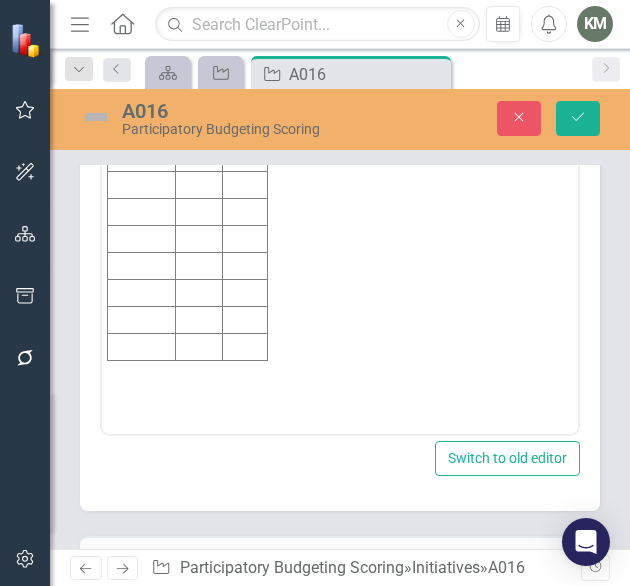 click at bounding box center (198, 130) 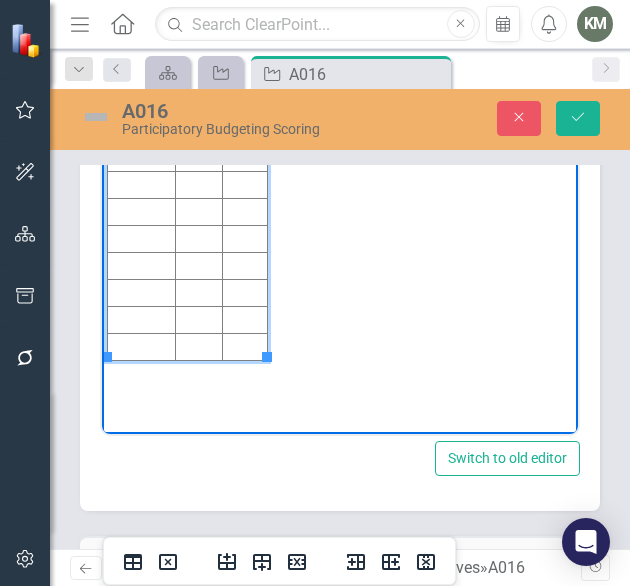 type 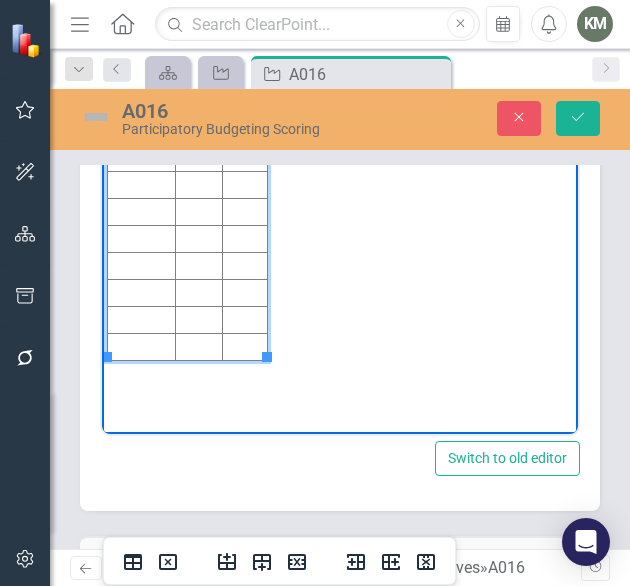 click at bounding box center [245, 130] 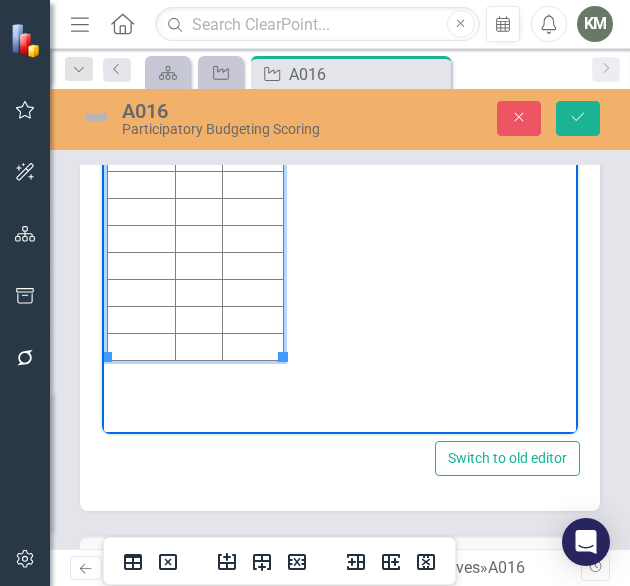click at bounding box center [142, 130] 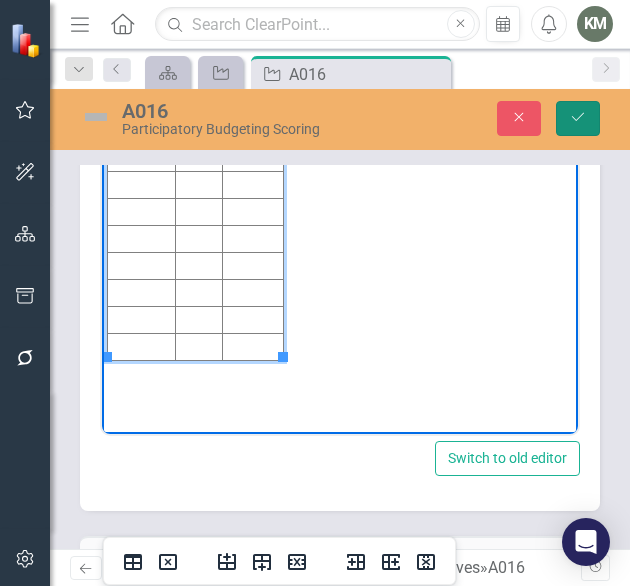 click on "Save" 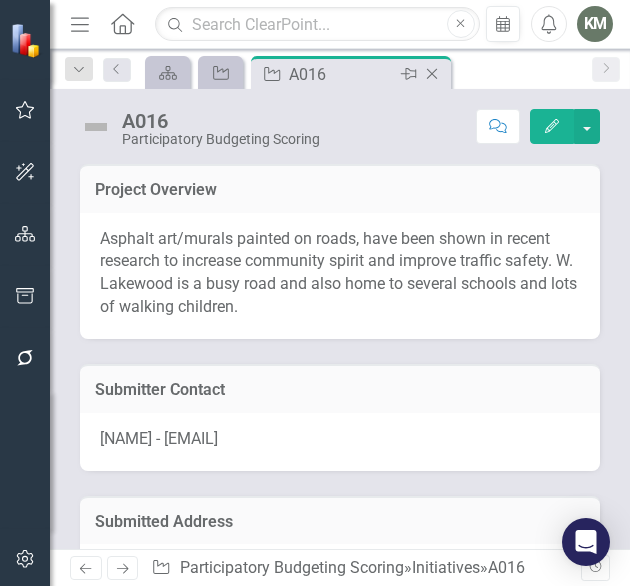 click on "Close" 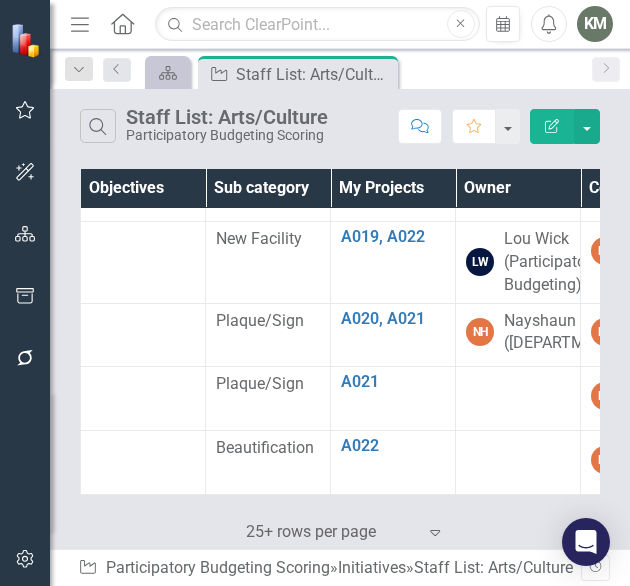 scroll, scrollTop: 1656, scrollLeft: 0, axis: vertical 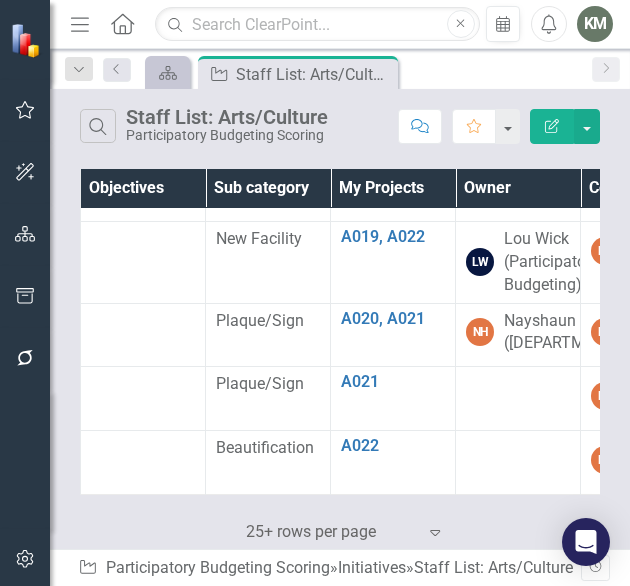 click on "A017" at bounding box center (393, 110) 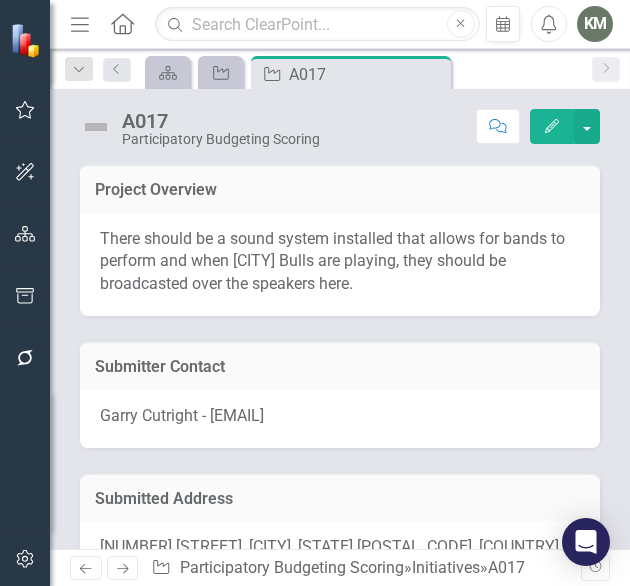 click on "There should be a sound system installed that allows for bands to perform and when [CITY] Bulls are playing, they should be broadcasted over the speakers here." at bounding box center [340, 265] 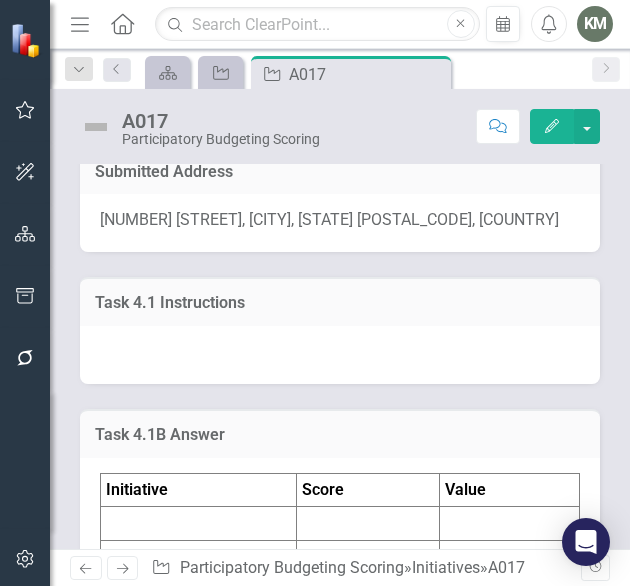 scroll, scrollTop: 514, scrollLeft: 0, axis: vertical 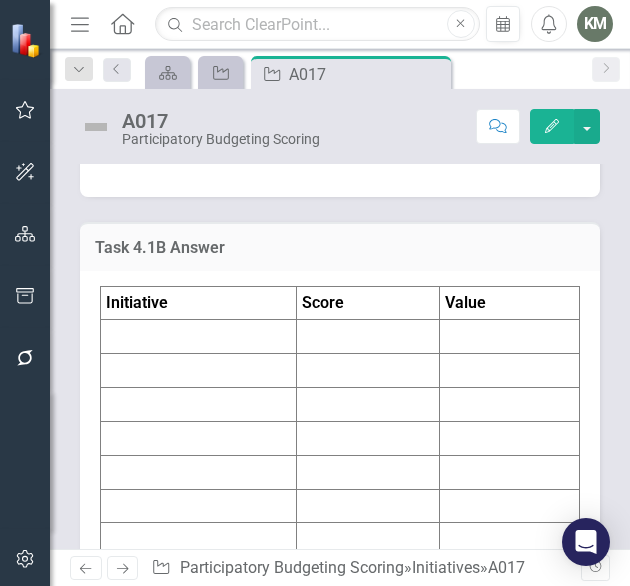 click at bounding box center (199, 337) 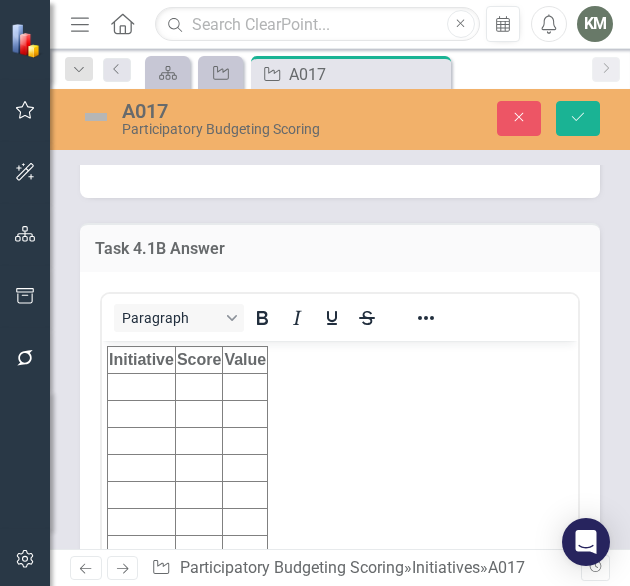 scroll, scrollTop: 0, scrollLeft: 0, axis: both 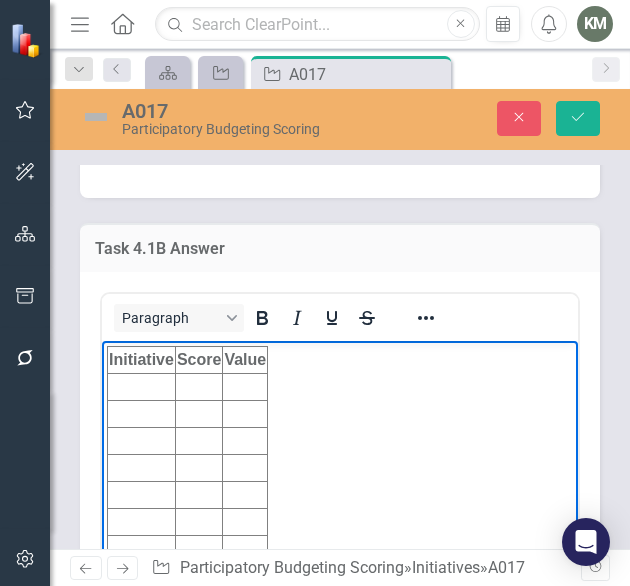 click at bounding box center (142, 386) 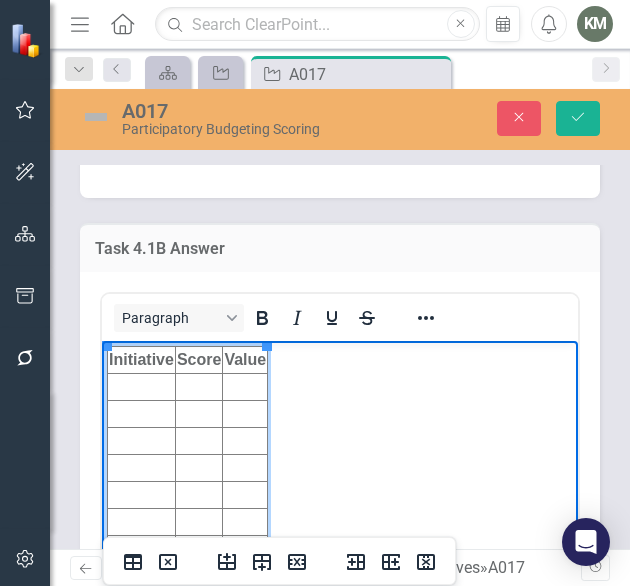 type 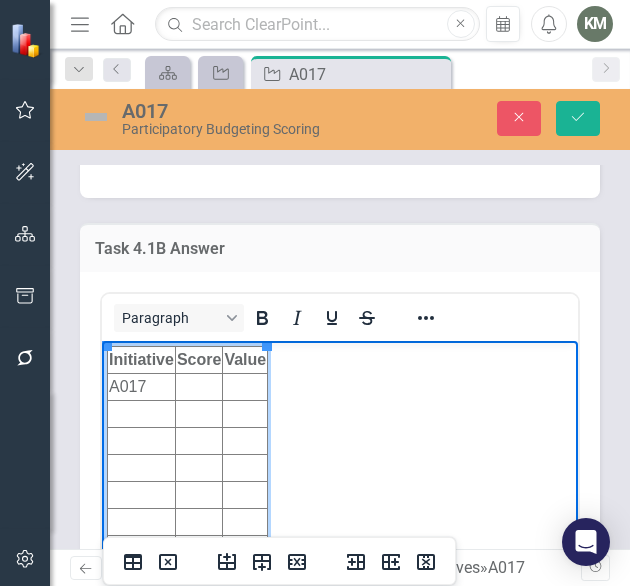 click at bounding box center [198, 386] 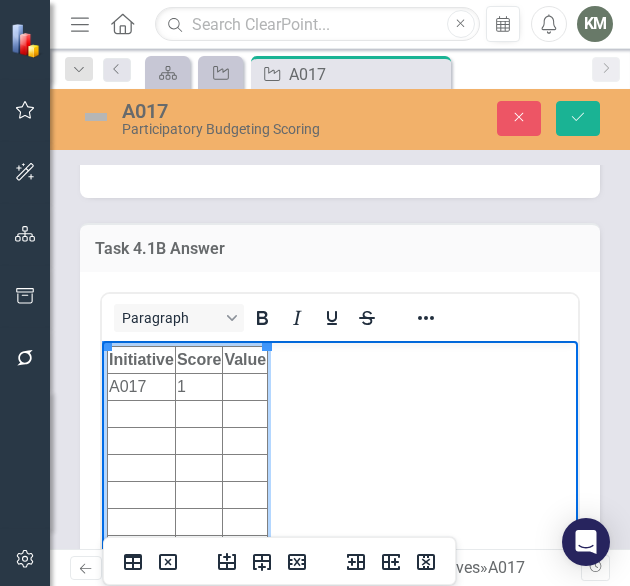 click at bounding box center (245, 386) 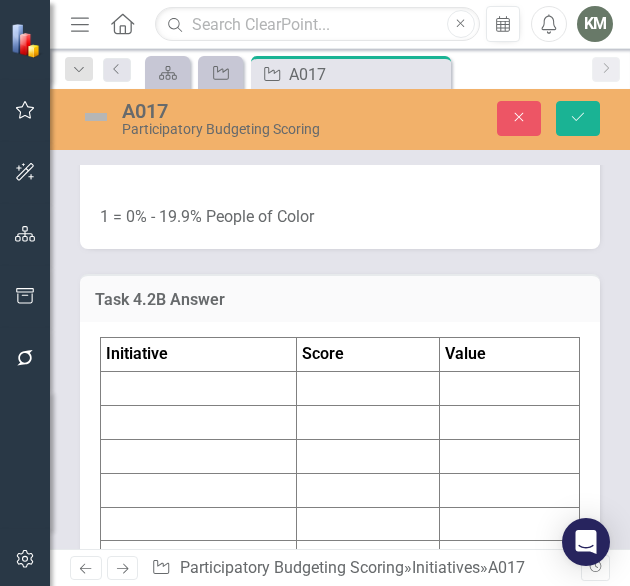 scroll, scrollTop: 1838, scrollLeft: 0, axis: vertical 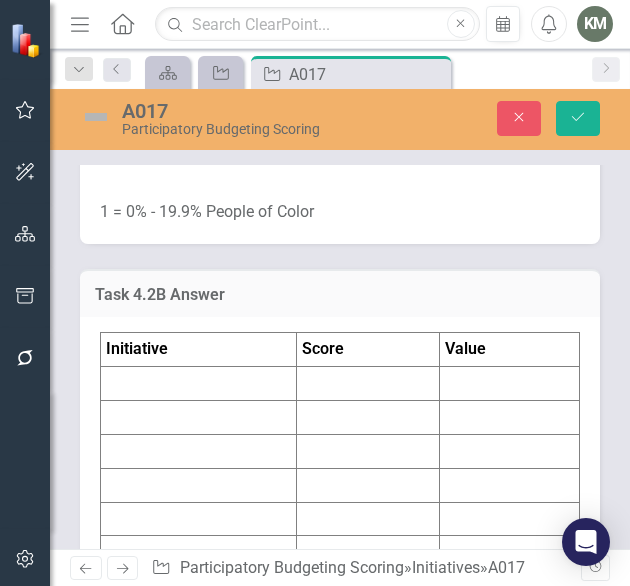 click at bounding box center (368, 384) 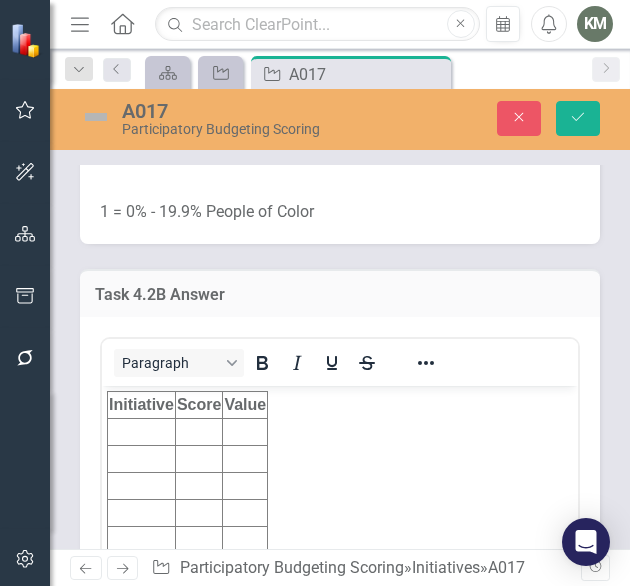 scroll, scrollTop: 0, scrollLeft: 0, axis: both 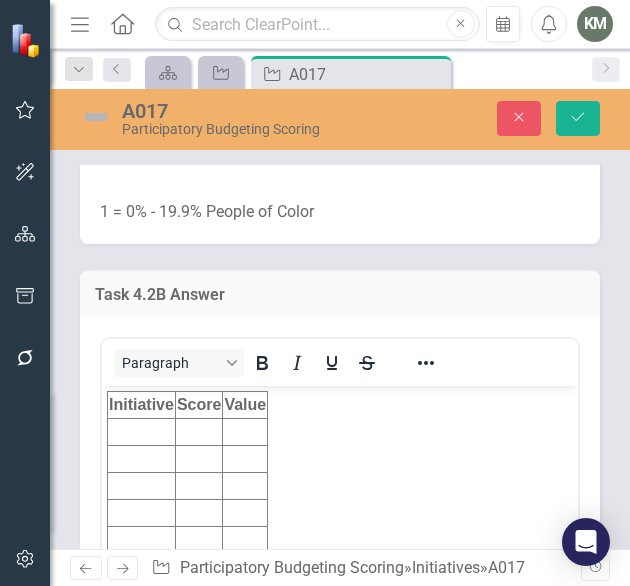 click at bounding box center (198, 432) 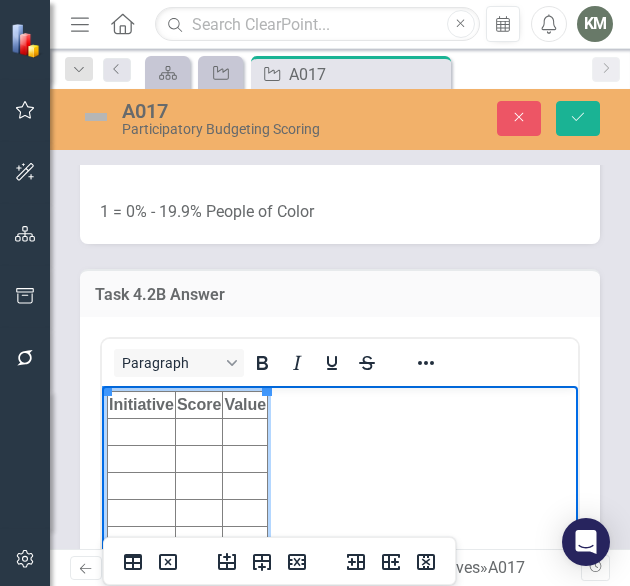type 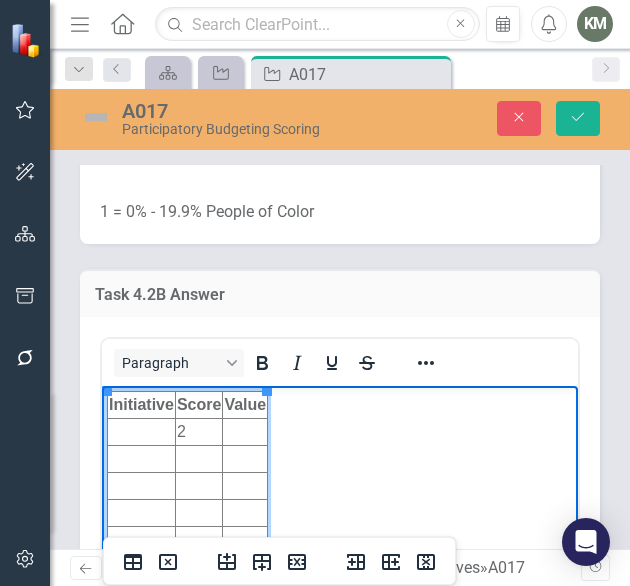 click at bounding box center [245, 432] 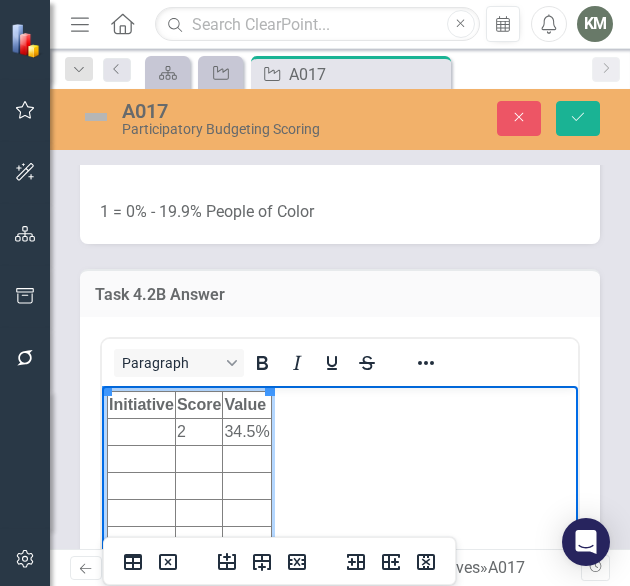 click at bounding box center (142, 432) 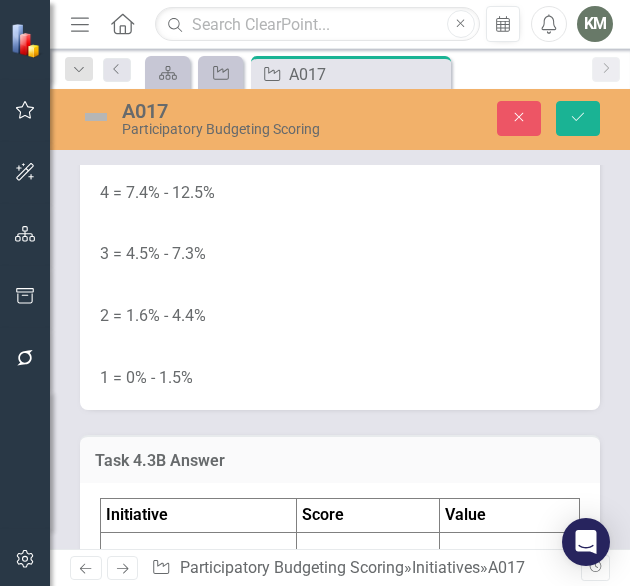 scroll, scrollTop: 3294, scrollLeft: 0, axis: vertical 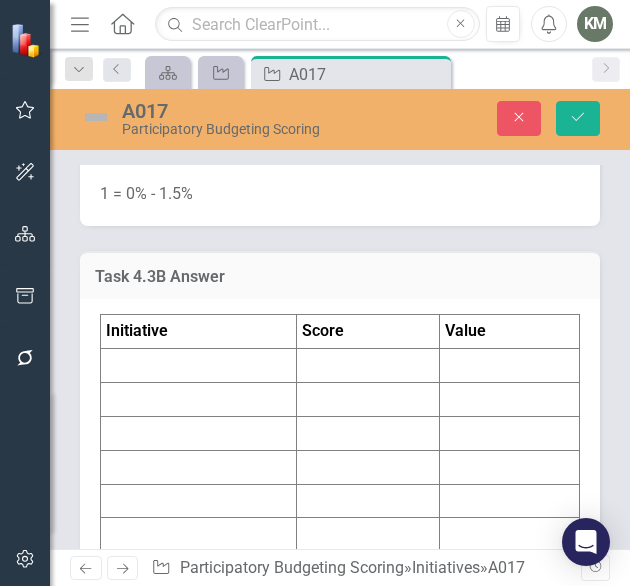 click at bounding box center (368, 366) 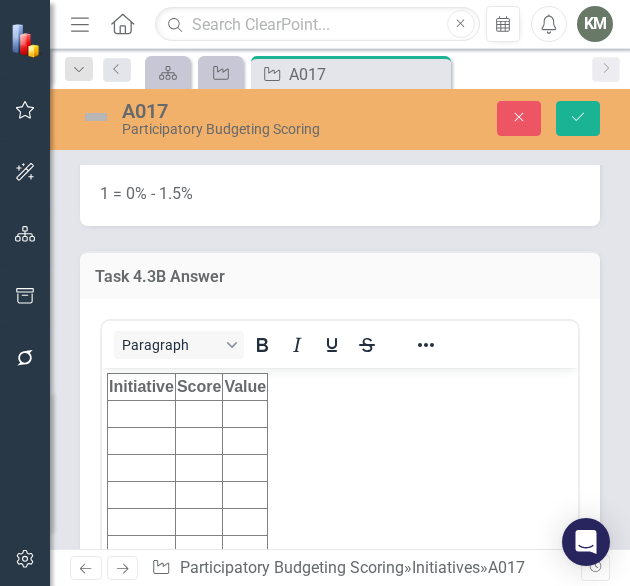 scroll, scrollTop: 0, scrollLeft: 0, axis: both 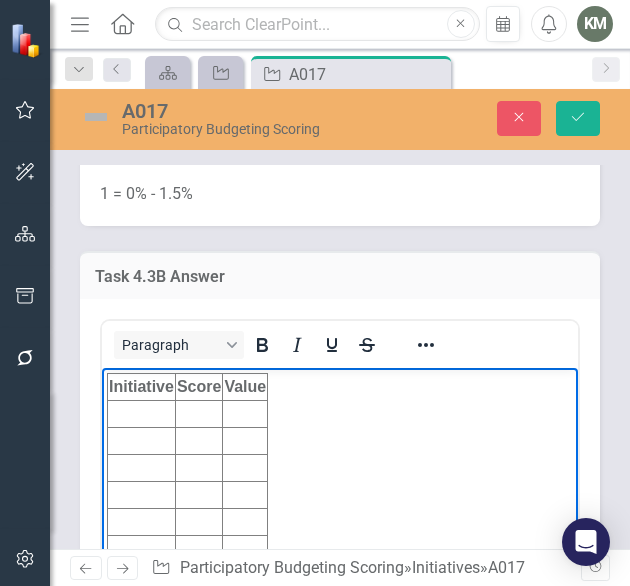 click at bounding box center (198, 414) 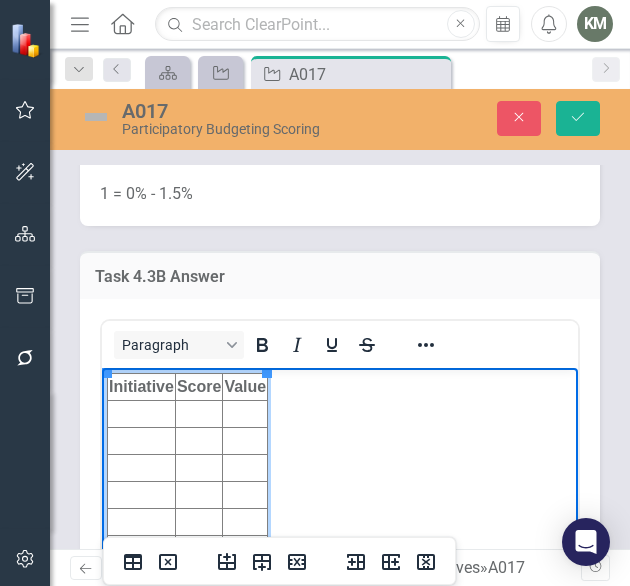 type 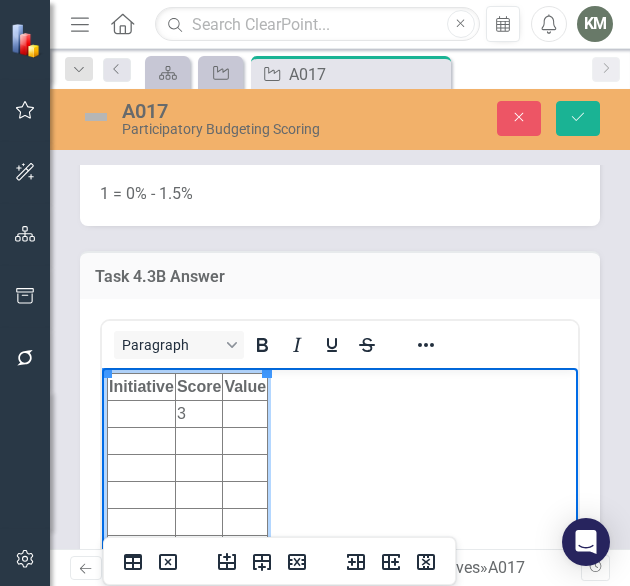 click at bounding box center [245, 414] 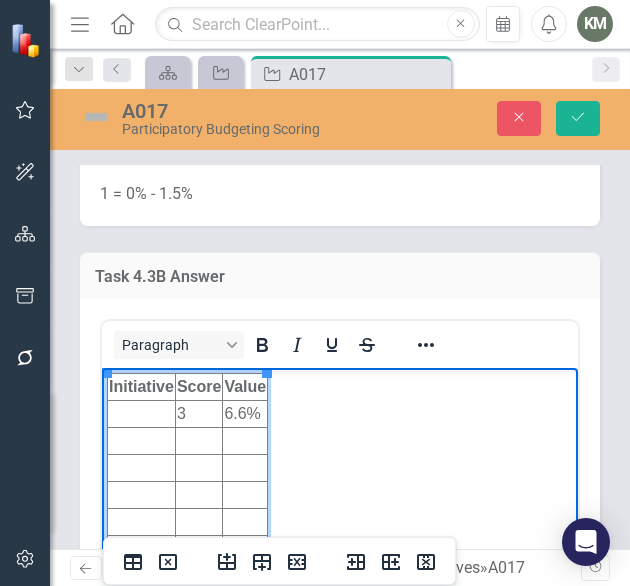 click at bounding box center (142, 414) 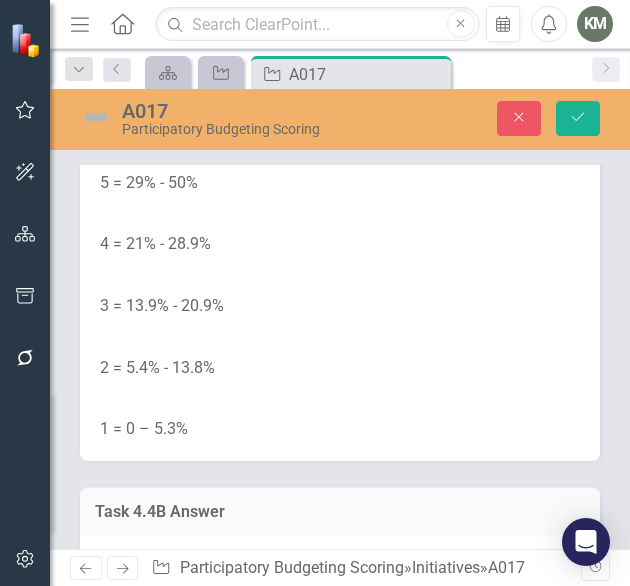 scroll, scrollTop: 4658, scrollLeft: 0, axis: vertical 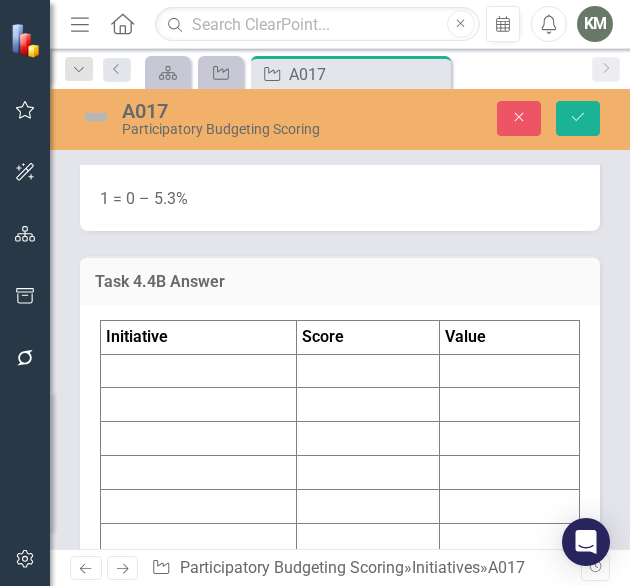 click at bounding box center [368, 371] 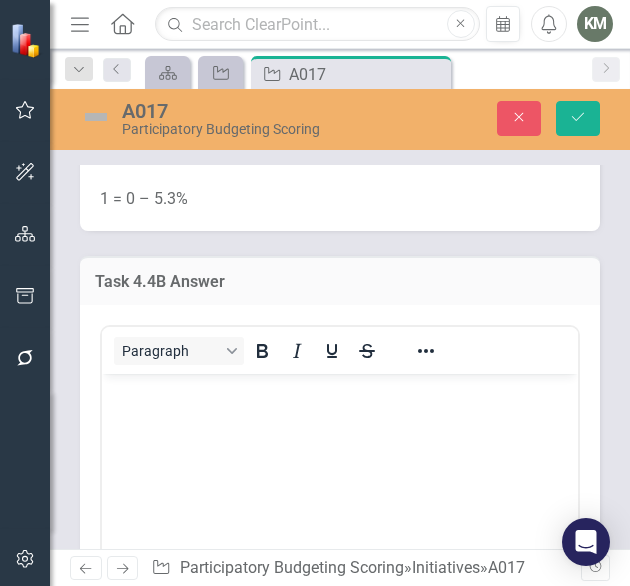 click 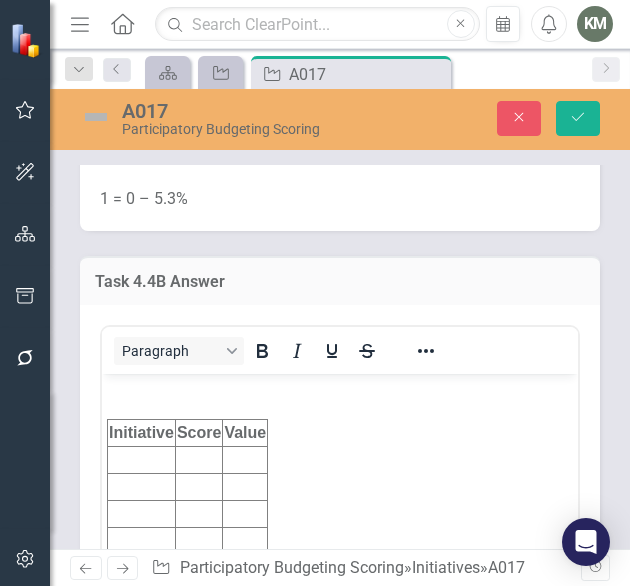scroll, scrollTop: 0, scrollLeft: 0, axis: both 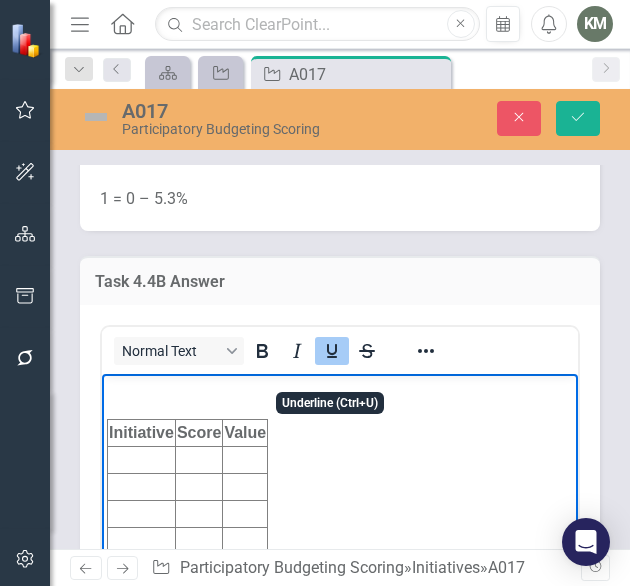 click 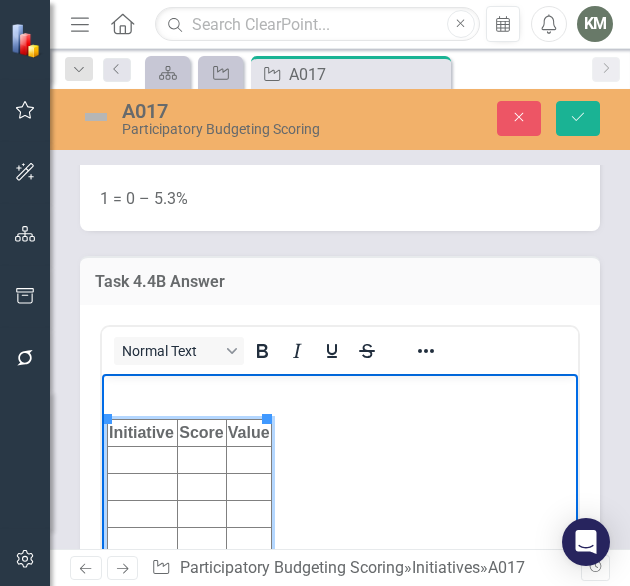 click at bounding box center [202, 459] 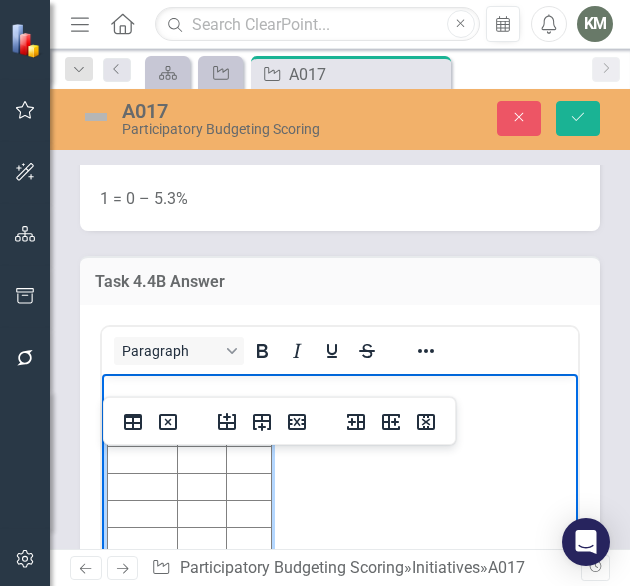 type 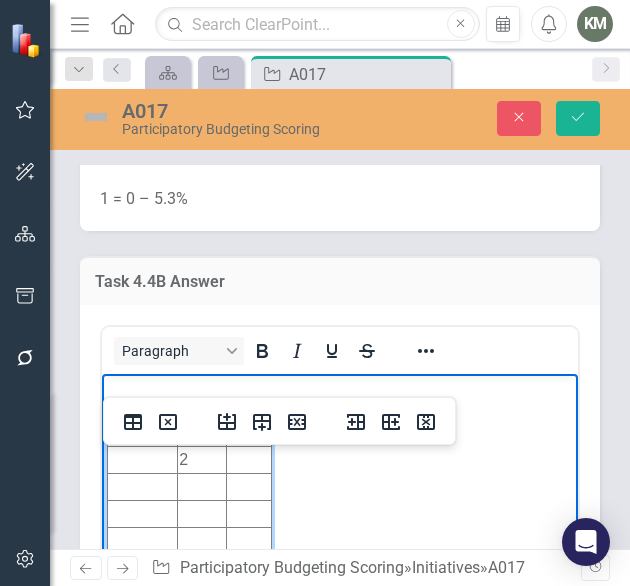 click at bounding box center (248, 459) 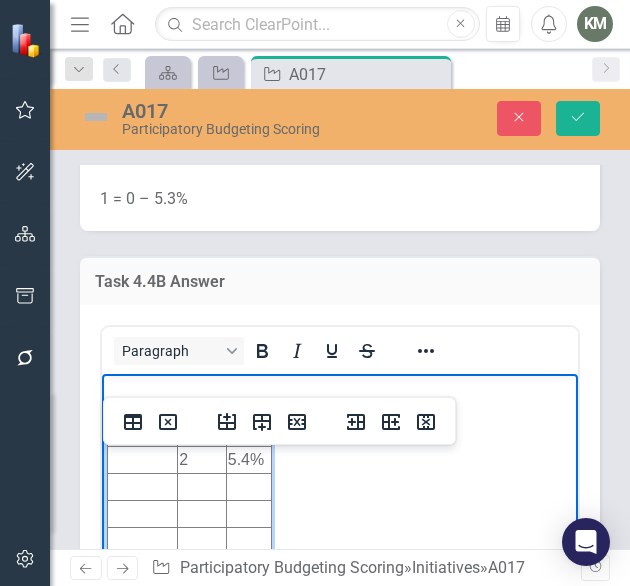 click at bounding box center [143, 459] 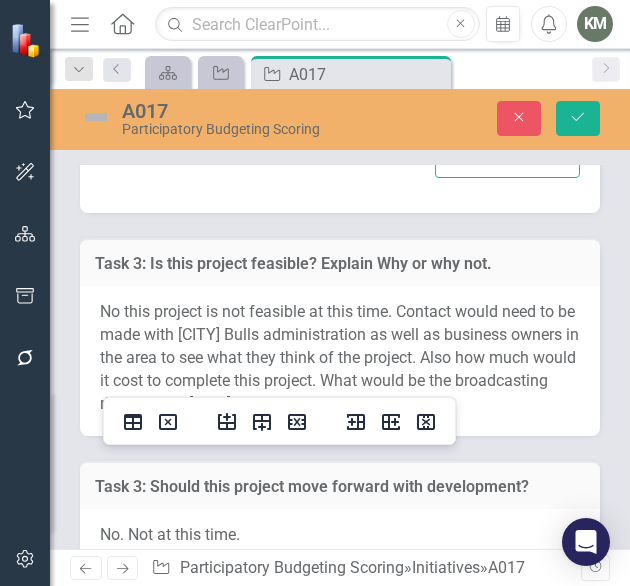 scroll, scrollTop: 5244, scrollLeft: 0, axis: vertical 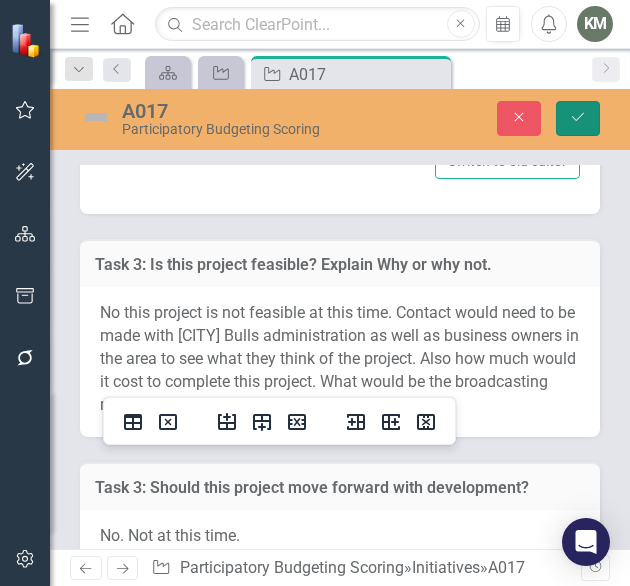 click on "Save" at bounding box center [578, 118] 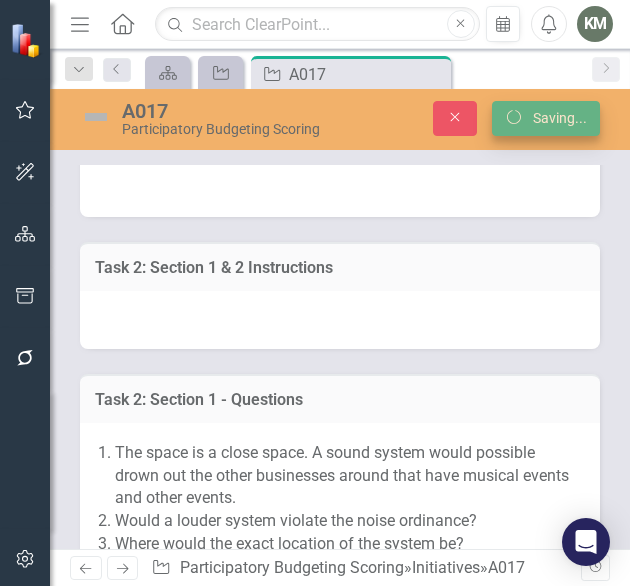 scroll, scrollTop: 4874, scrollLeft: 0, axis: vertical 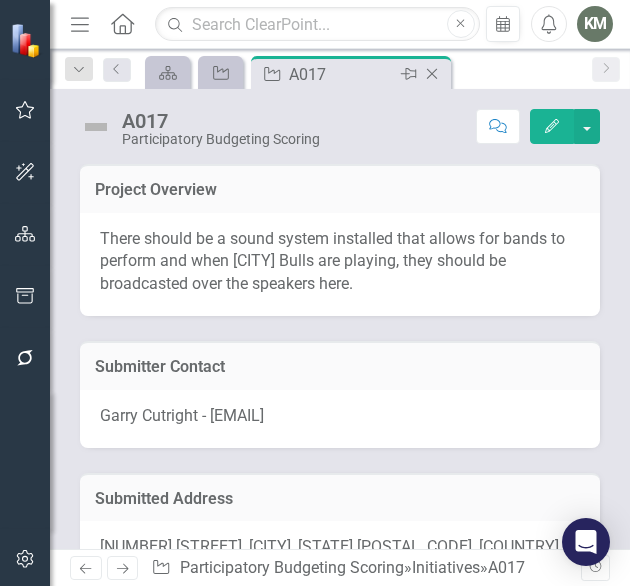 click 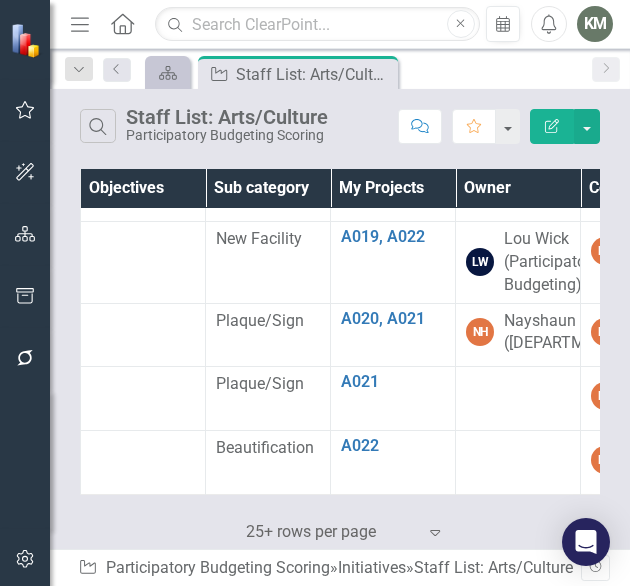 scroll, scrollTop: 1728, scrollLeft: 0, axis: vertical 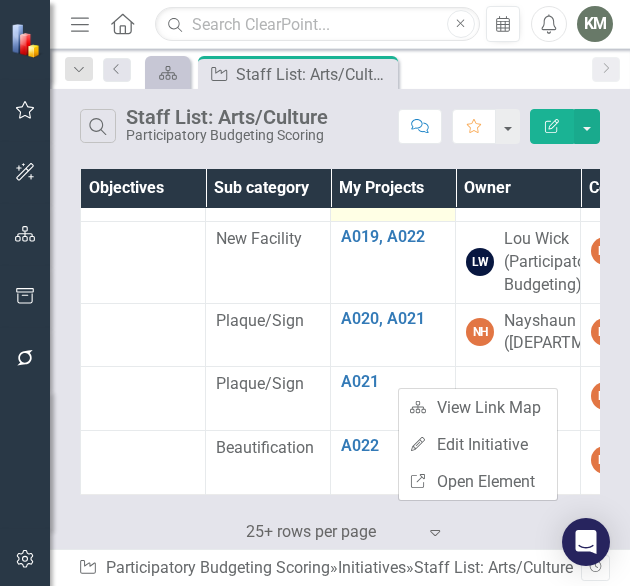 click on "A018" at bounding box center [393, 173] 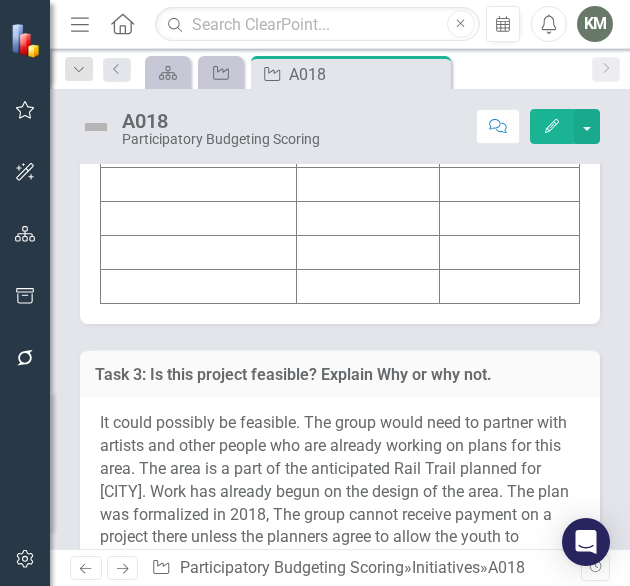 scroll, scrollTop: 7461, scrollLeft: 0, axis: vertical 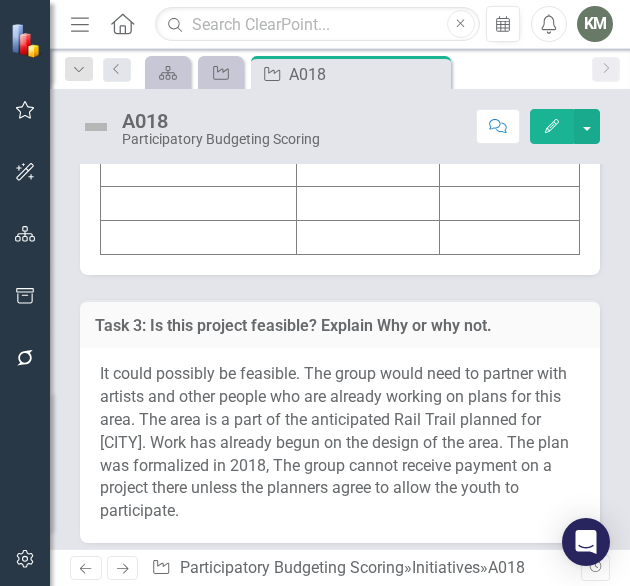 click at bounding box center (368, -33) 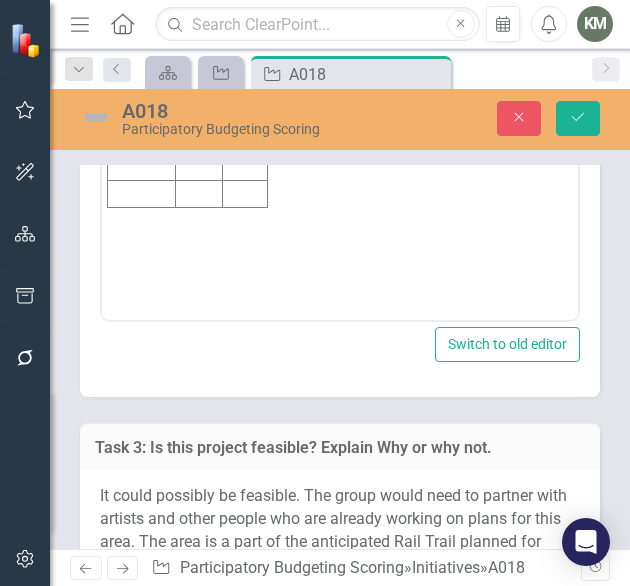 scroll, scrollTop: 0, scrollLeft: 0, axis: both 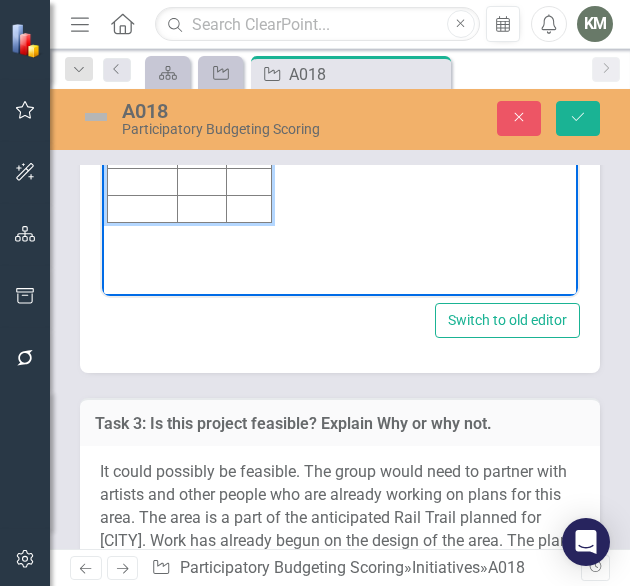 click at bounding box center (202, -7) 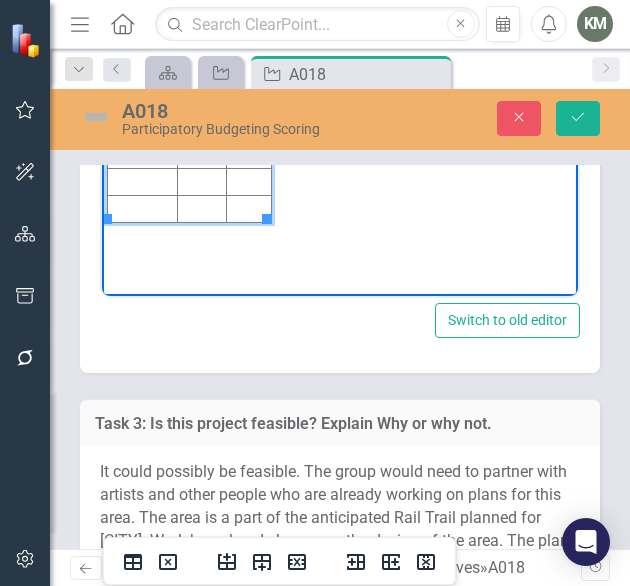 type 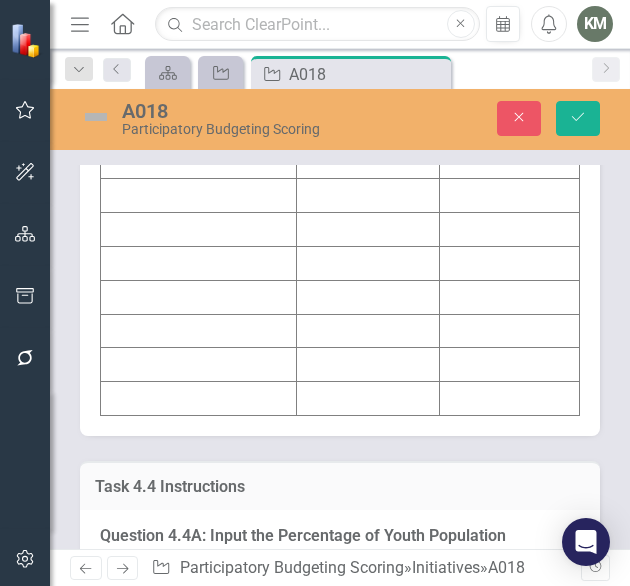 scroll, scrollTop: 6053, scrollLeft: 0, axis: vertical 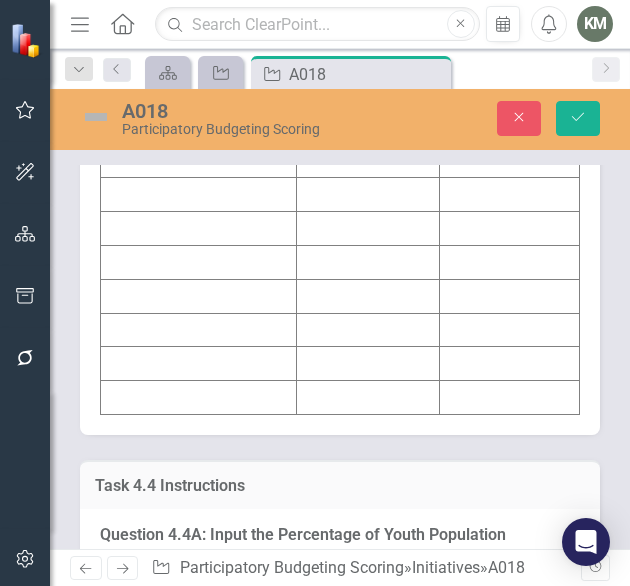 click at bounding box center [368, 127] 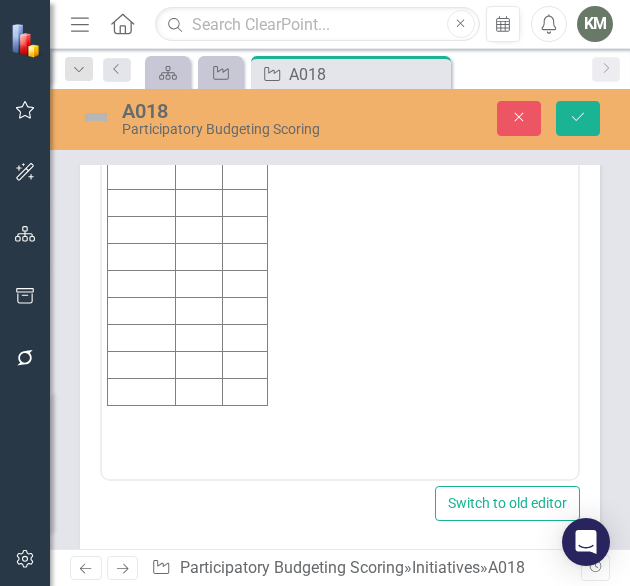 scroll, scrollTop: 0, scrollLeft: 0, axis: both 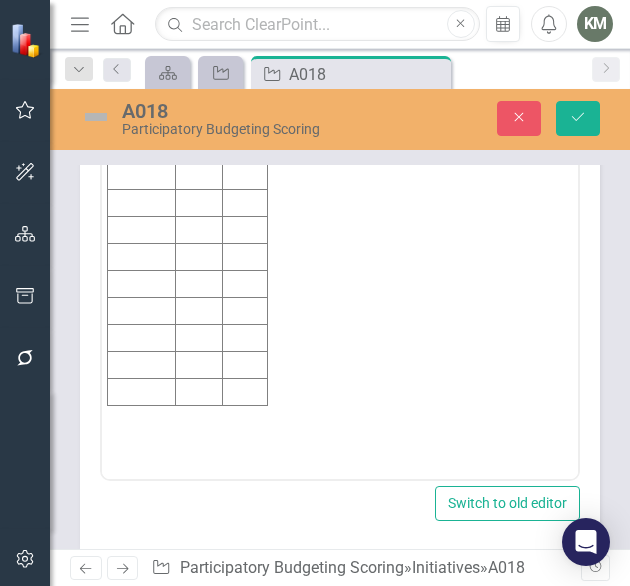 click at bounding box center (198, 175) 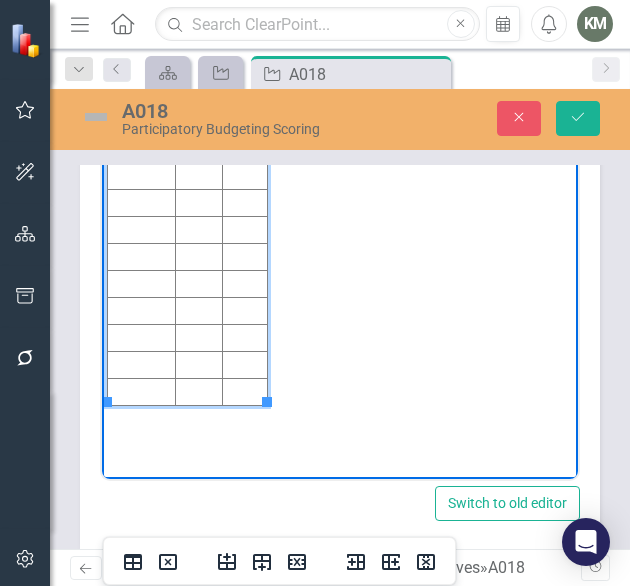 type 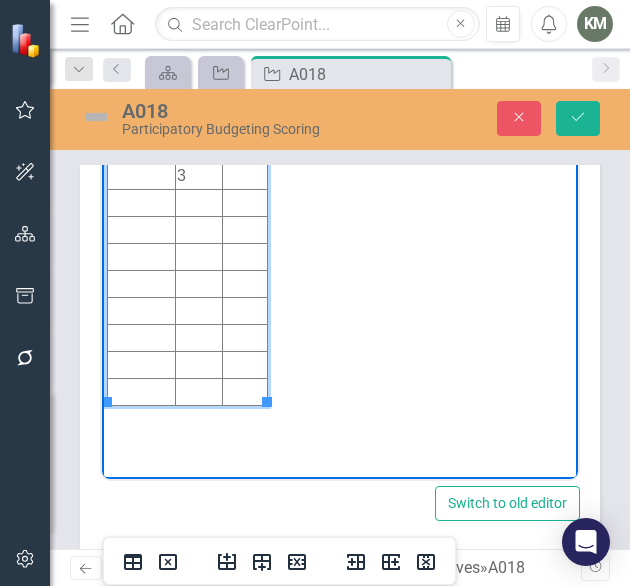 click at bounding box center [245, 175] 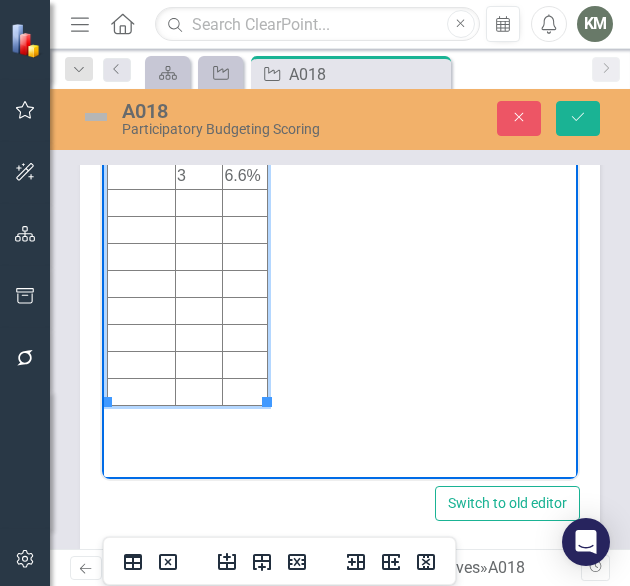 click at bounding box center (142, 175) 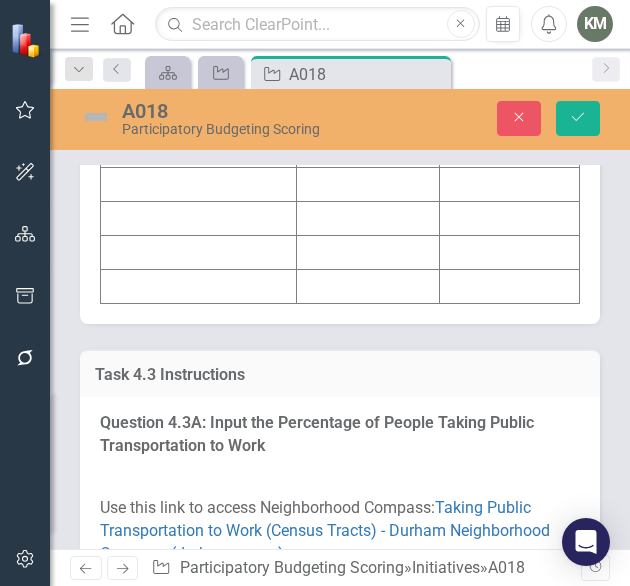 scroll, scrollTop: 4866, scrollLeft: 0, axis: vertical 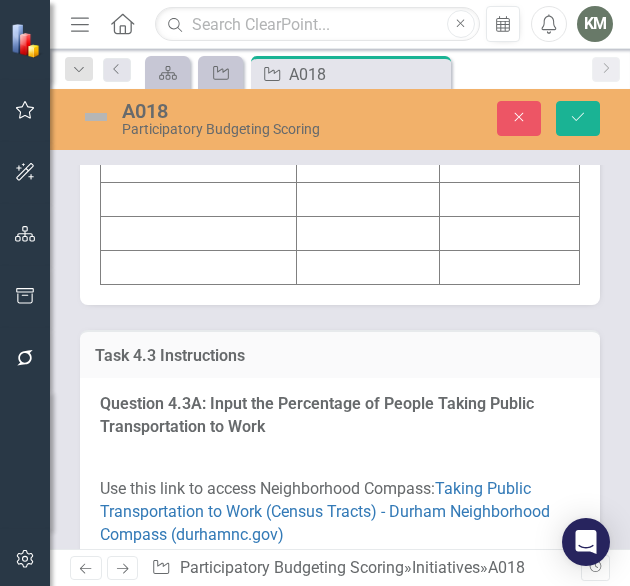 click at bounding box center [368, -3] 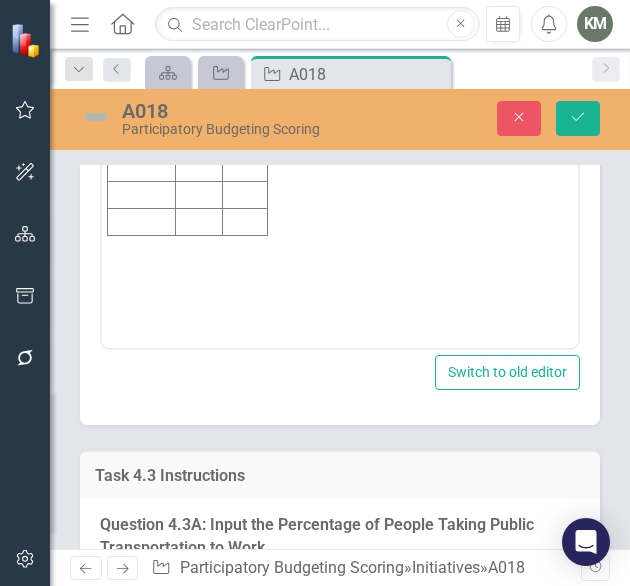 scroll, scrollTop: 0, scrollLeft: 0, axis: both 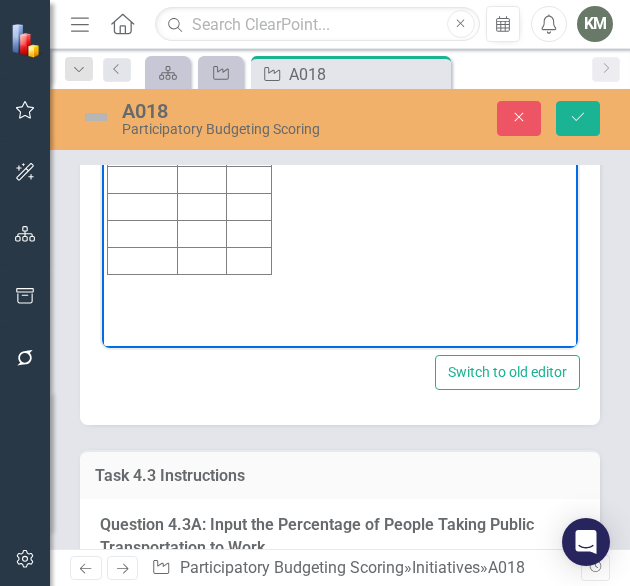 click at bounding box center [202, 46] 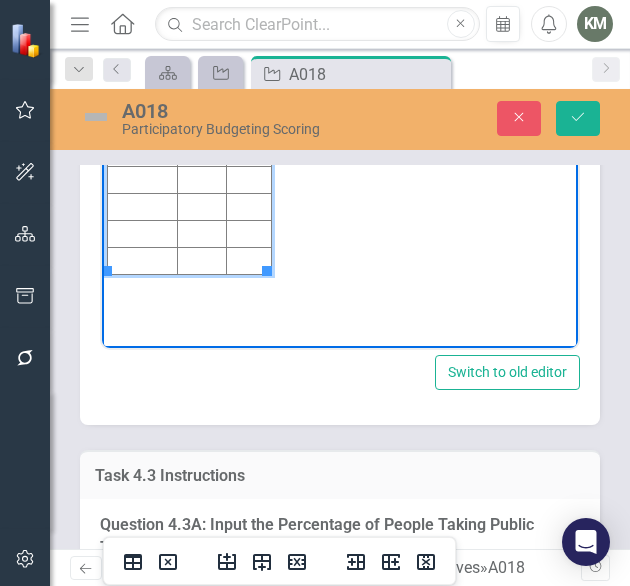 type 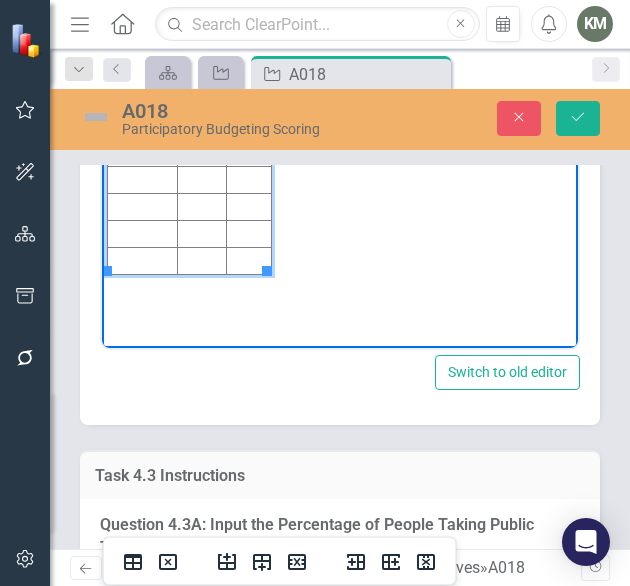 click at bounding box center [248, 46] 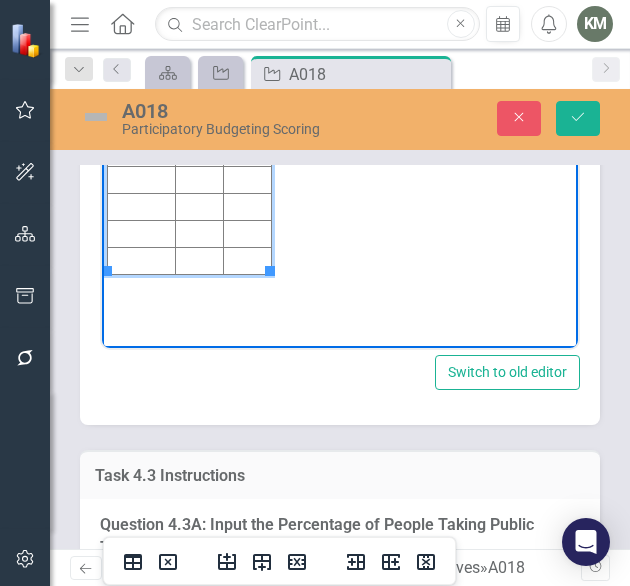 click at bounding box center (142, 46) 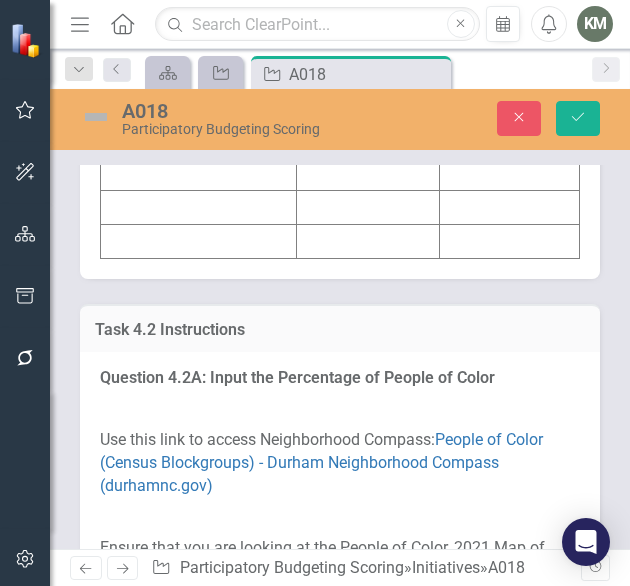 scroll, scrollTop: 3642, scrollLeft: 0, axis: vertical 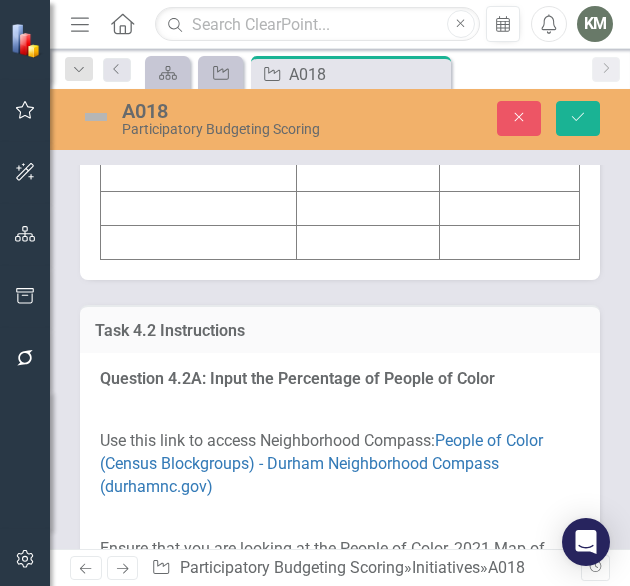 click at bounding box center [368, -28] 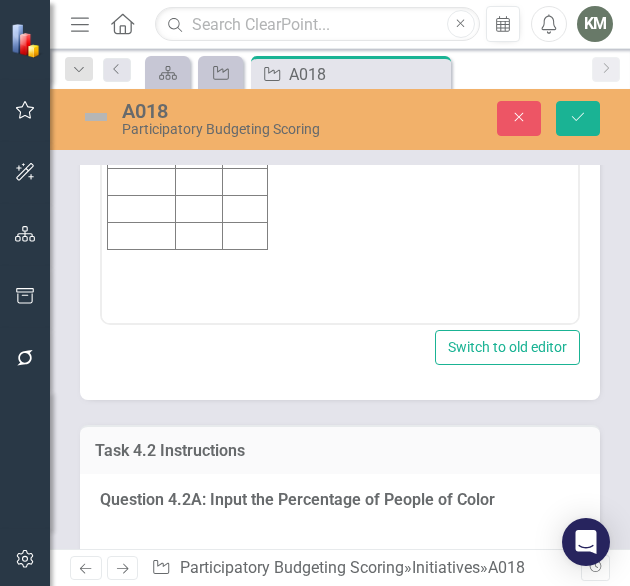 scroll, scrollTop: 0, scrollLeft: 0, axis: both 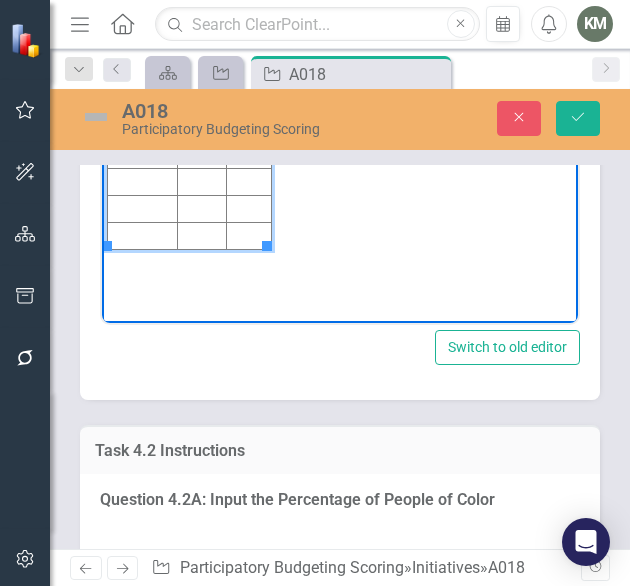 click at bounding box center (202, 21) 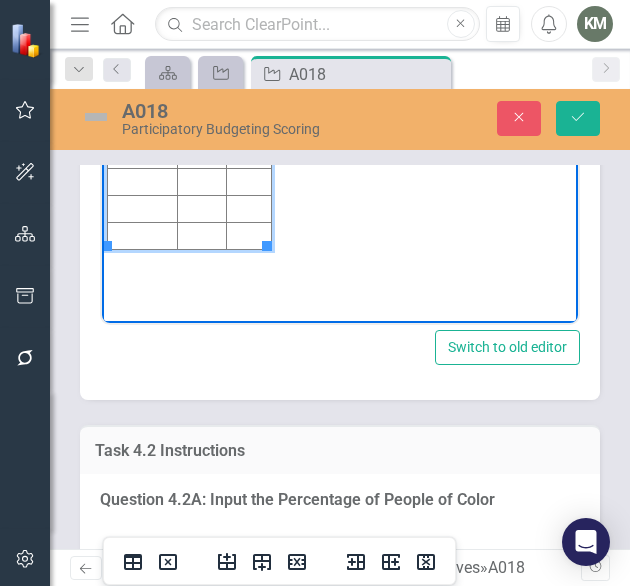 type 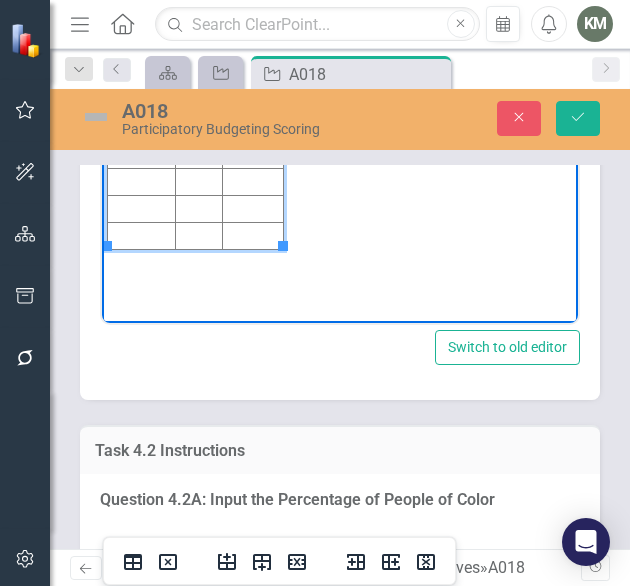click at bounding box center (142, 21) 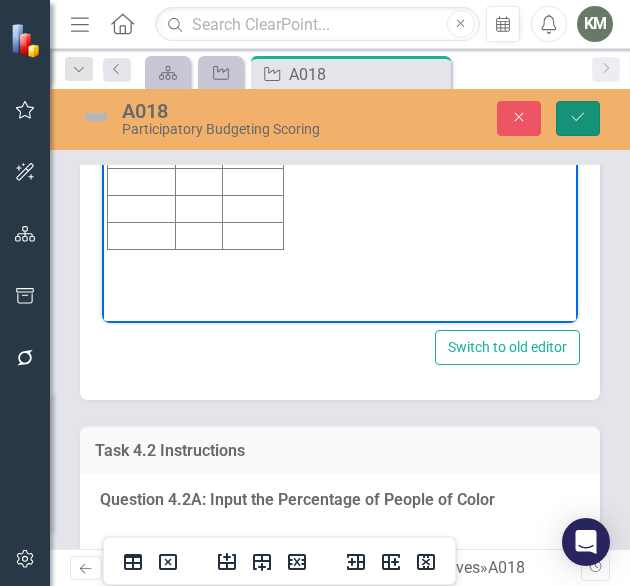 click on "Save" 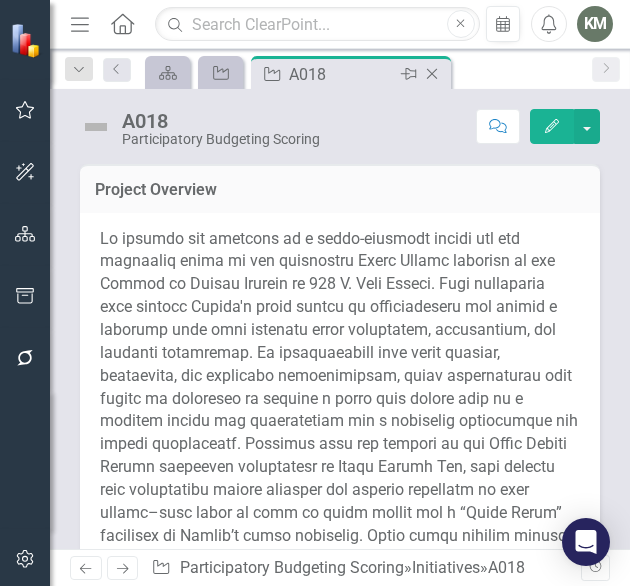click on "Close" 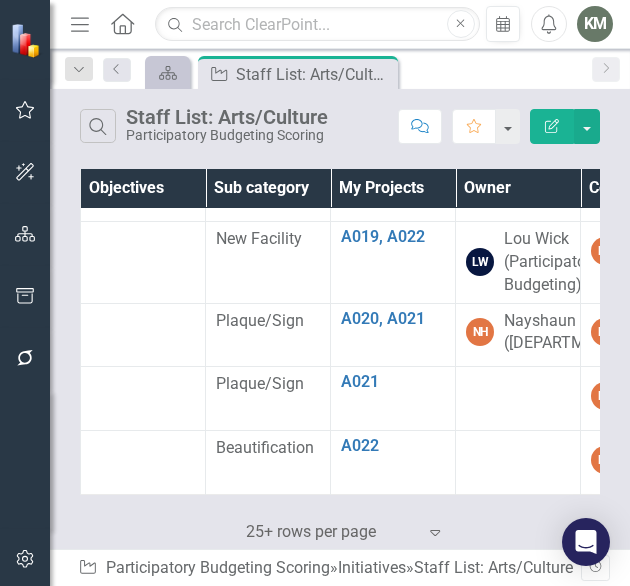 scroll, scrollTop: 1982, scrollLeft: 0, axis: vertical 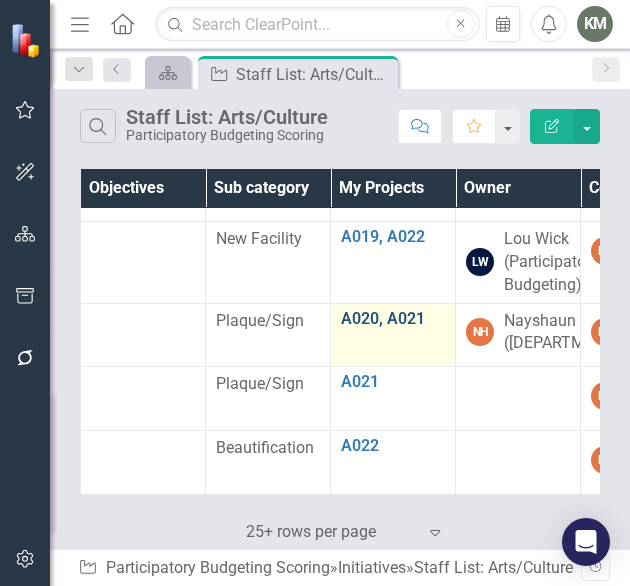 click on "A020, A021" at bounding box center [393, 319] 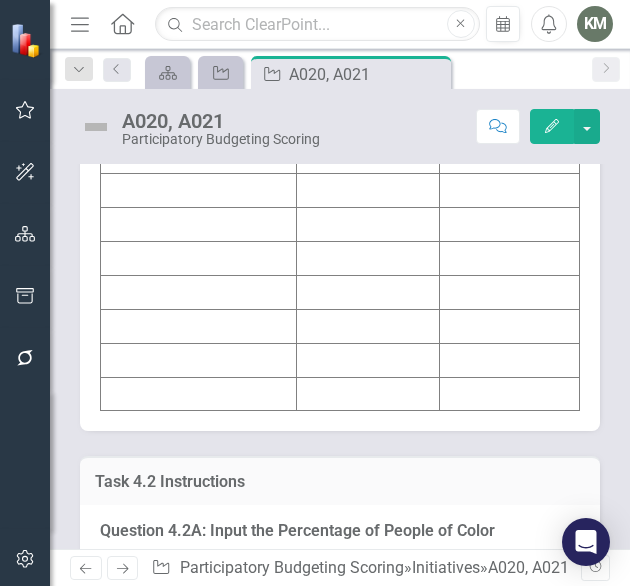 scroll, scrollTop: 3223, scrollLeft: 0, axis: vertical 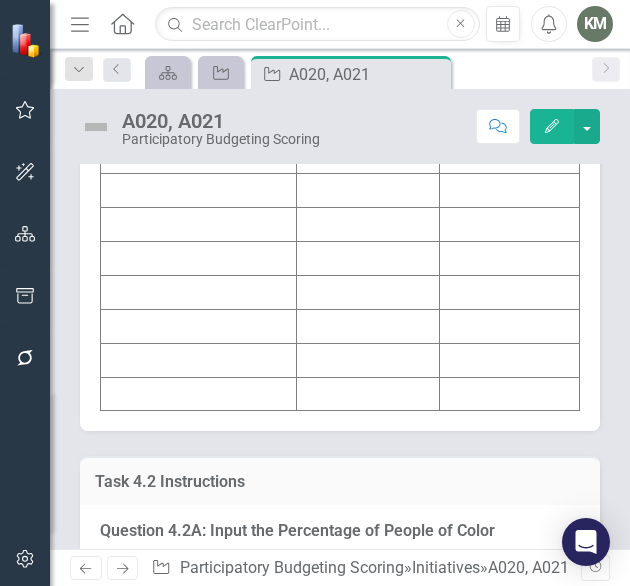 click at bounding box center (368, 123) 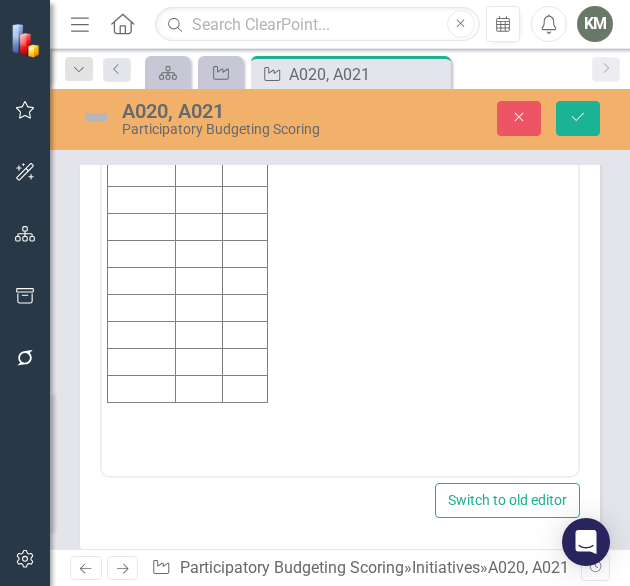 scroll, scrollTop: 0, scrollLeft: 0, axis: both 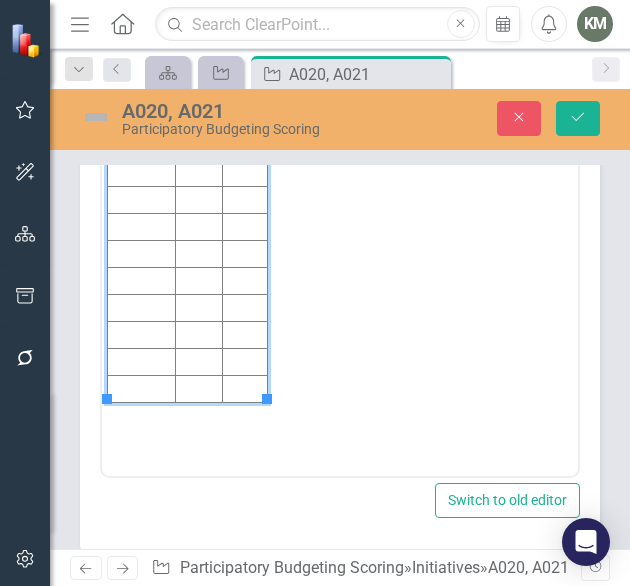 click at bounding box center (198, 173) 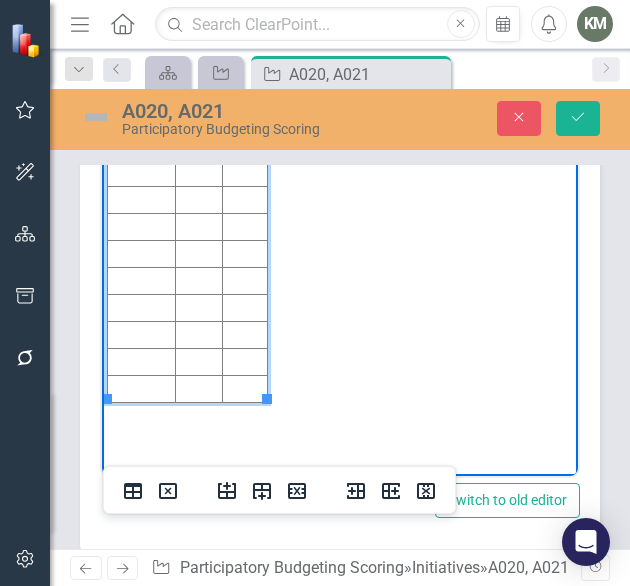 type 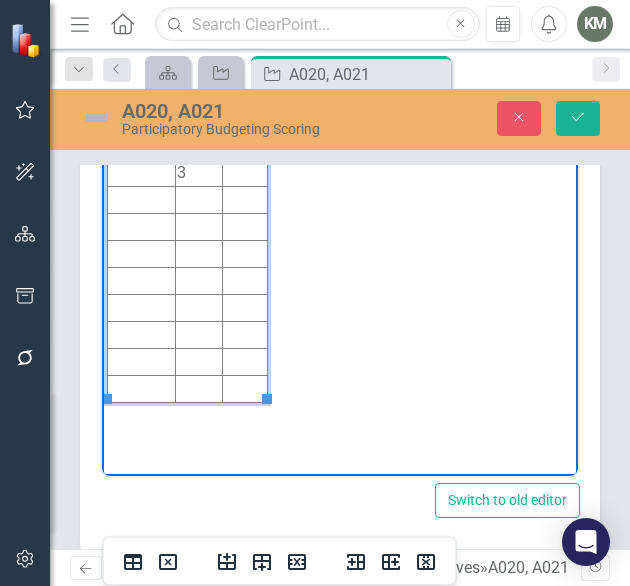click at bounding box center (245, 173) 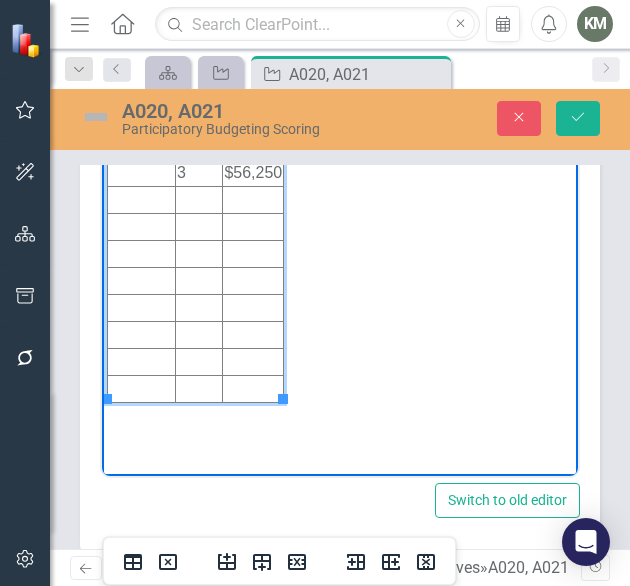 click at bounding box center (142, 173) 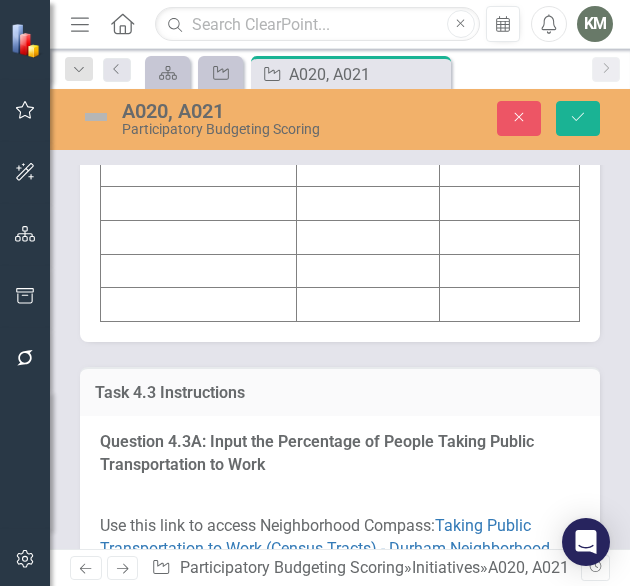 scroll, scrollTop: 4684, scrollLeft: 0, axis: vertical 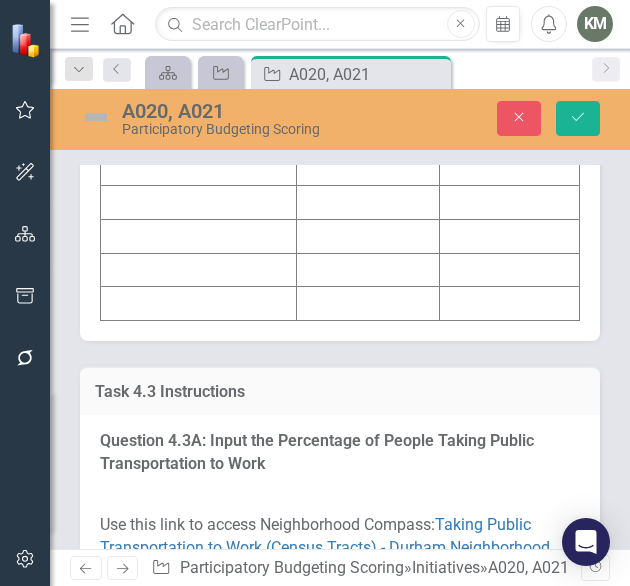 click at bounding box center (368, 33) 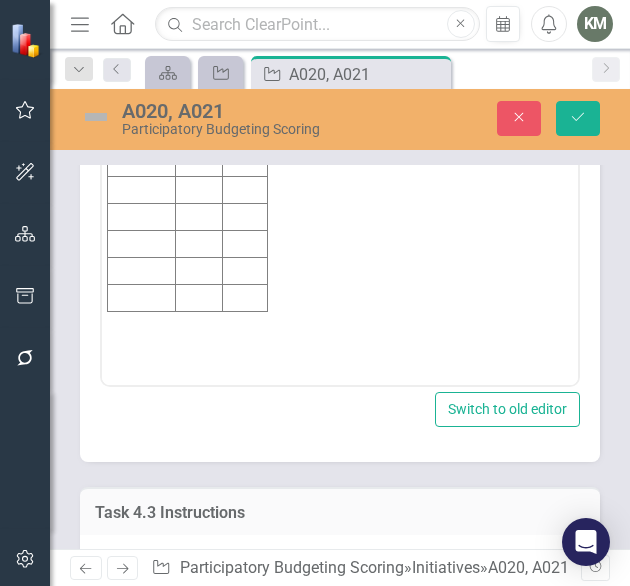 scroll, scrollTop: 0, scrollLeft: 0, axis: both 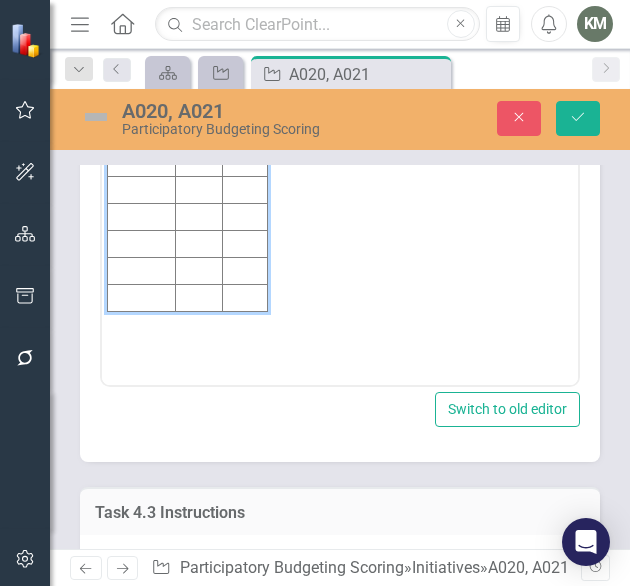 click at bounding box center [198, 81] 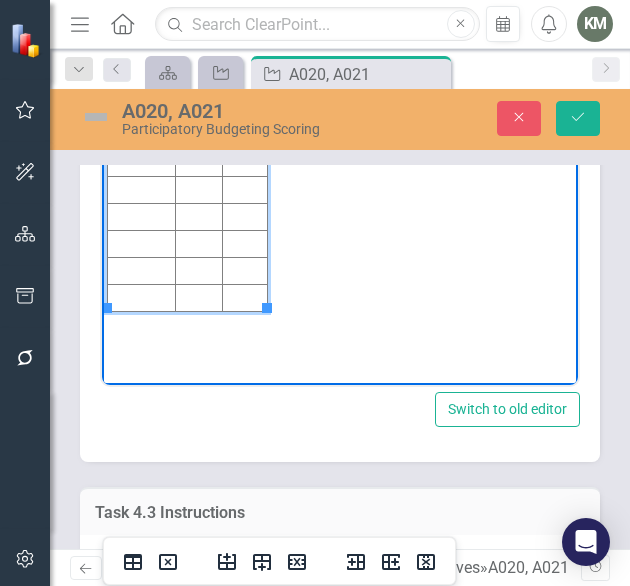 type 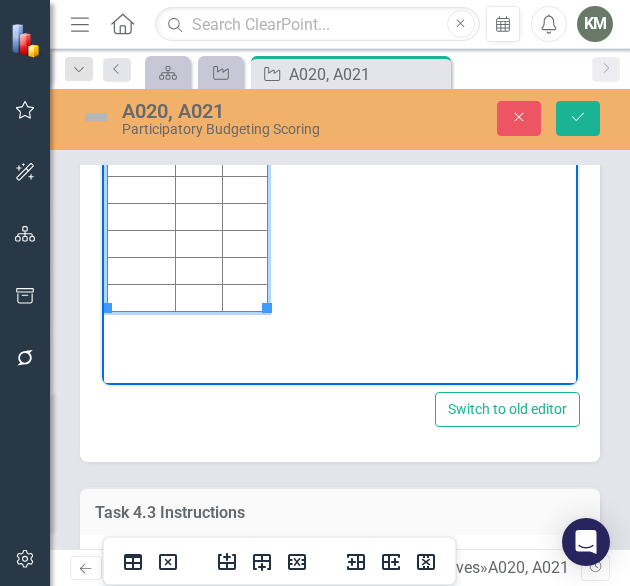 click at bounding box center [245, 81] 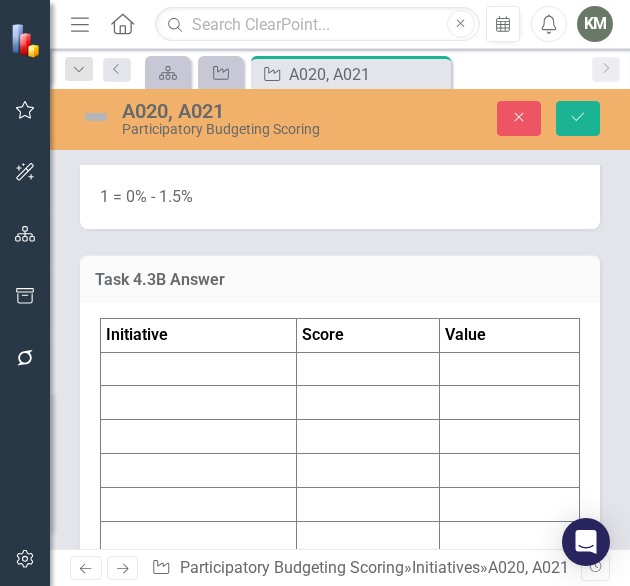 scroll, scrollTop: 6132, scrollLeft: 0, axis: vertical 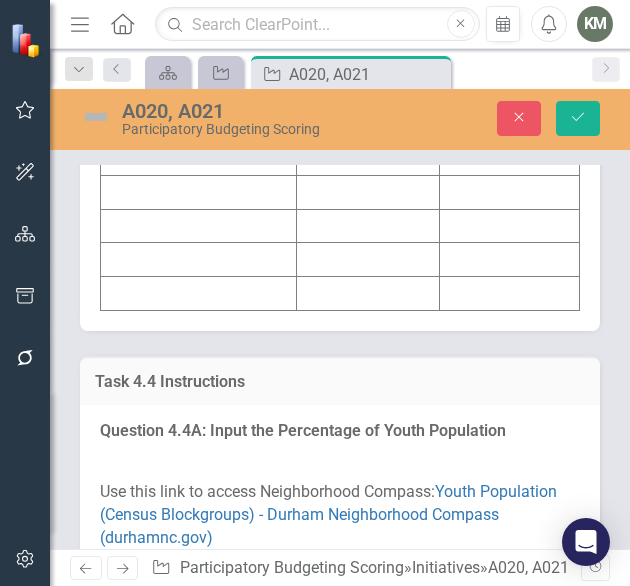 click at bounding box center (368, 23) 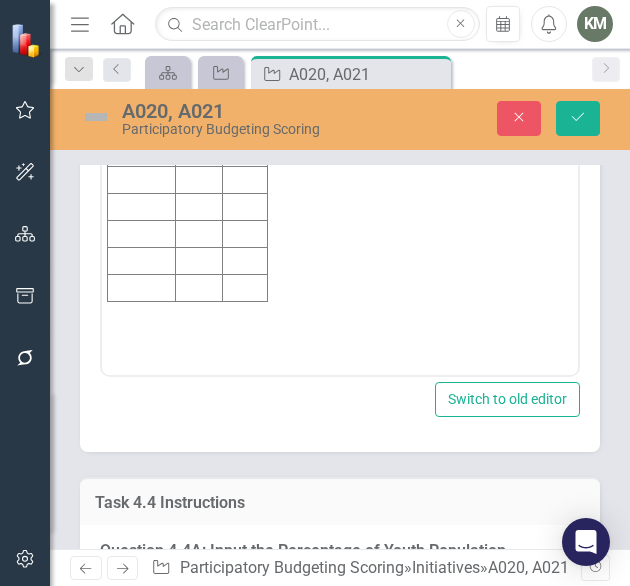 scroll, scrollTop: 0, scrollLeft: 0, axis: both 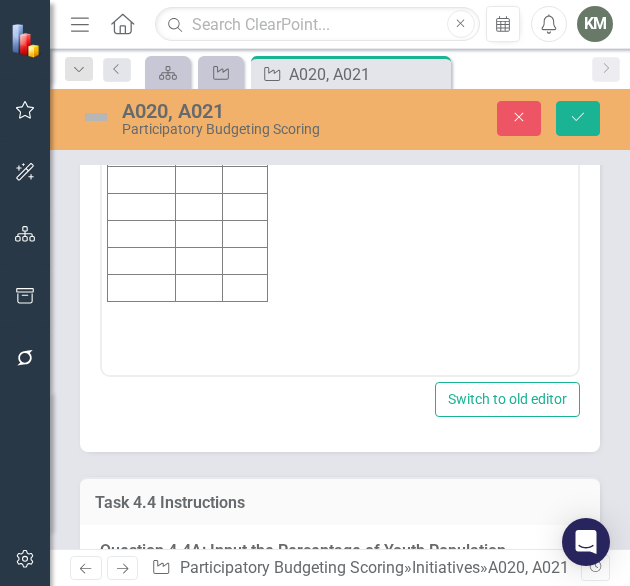 click at bounding box center [198, 71] 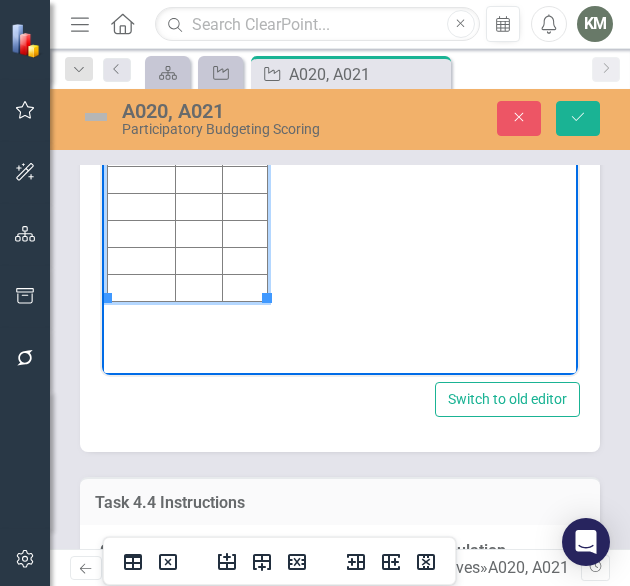type 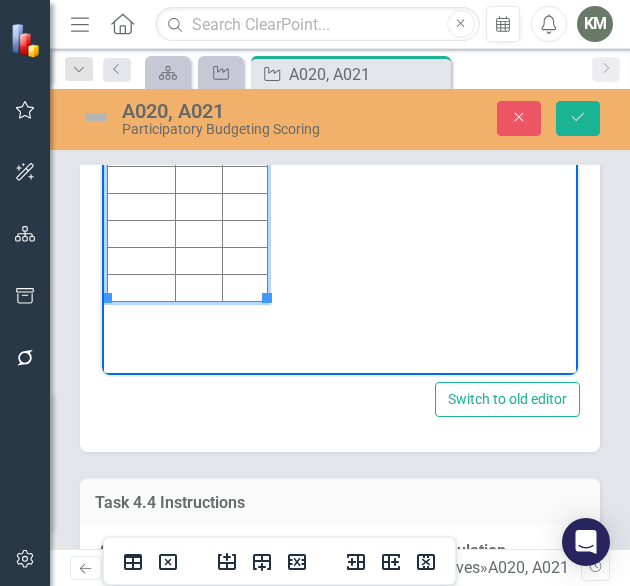 scroll, scrollTop: 6140, scrollLeft: 0, axis: vertical 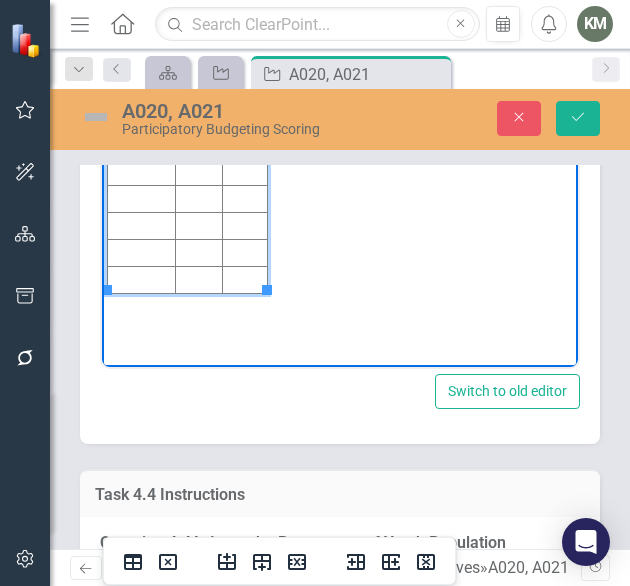 click at bounding box center [245, 63] 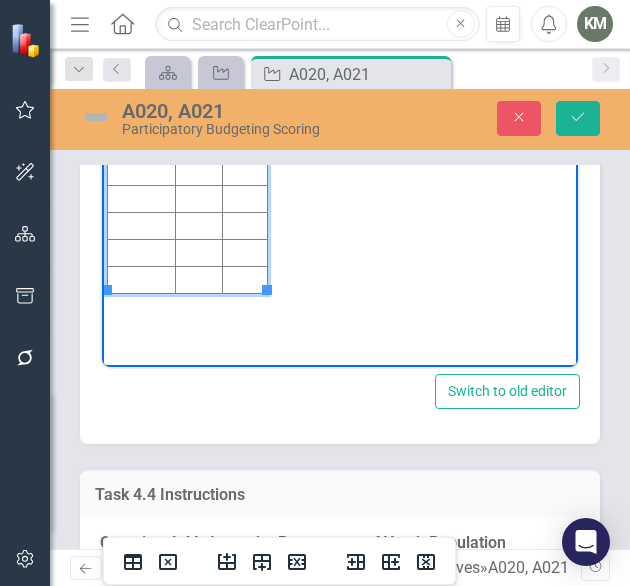 click at bounding box center [142, 63] 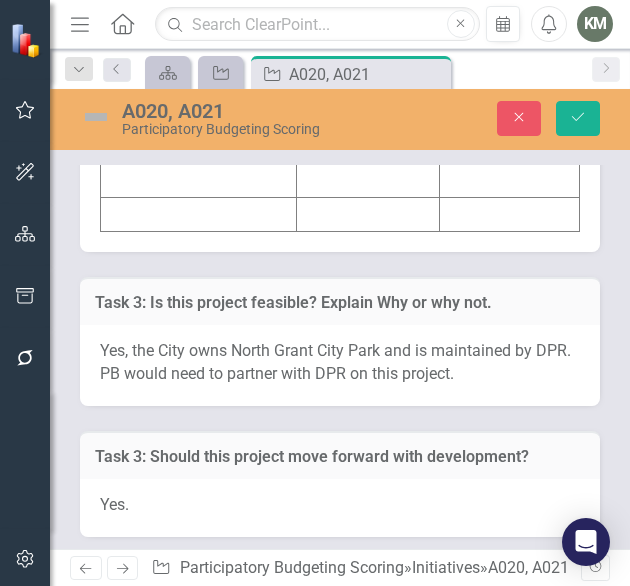 scroll, scrollTop: 7582, scrollLeft: 0, axis: vertical 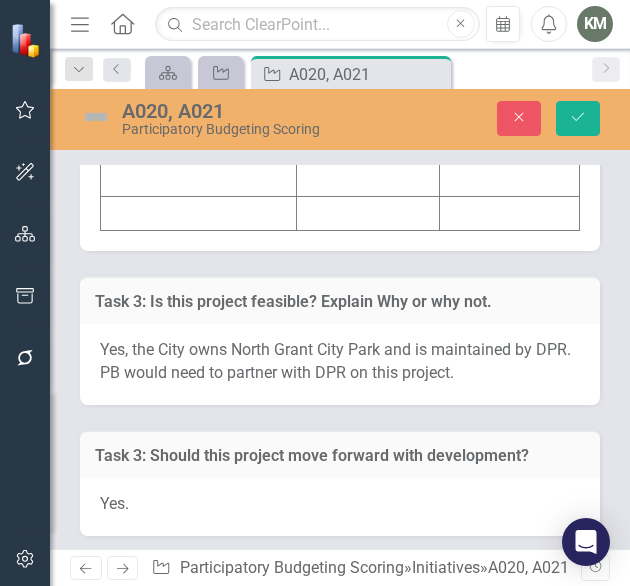click at bounding box center (368, -57) 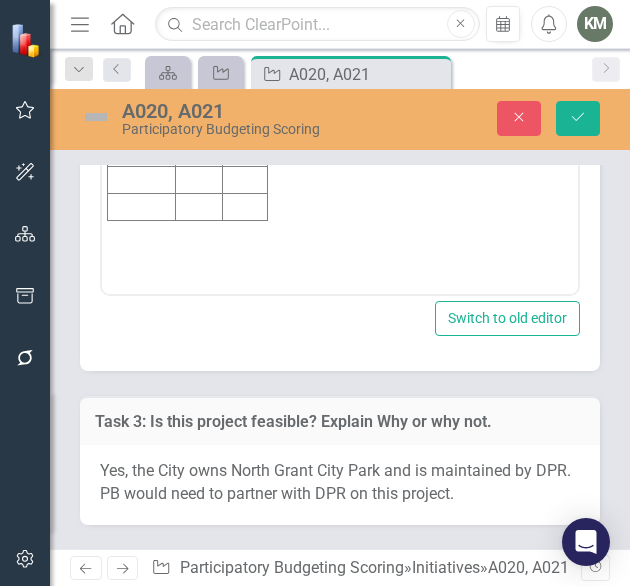 scroll, scrollTop: 0, scrollLeft: 0, axis: both 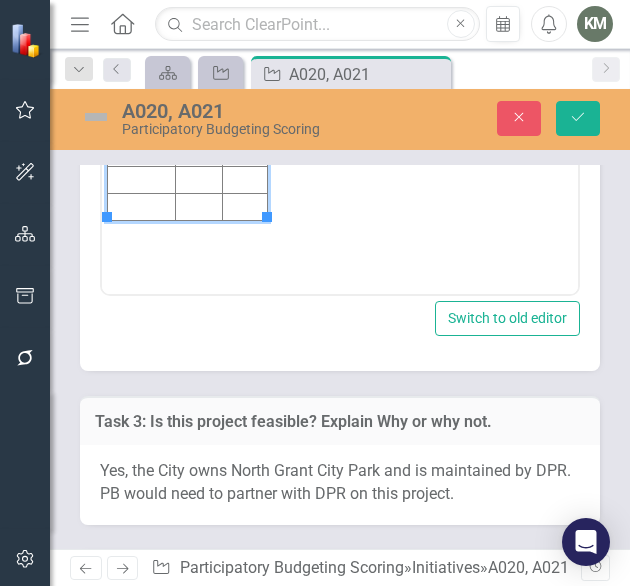 click at bounding box center [198, -8] 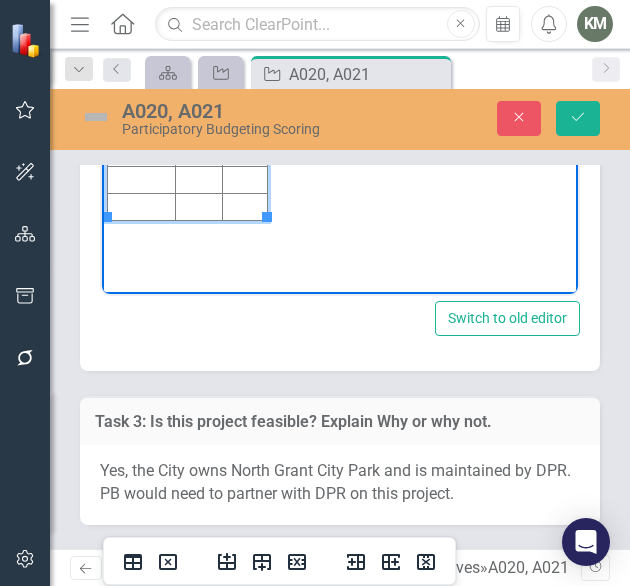 type 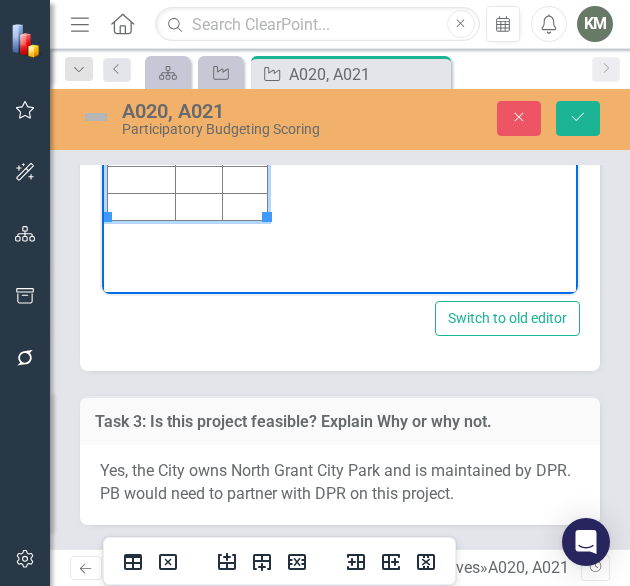 click at bounding box center [245, -8] 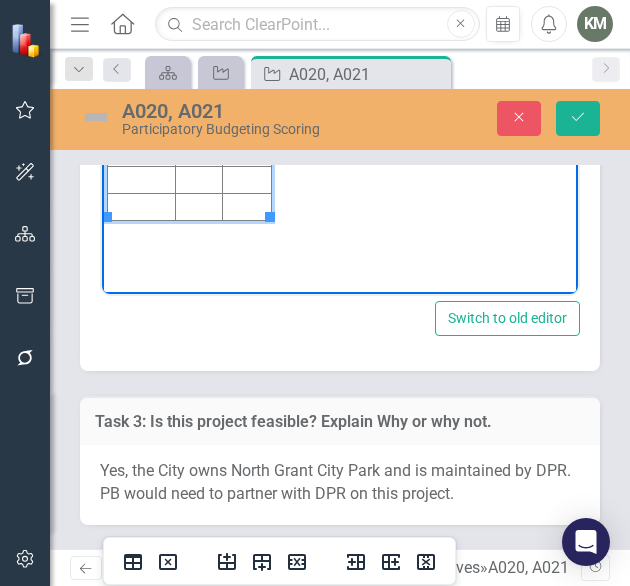 click at bounding box center (142, -8) 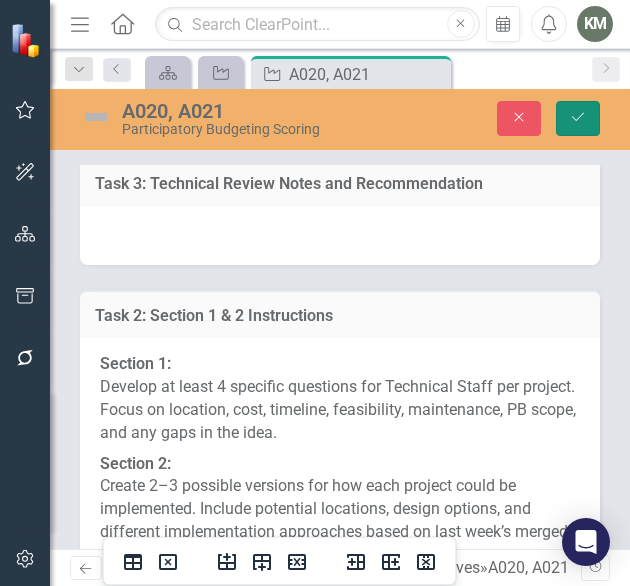 click on "Save" at bounding box center (578, 118) 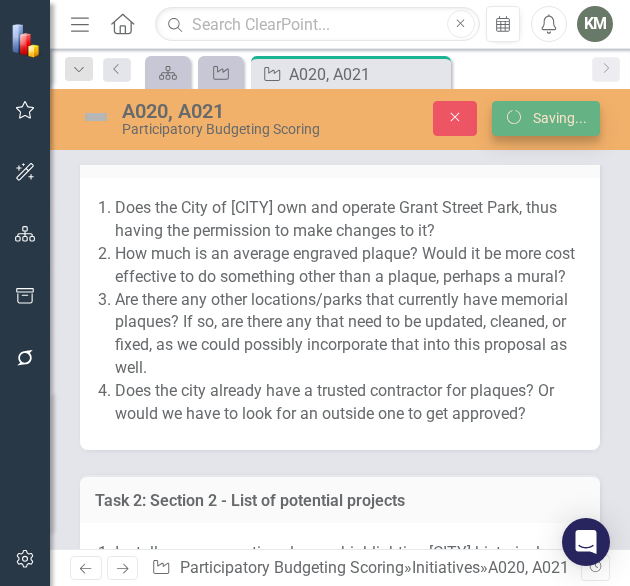 scroll, scrollTop: 7735, scrollLeft: 0, axis: vertical 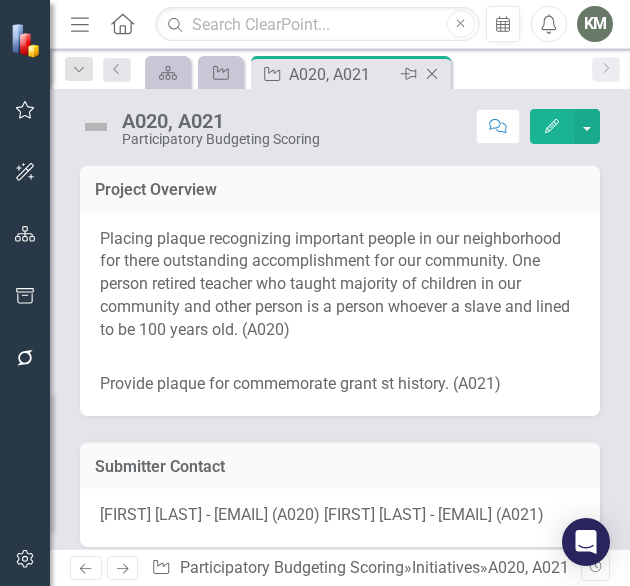 click on "Close" 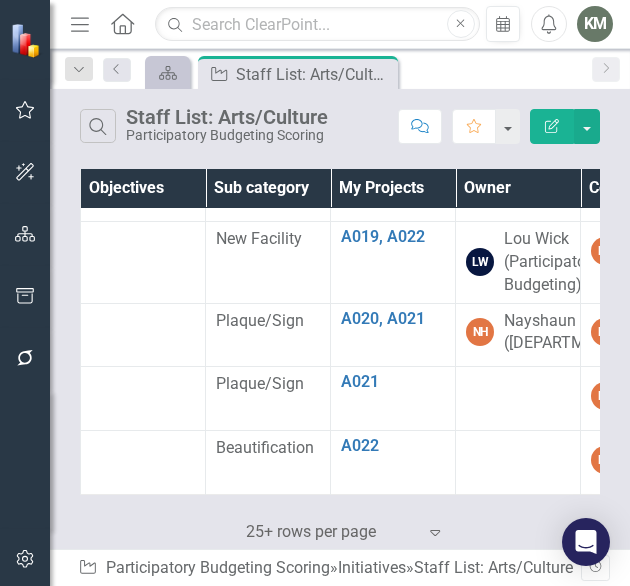 scroll, scrollTop: 2125, scrollLeft: 0, axis: vertical 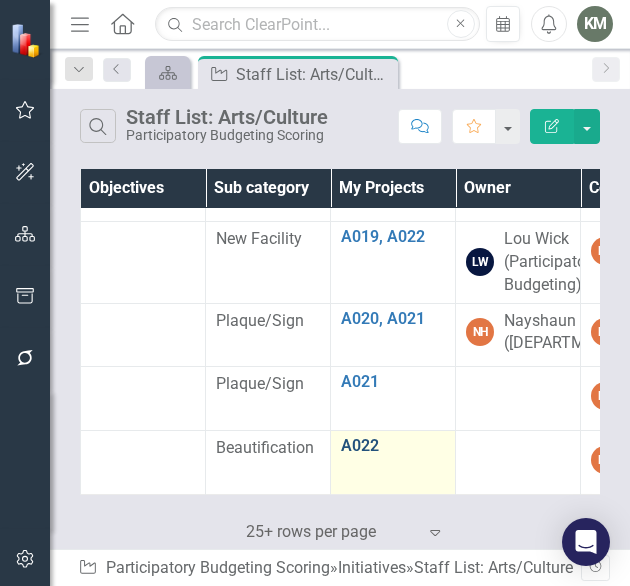 click on "A022" at bounding box center (393, 446) 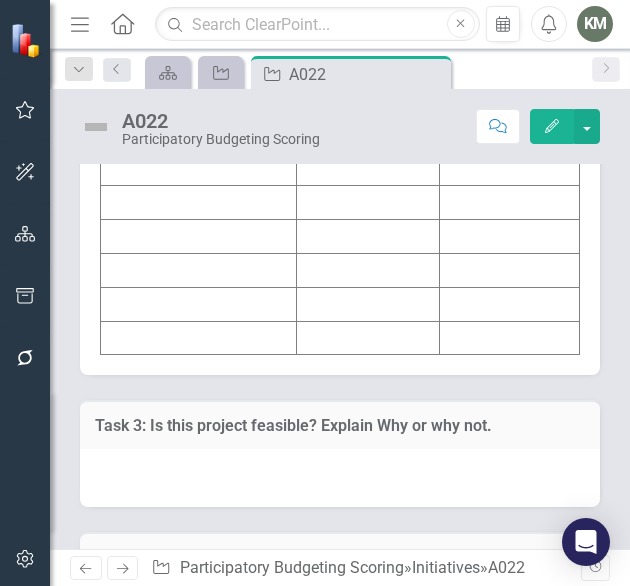 scroll, scrollTop: 7097, scrollLeft: 0, axis: vertical 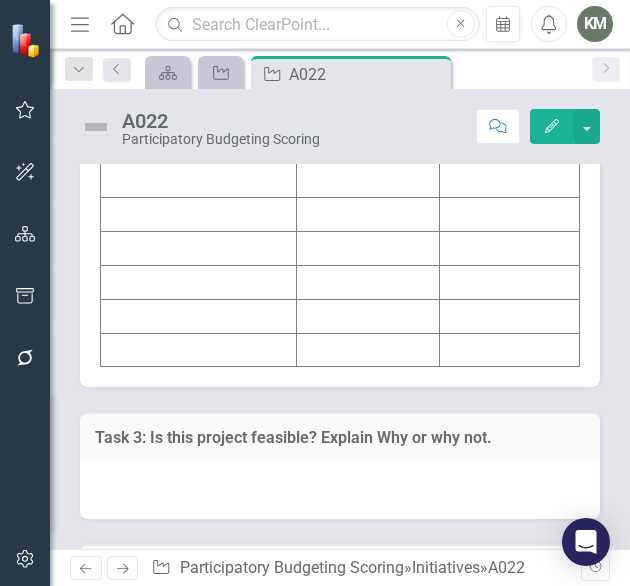 click at bounding box center [368, 79] 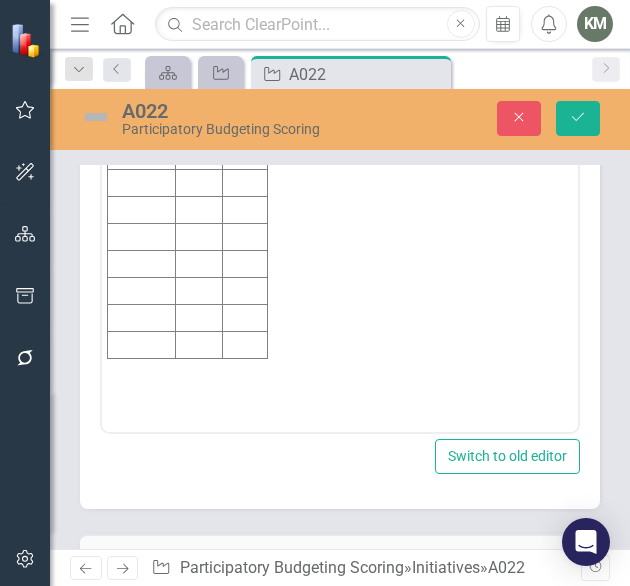 scroll, scrollTop: 0, scrollLeft: 0, axis: both 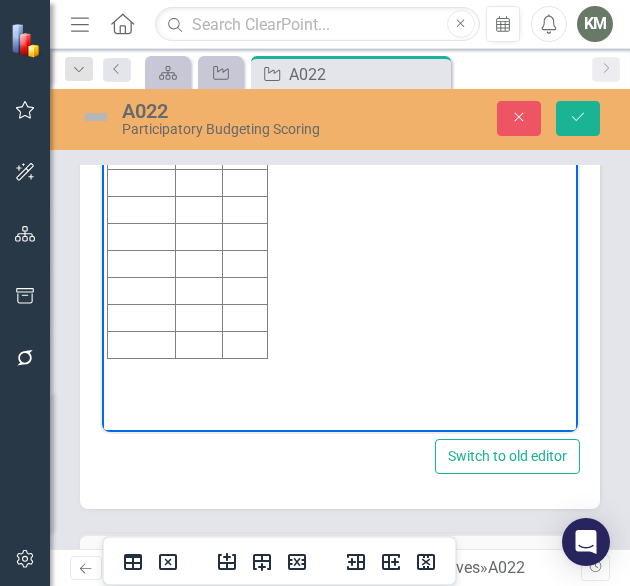 click at bounding box center (198, 129) 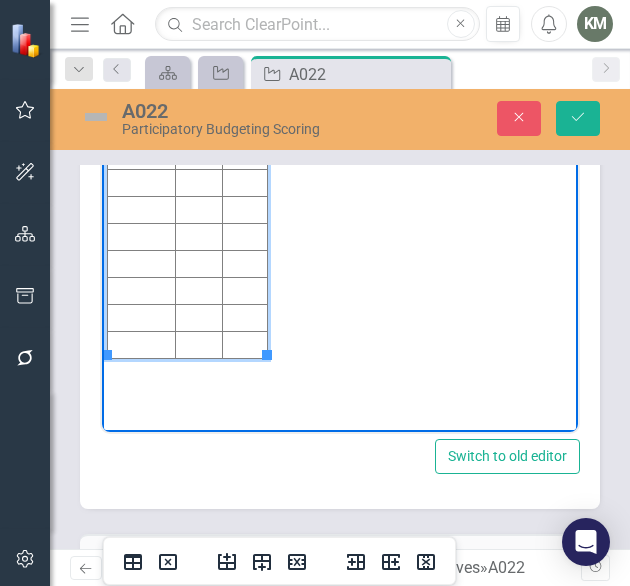 type 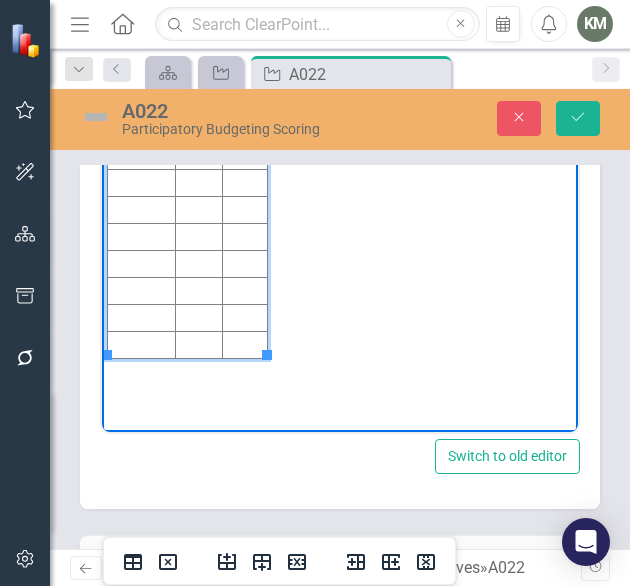click at bounding box center [245, 129] 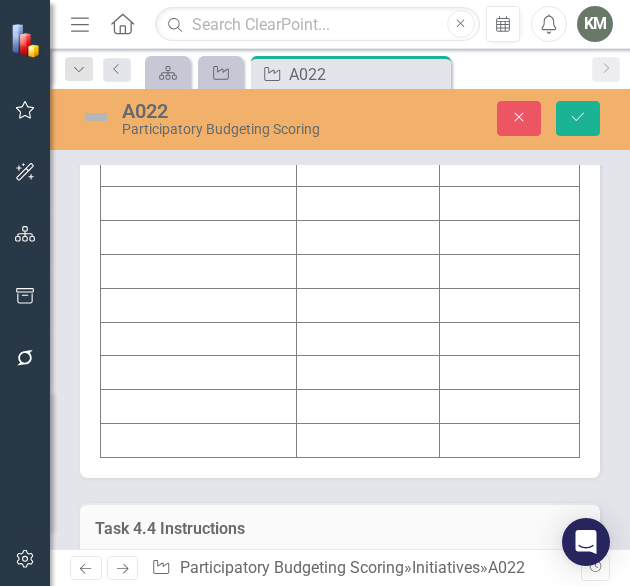 scroll, scrollTop: 5853, scrollLeft: 0, axis: vertical 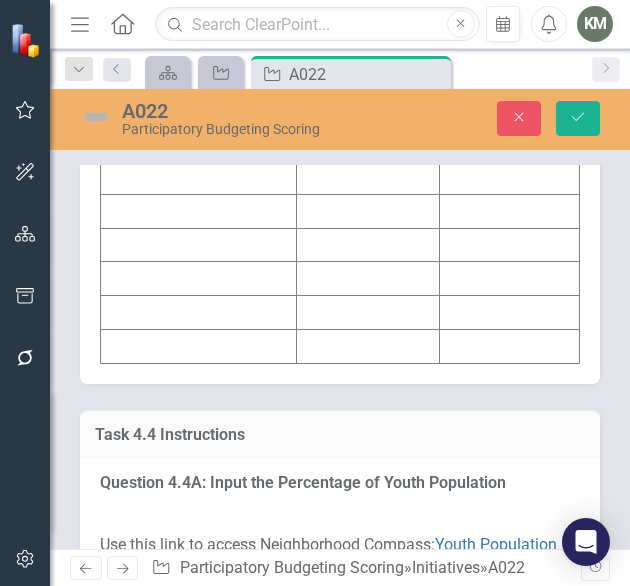 click at bounding box center [199, 76] 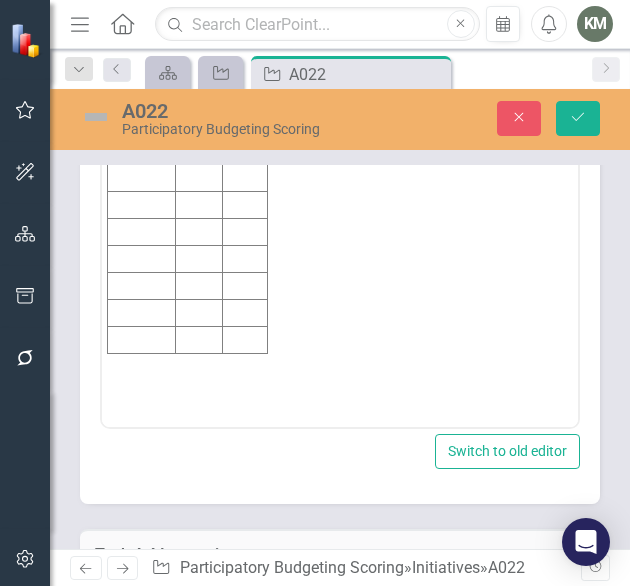 scroll, scrollTop: 0, scrollLeft: 0, axis: both 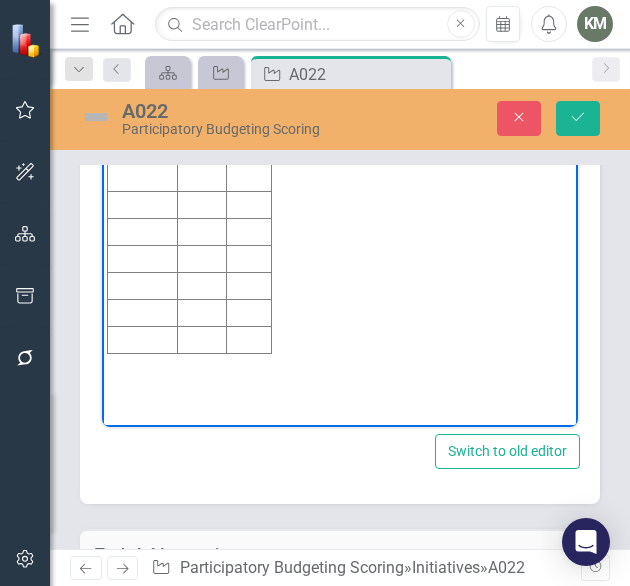type 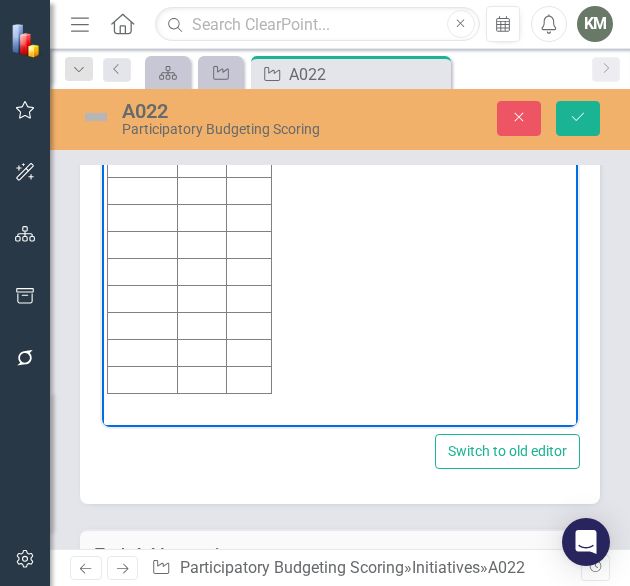 click at bounding box center [143, 164] 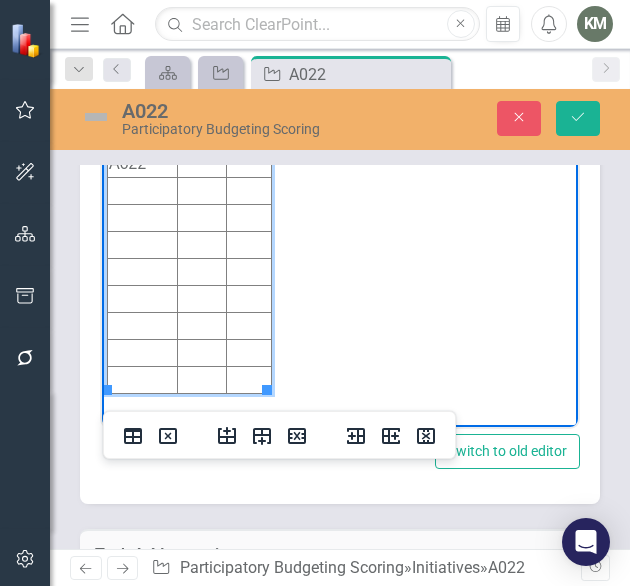 click at bounding box center [202, 164] 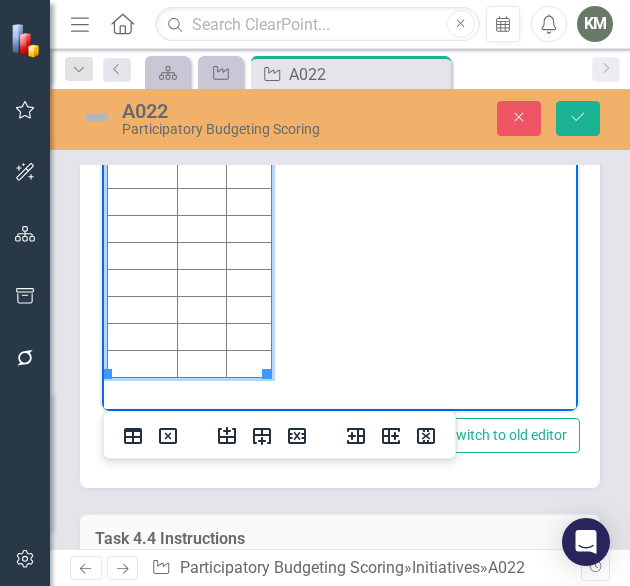 scroll, scrollTop: 5889, scrollLeft: 0, axis: vertical 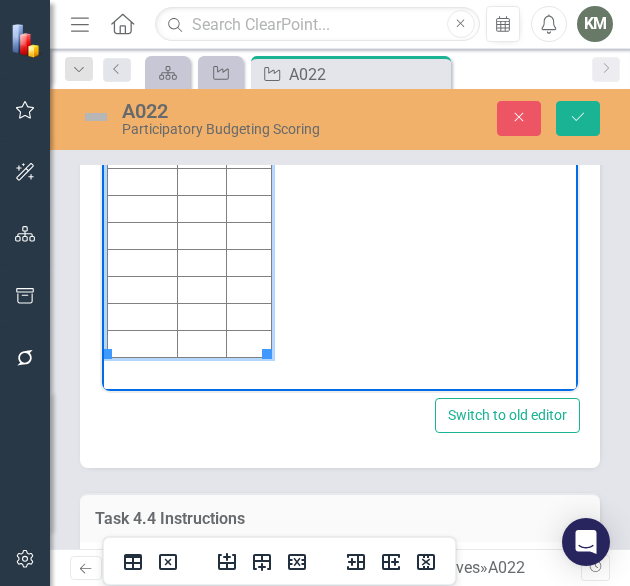 click at bounding box center [248, 128] 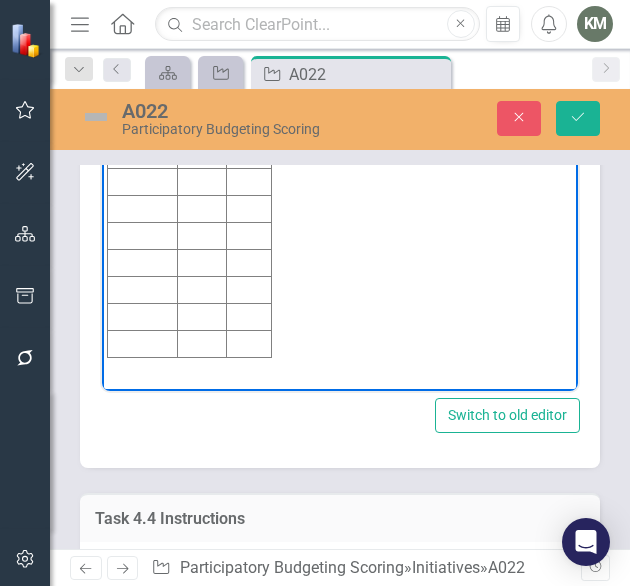 click at bounding box center [340, 59] 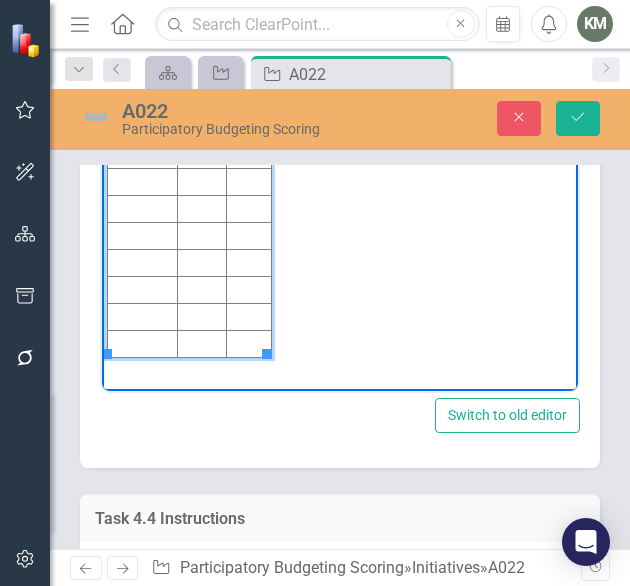 click at bounding box center (340, 59) 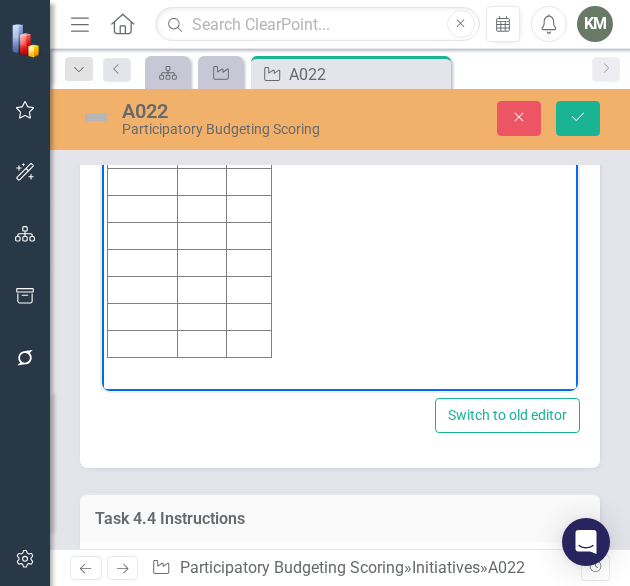click on "Initiative Score Value A022 2 3.8%" at bounding box center [340, 202] 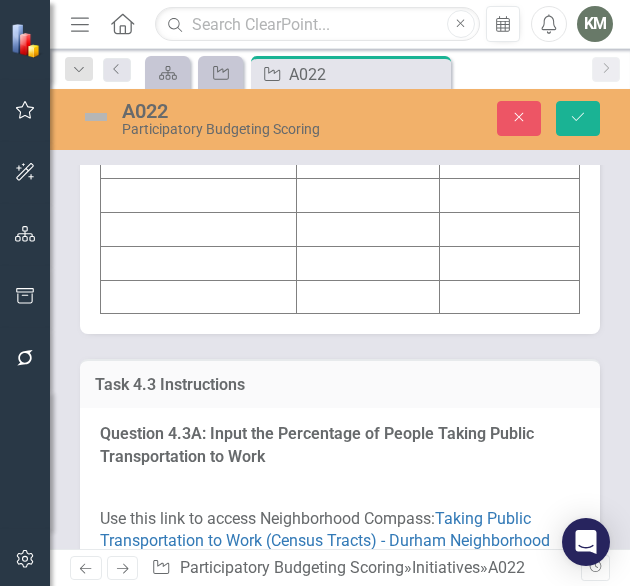 scroll, scrollTop: 4582, scrollLeft: 0, axis: vertical 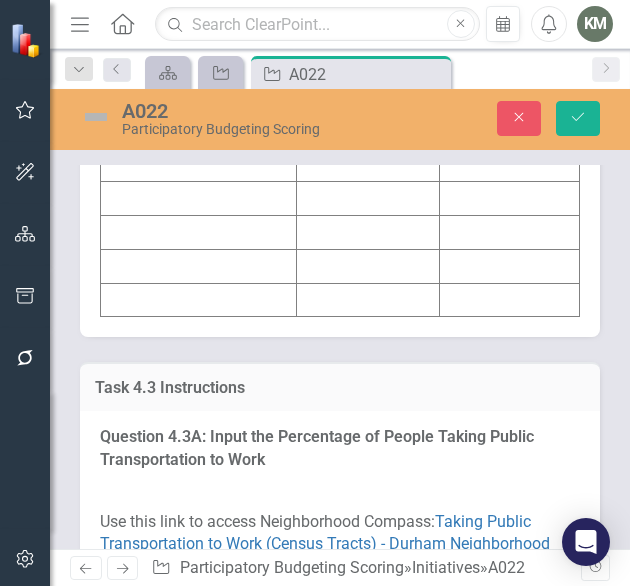 click at bounding box center (368, 29) 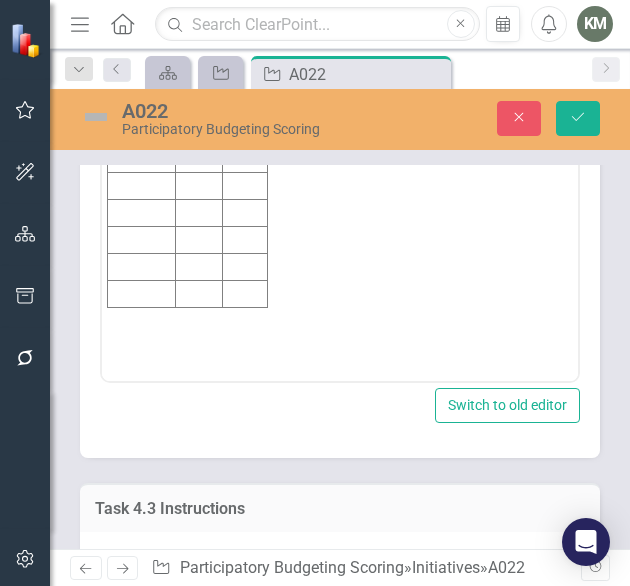 scroll, scrollTop: 0, scrollLeft: 0, axis: both 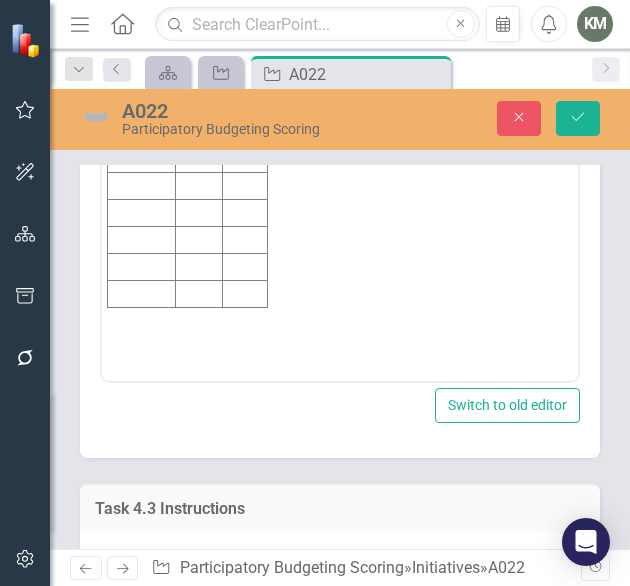 click at bounding box center (198, 78) 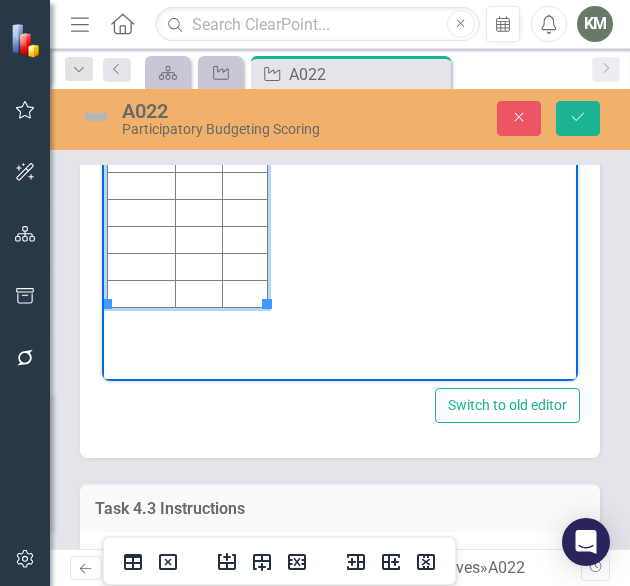 type 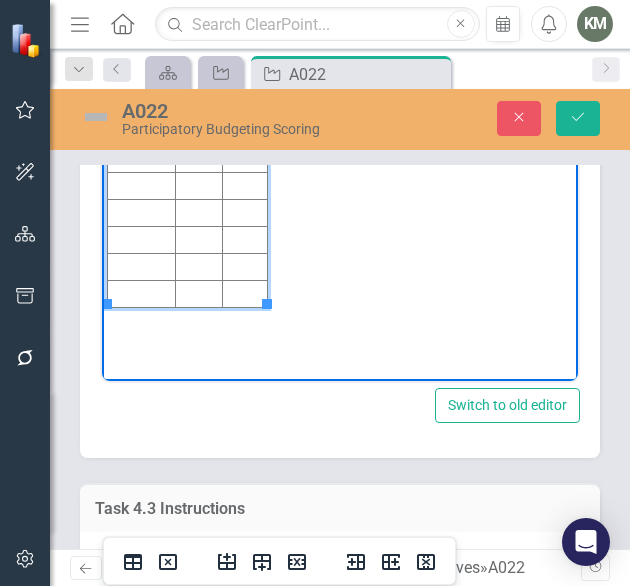 click at bounding box center (245, 78) 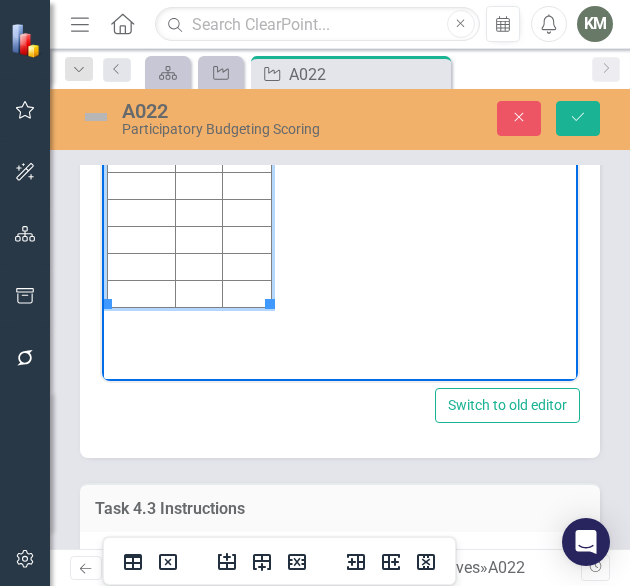 click at bounding box center (142, 78) 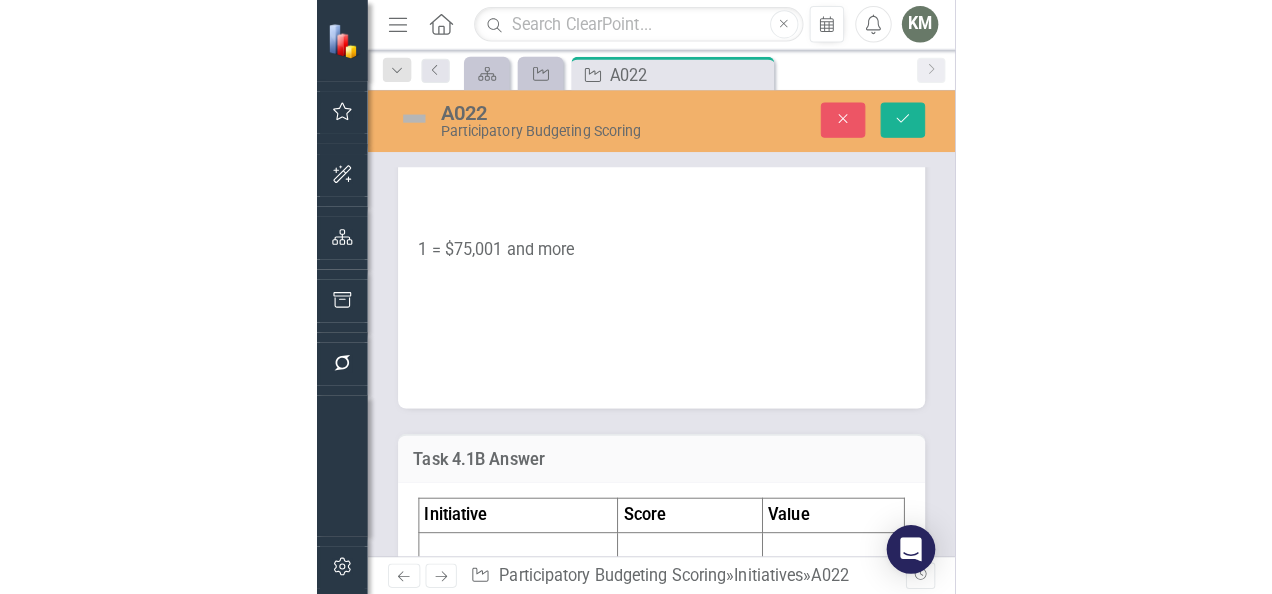 scroll, scrollTop: 2875, scrollLeft: 0, axis: vertical 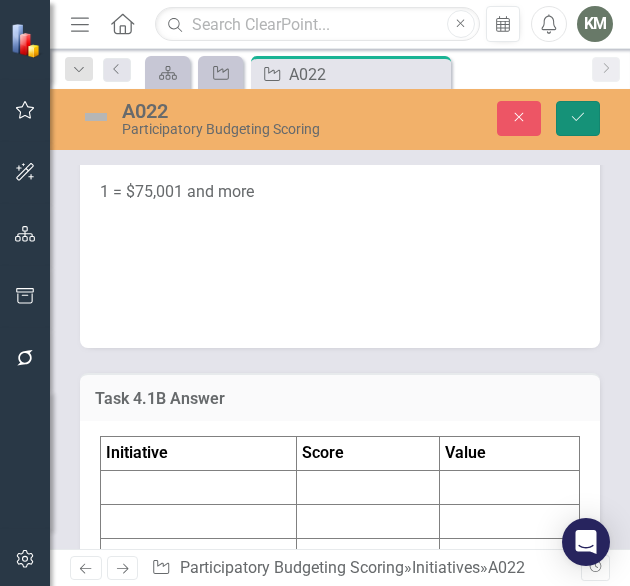 click on "Save" 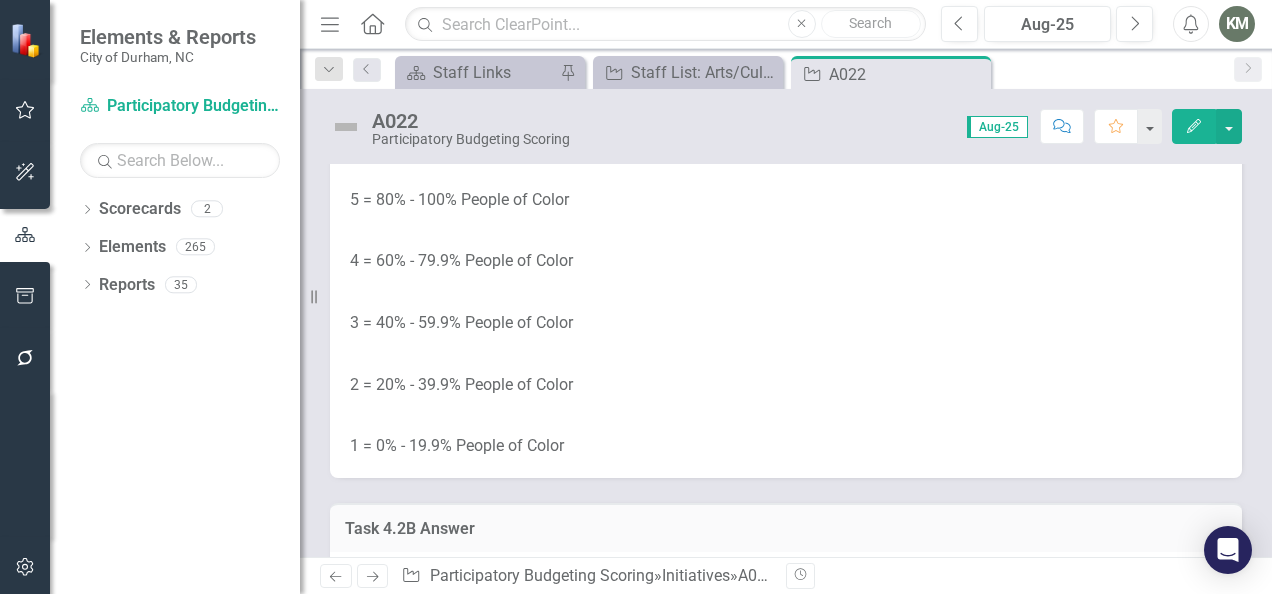 scroll, scrollTop: 3616, scrollLeft: 0, axis: vertical 